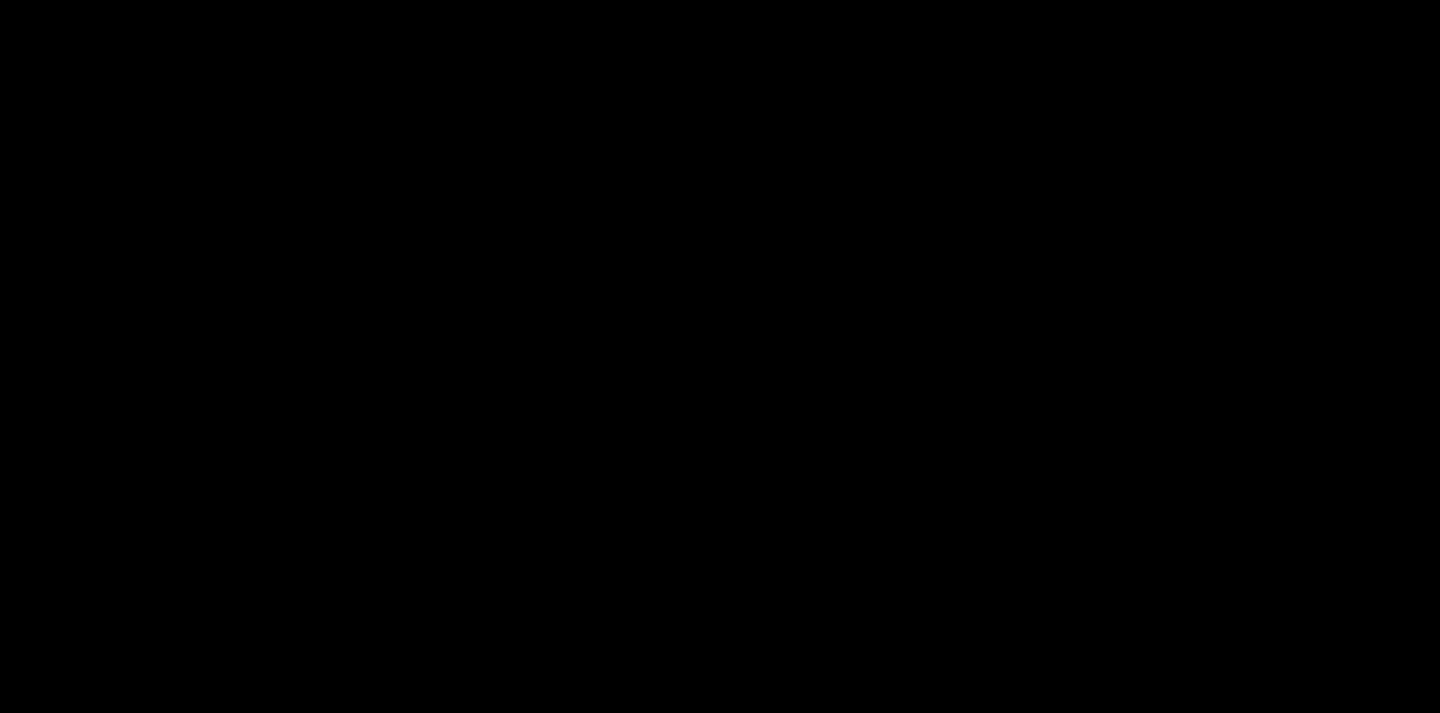 scroll, scrollTop: 0, scrollLeft: 0, axis: both 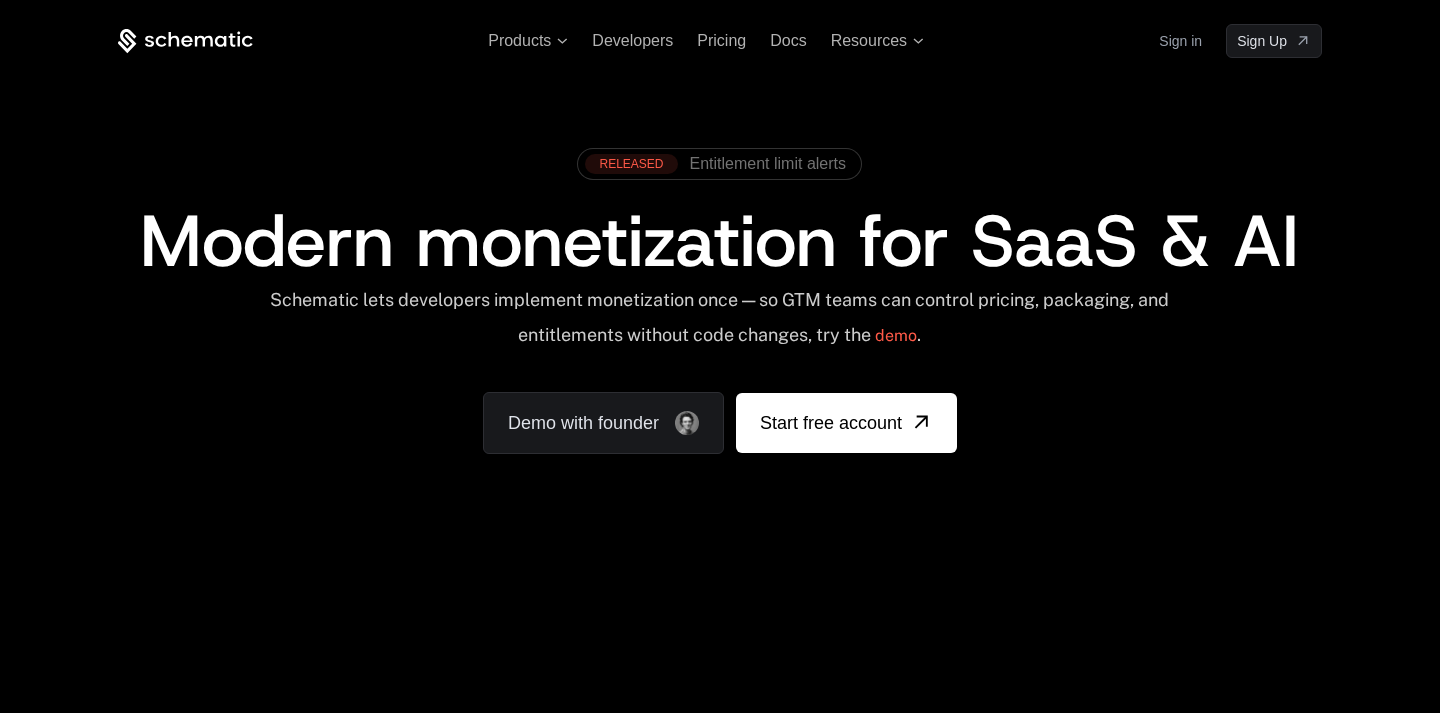 click on "Sign in" at bounding box center [1180, 41] 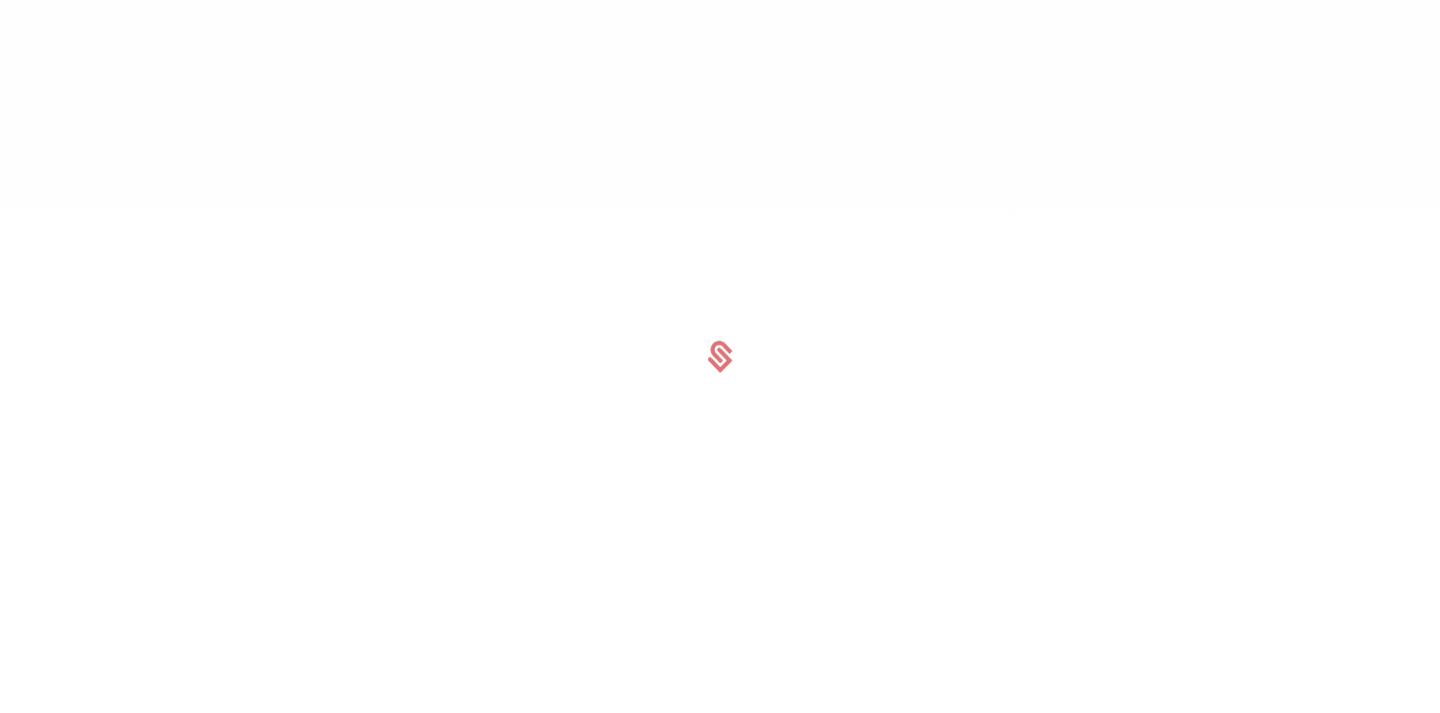 scroll, scrollTop: 0, scrollLeft: 0, axis: both 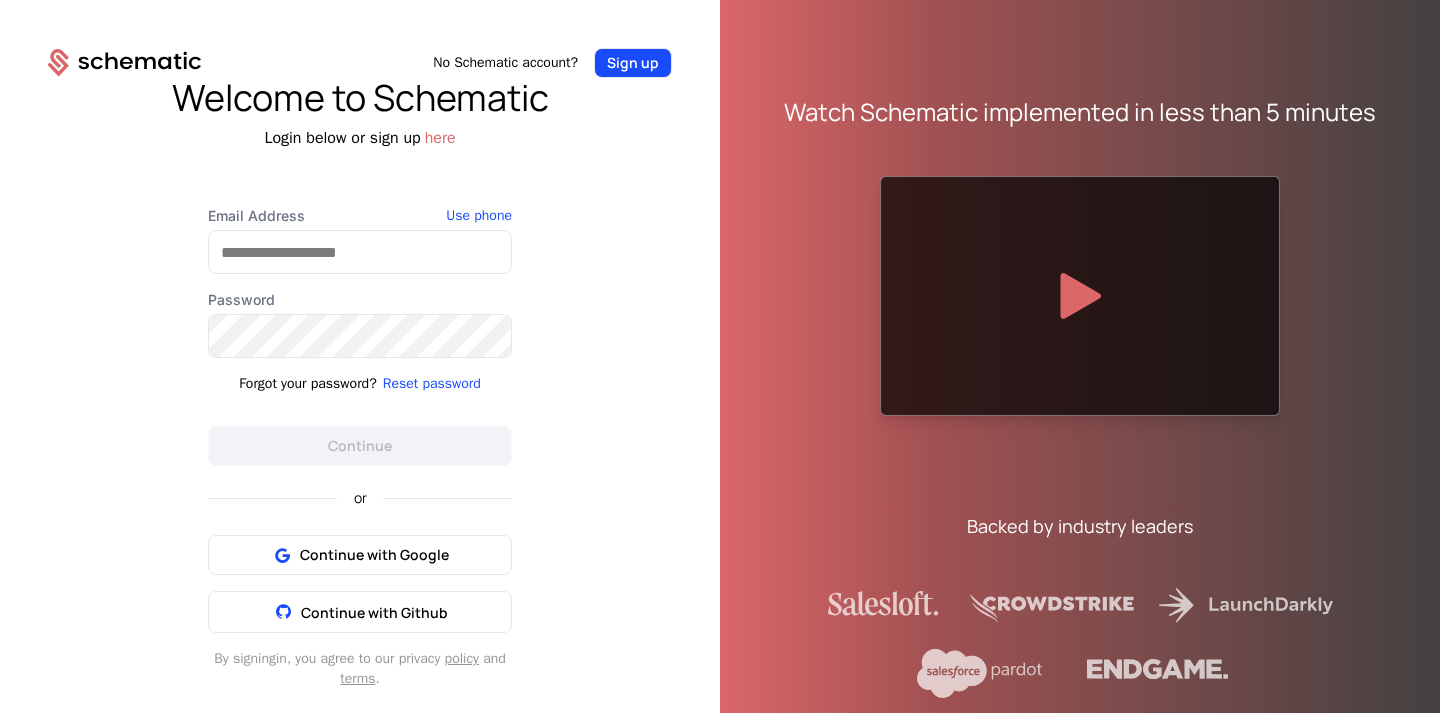 click on "Sign up" at bounding box center (633, 63) 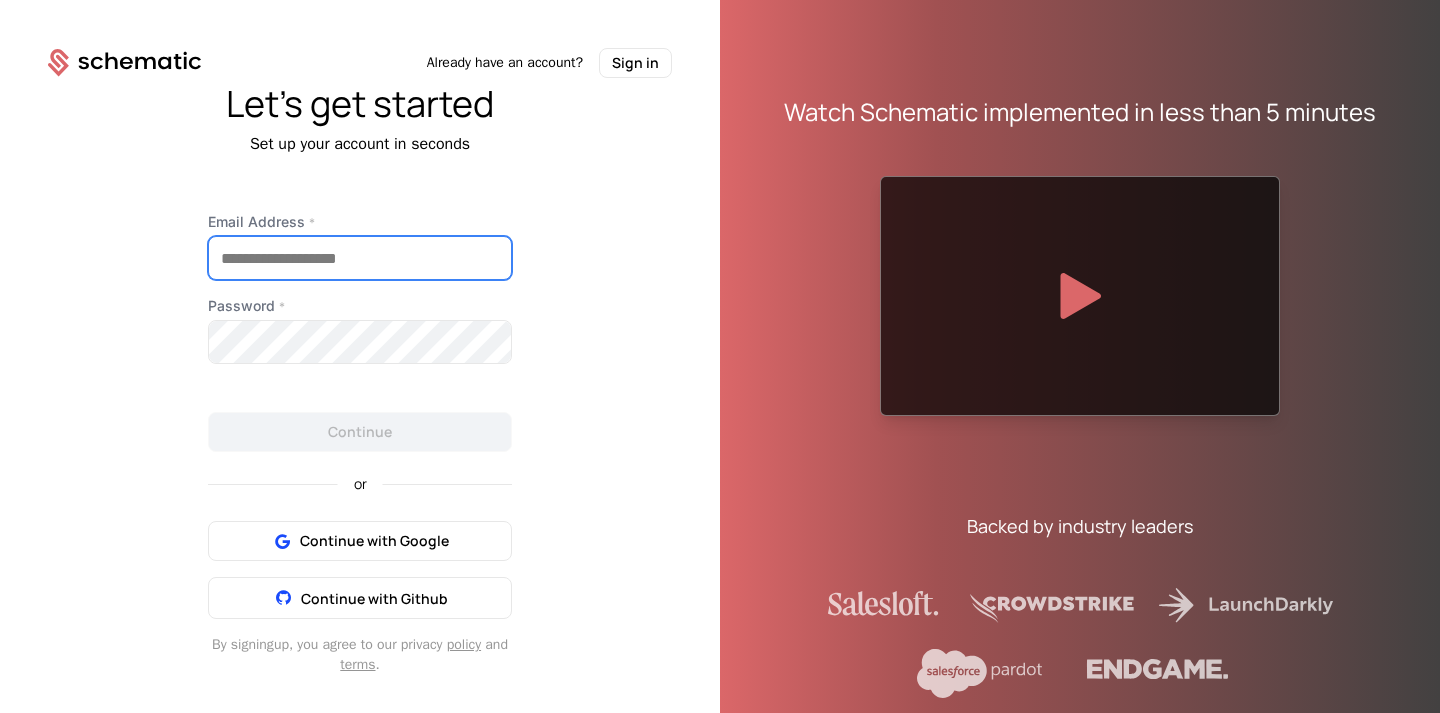 click on "Email Address *" at bounding box center (360, 258) 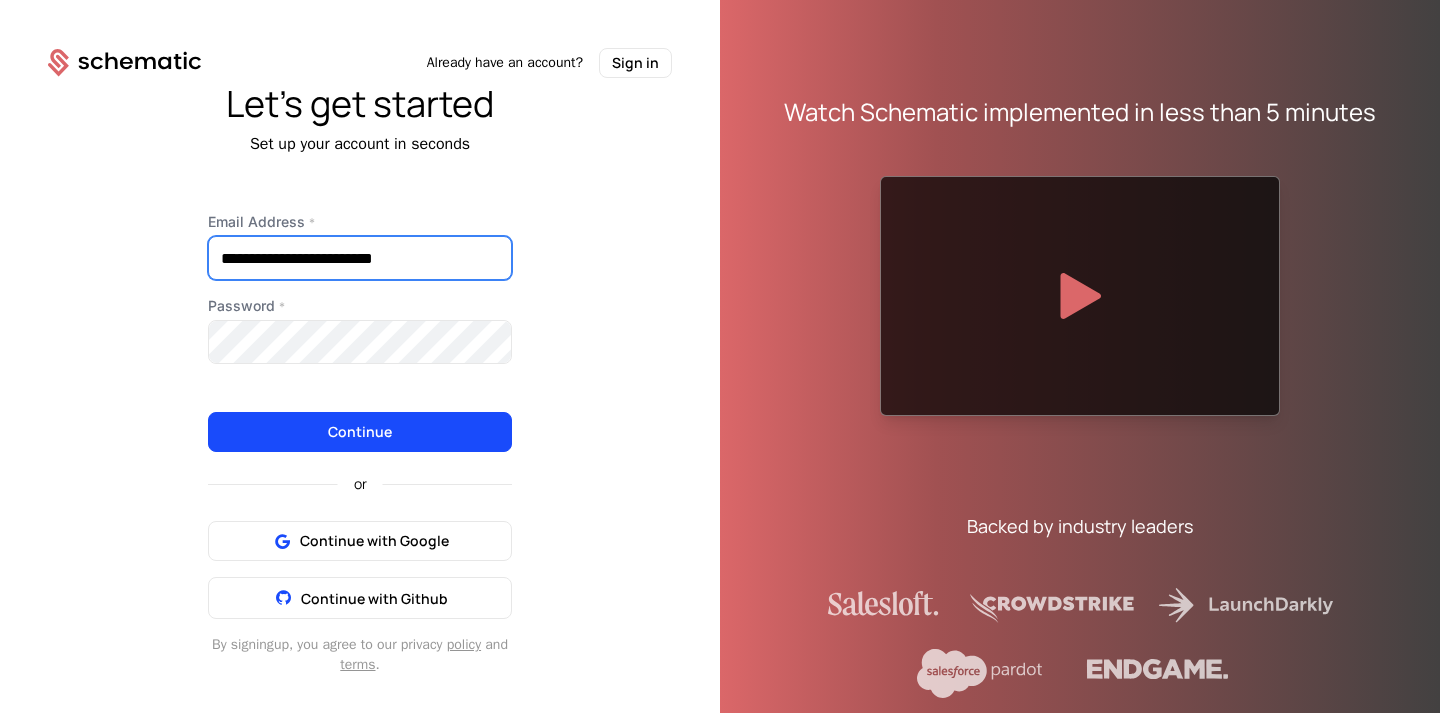 type on "**********" 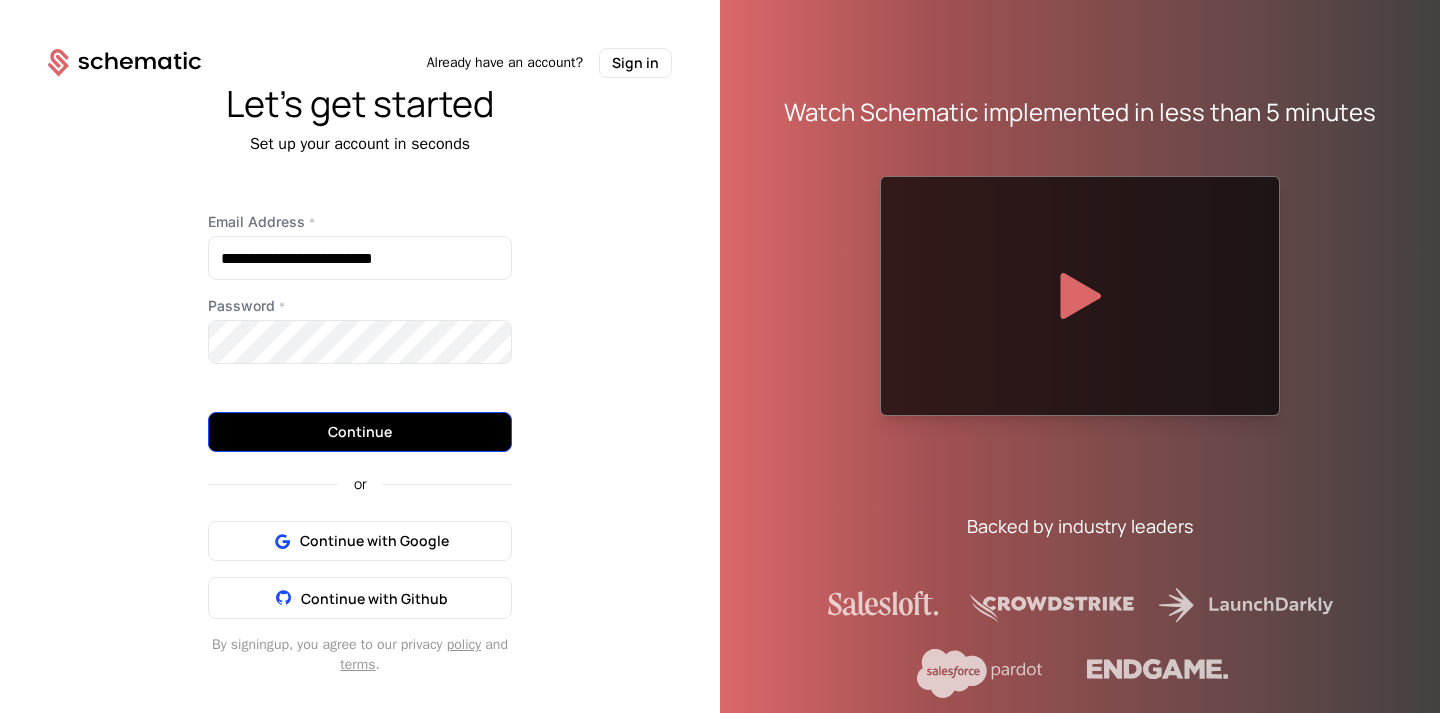 click on "Continue" at bounding box center [360, 432] 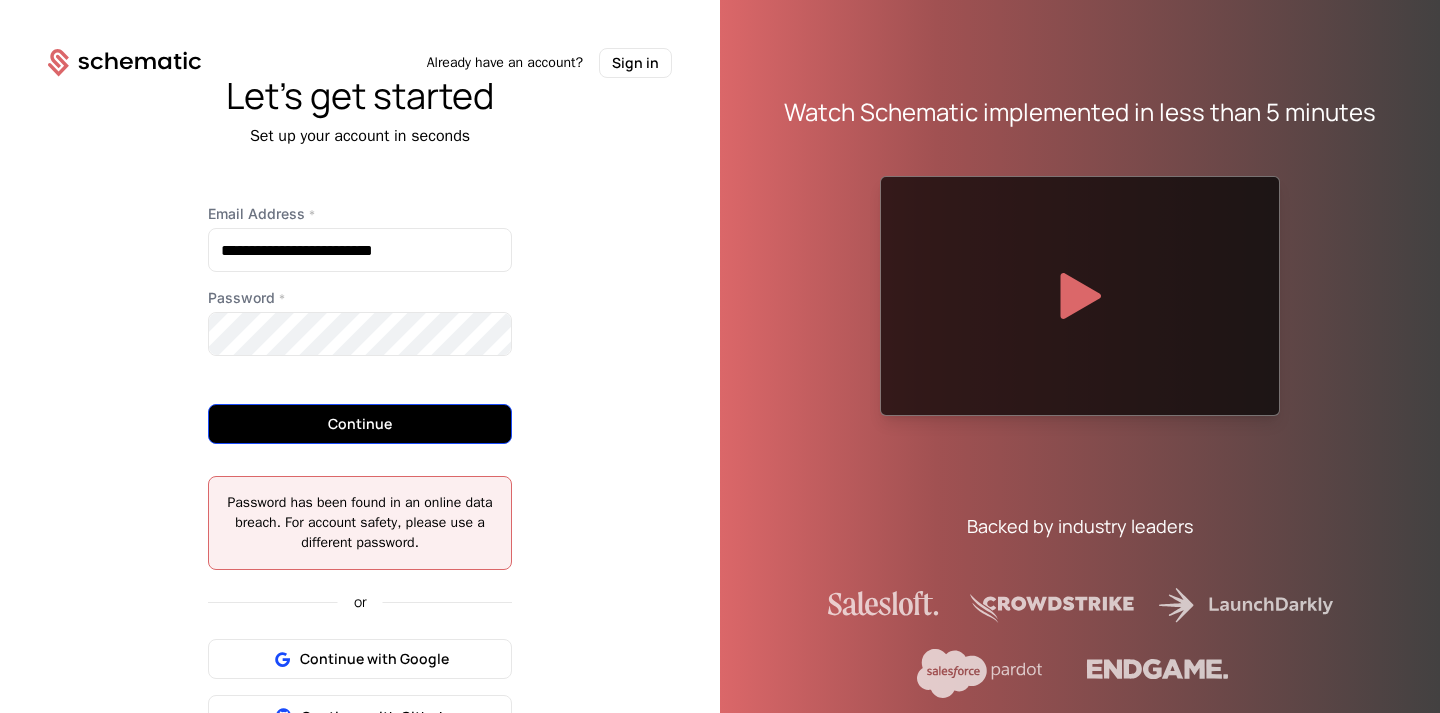 click on "Continue" at bounding box center [360, 424] 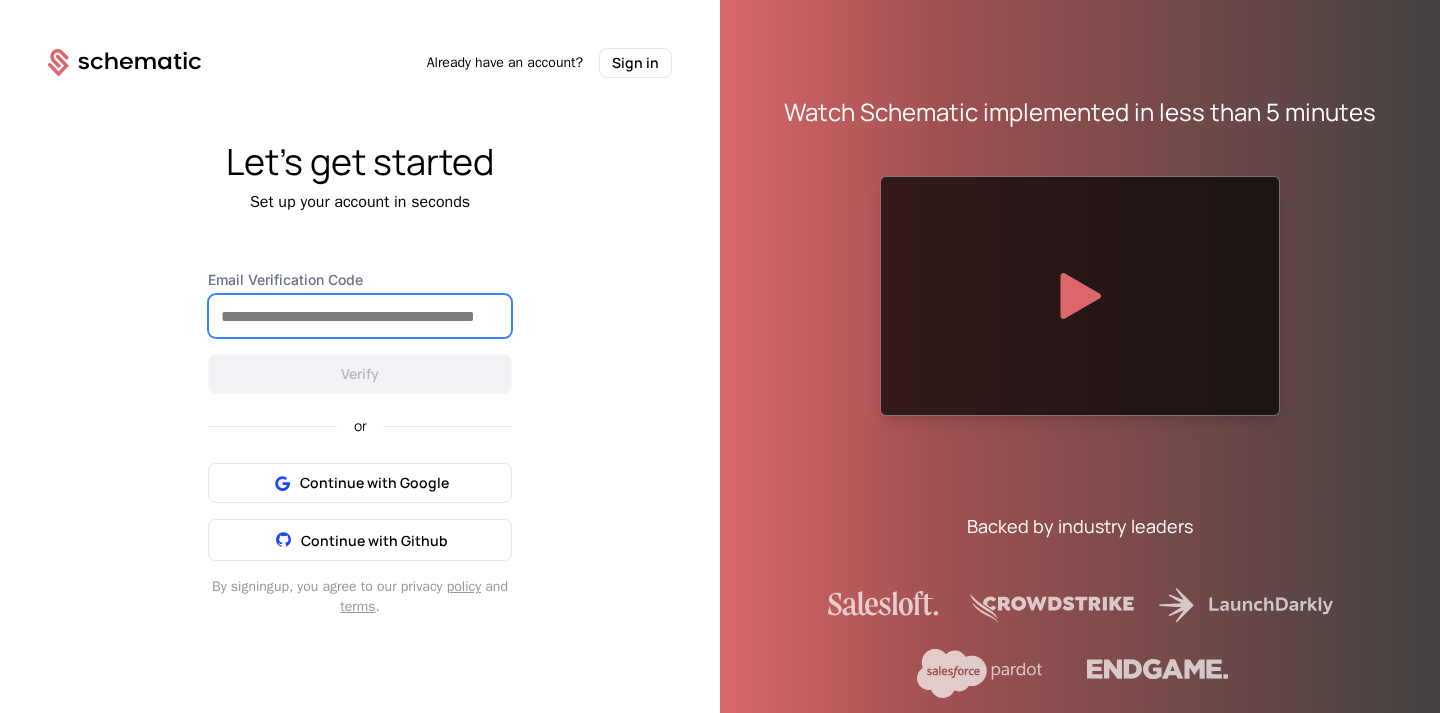 click on "Email Verification Code" at bounding box center (360, 316) 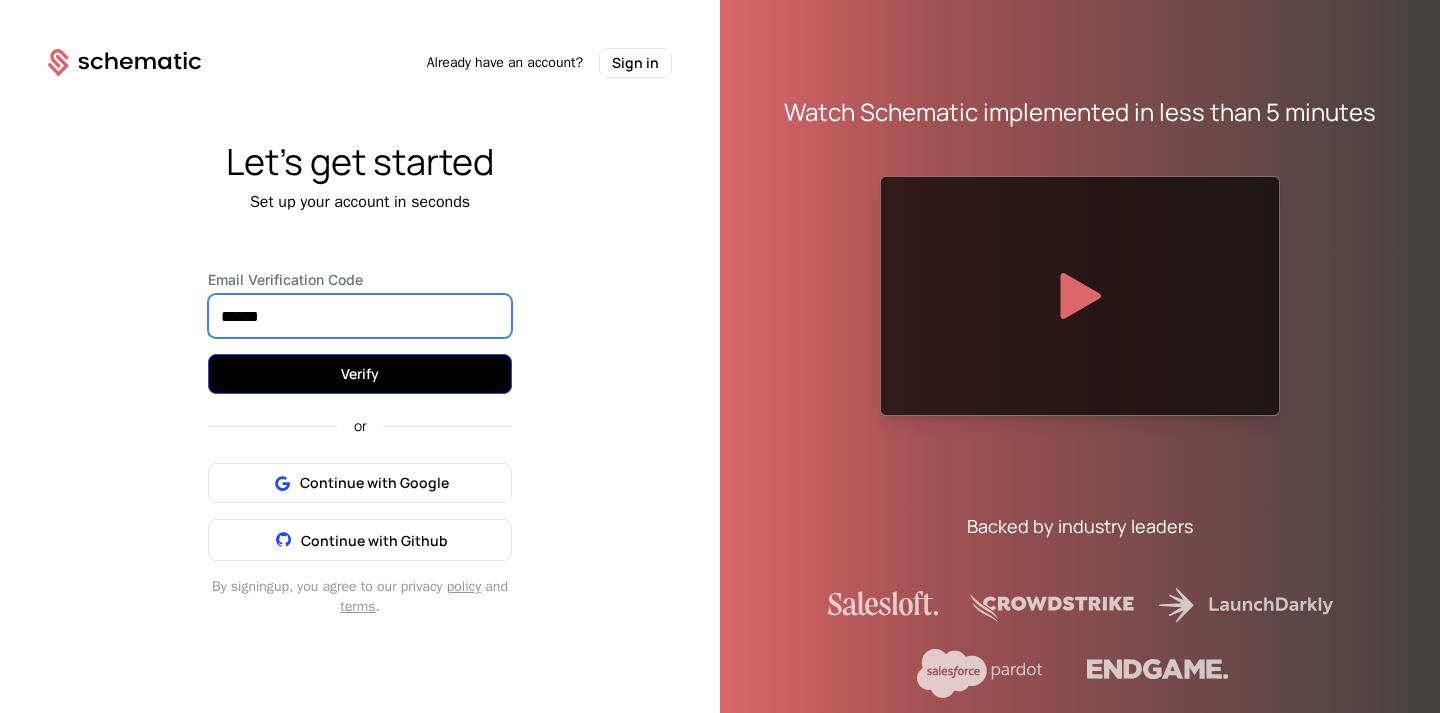 type on "******" 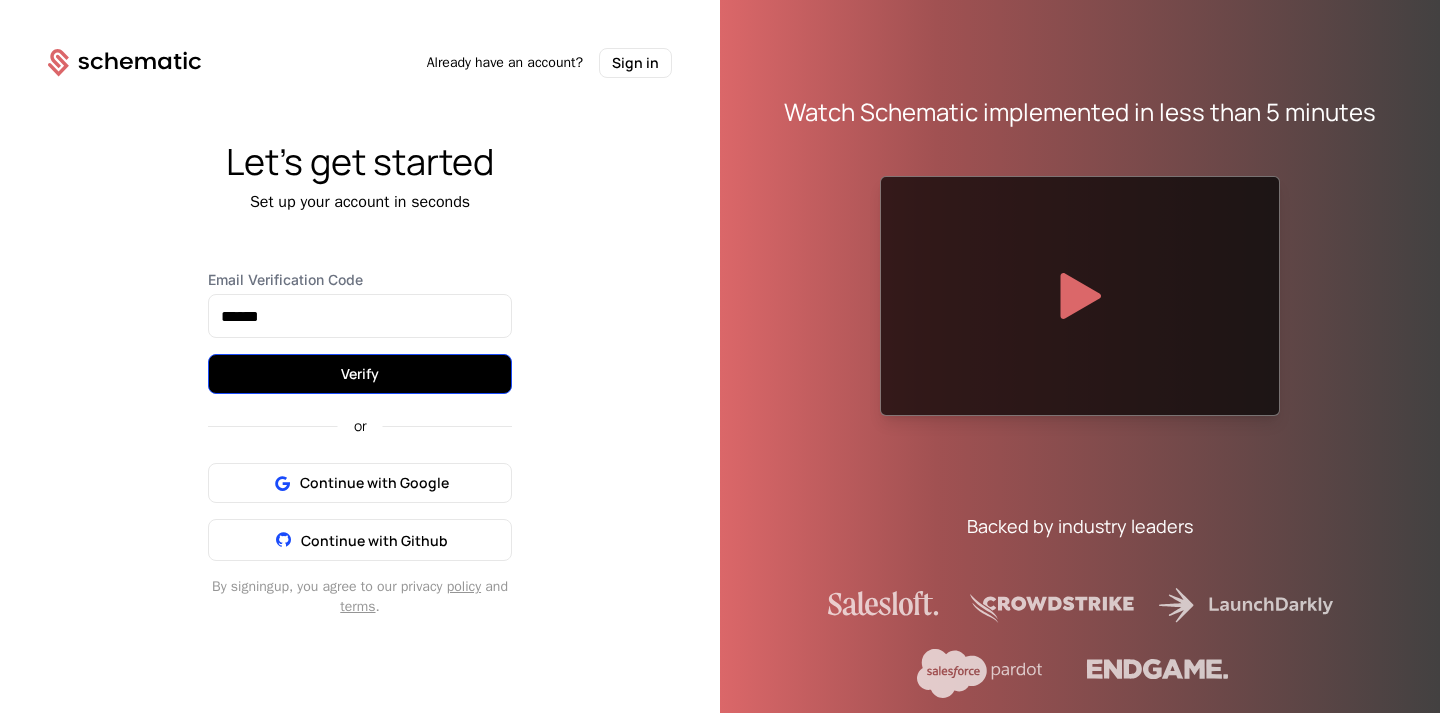 click on "Verify" at bounding box center (360, 374) 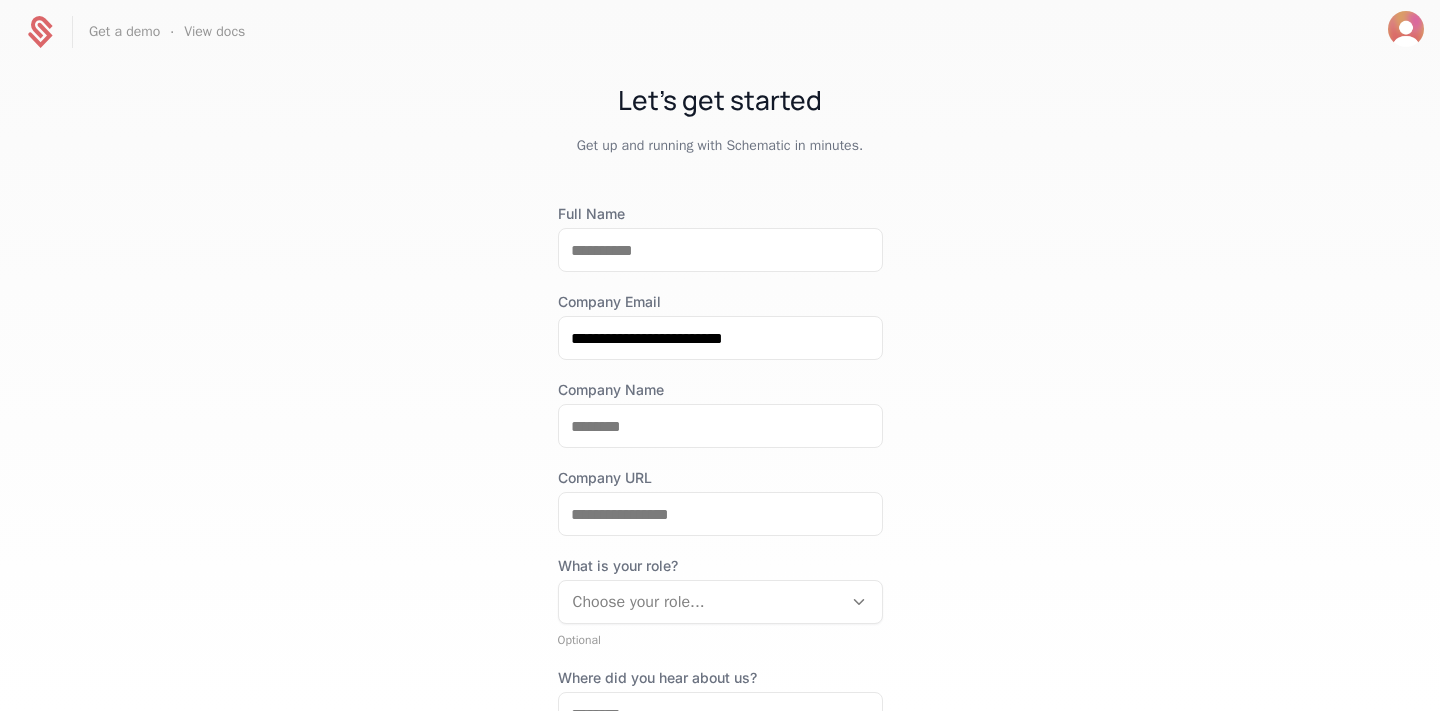 scroll, scrollTop: 0, scrollLeft: 0, axis: both 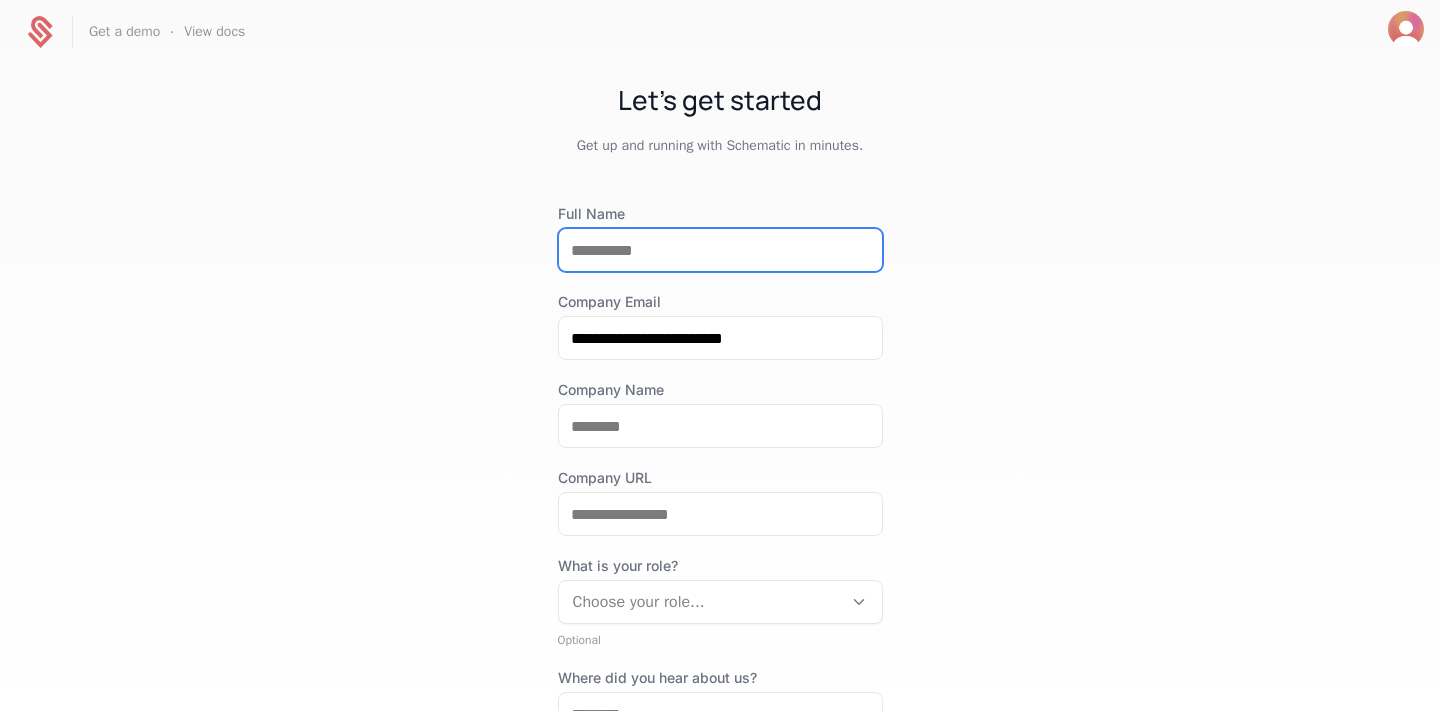 click on "Full Name" at bounding box center [720, 250] 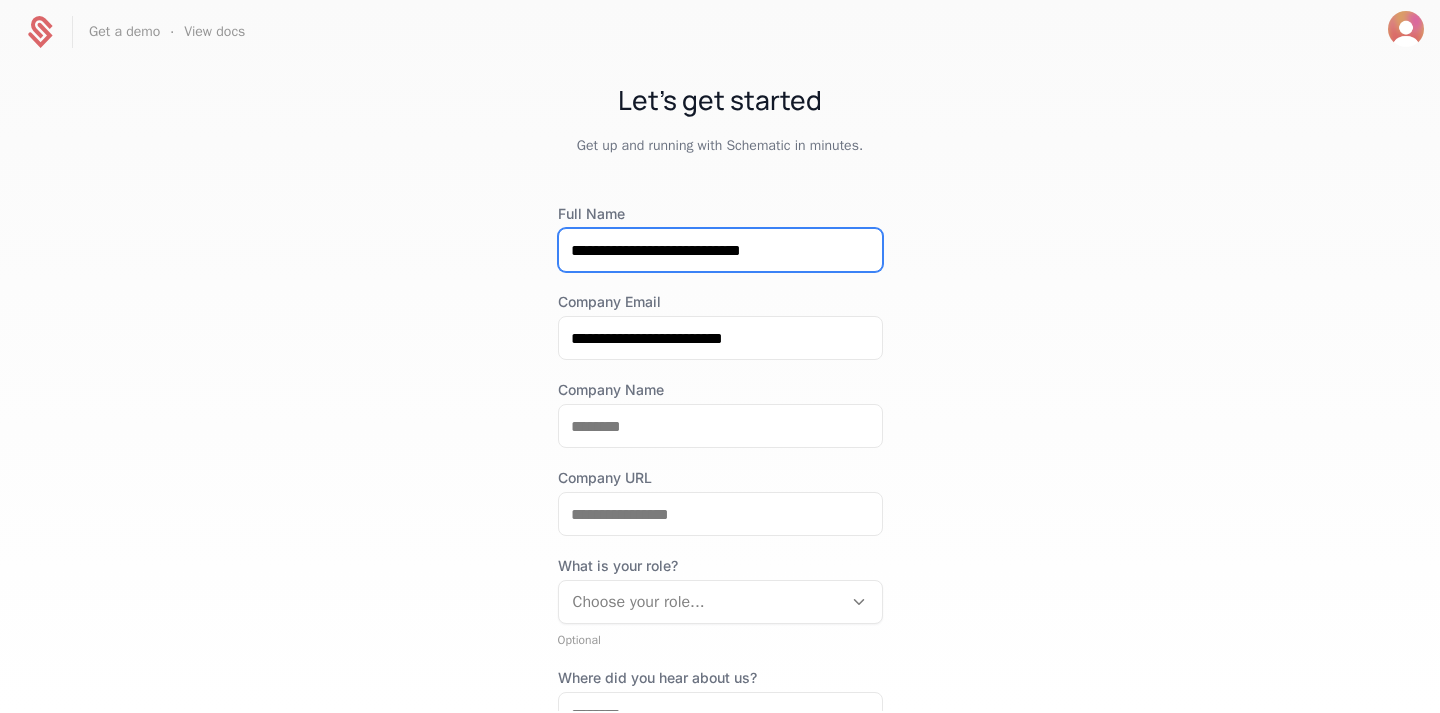 scroll, scrollTop: 125, scrollLeft: 0, axis: vertical 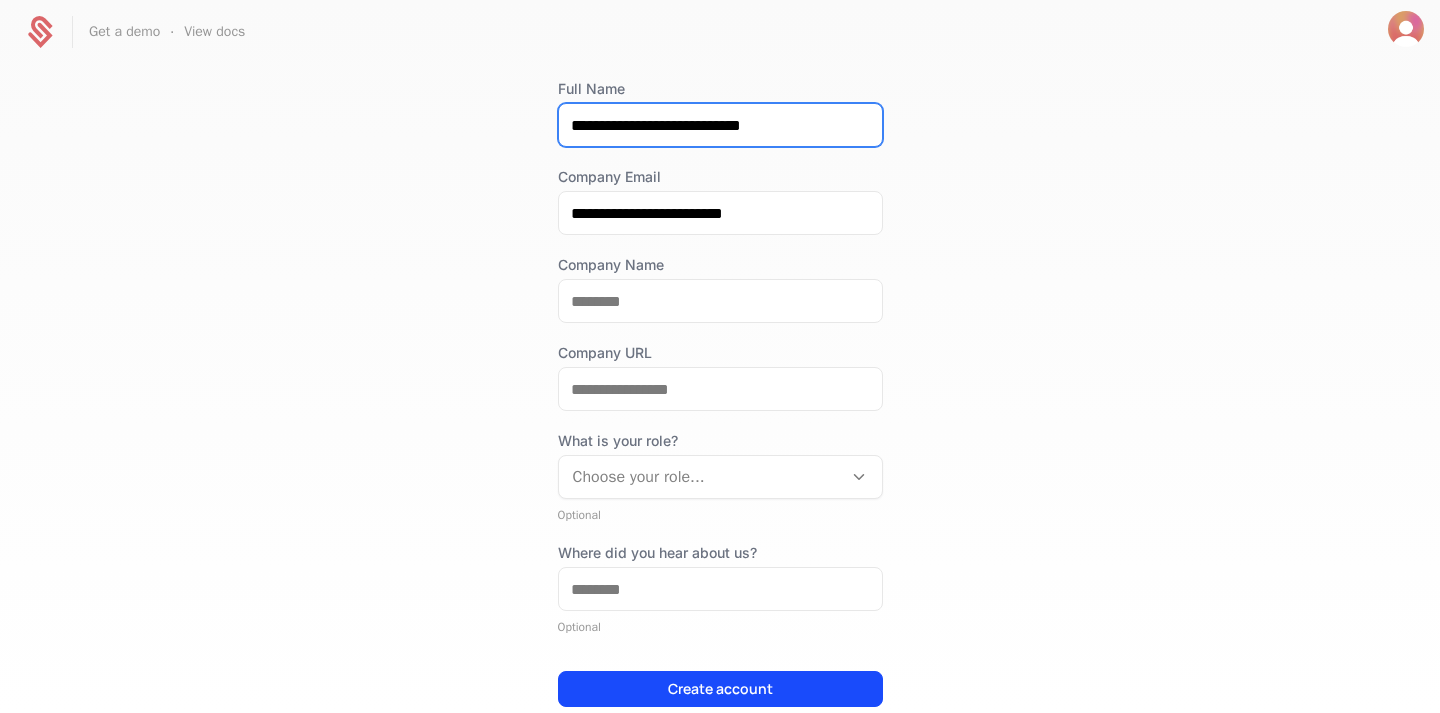 type on "**********" 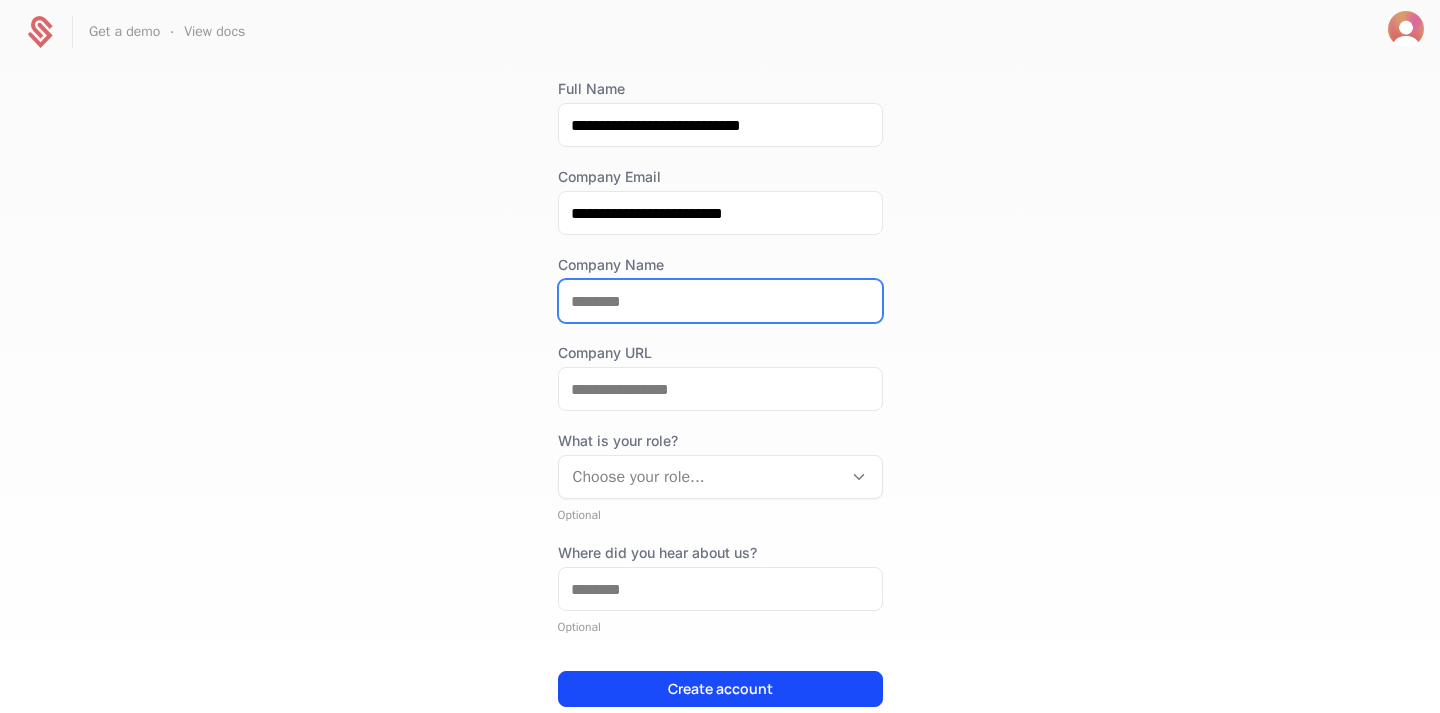 click on "Company Name" at bounding box center [720, 301] 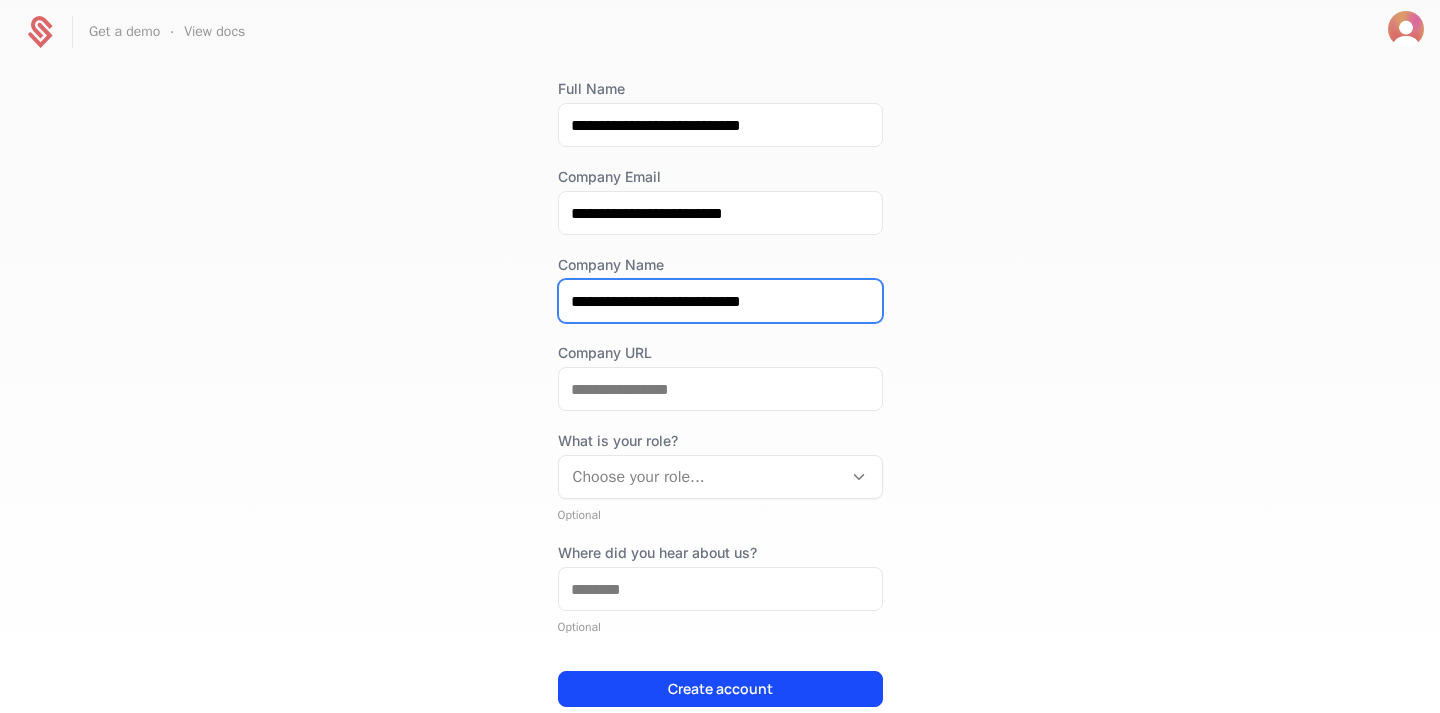 click on "**********" at bounding box center (720, 301) 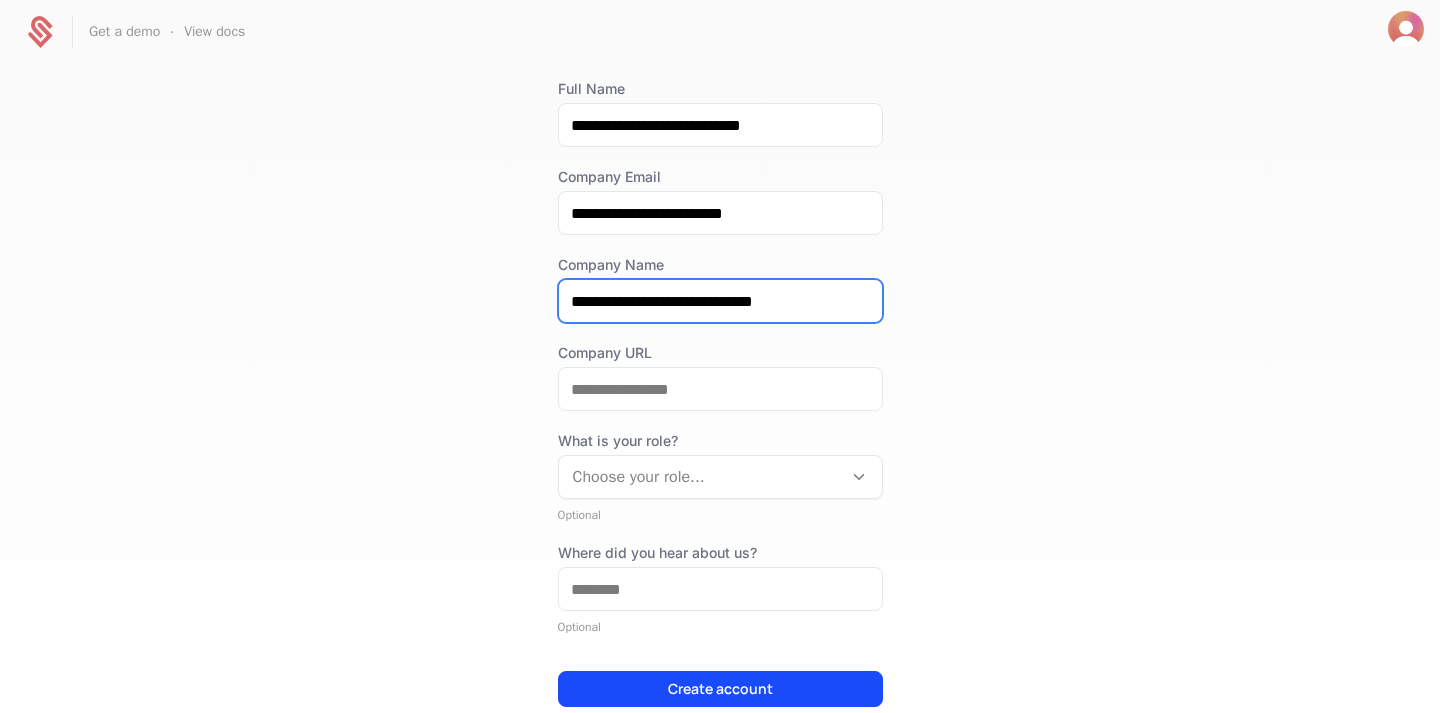 type on "**********" 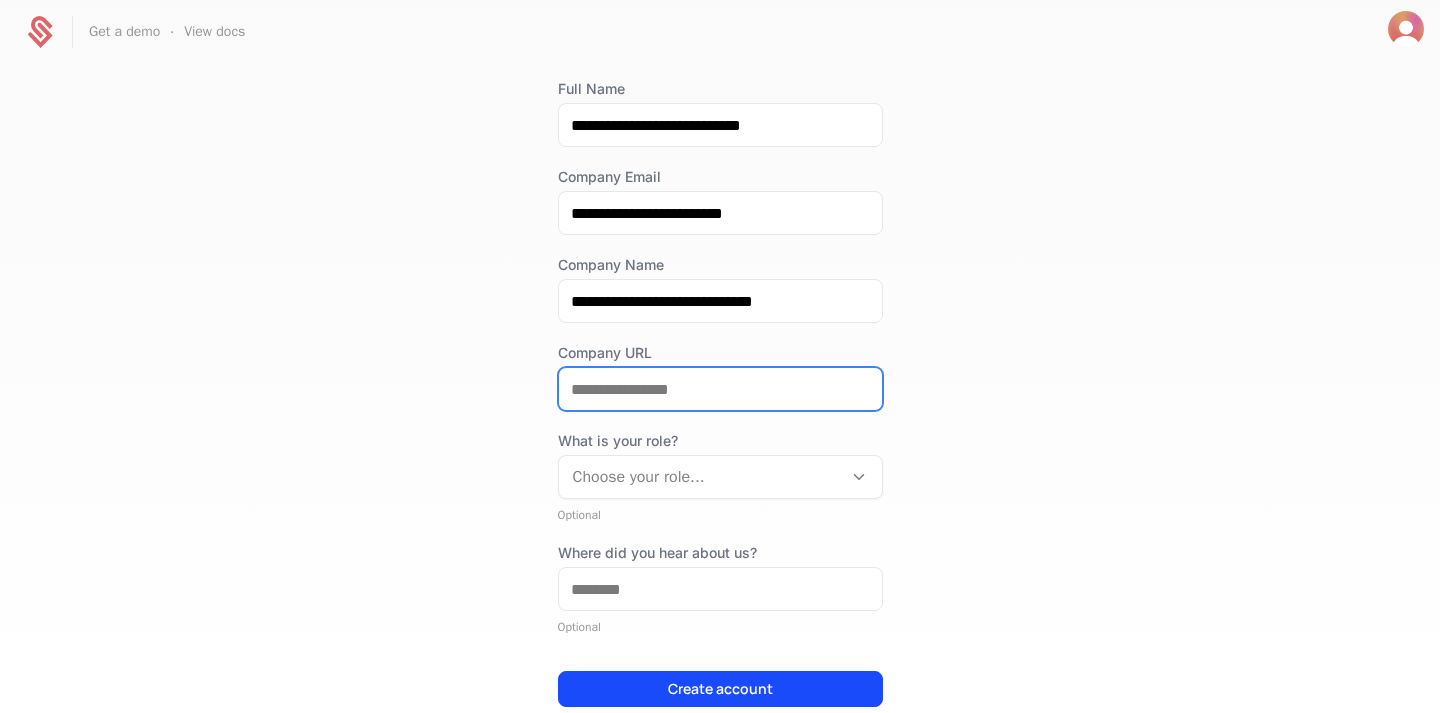 click on "Company URL" at bounding box center [720, 389] 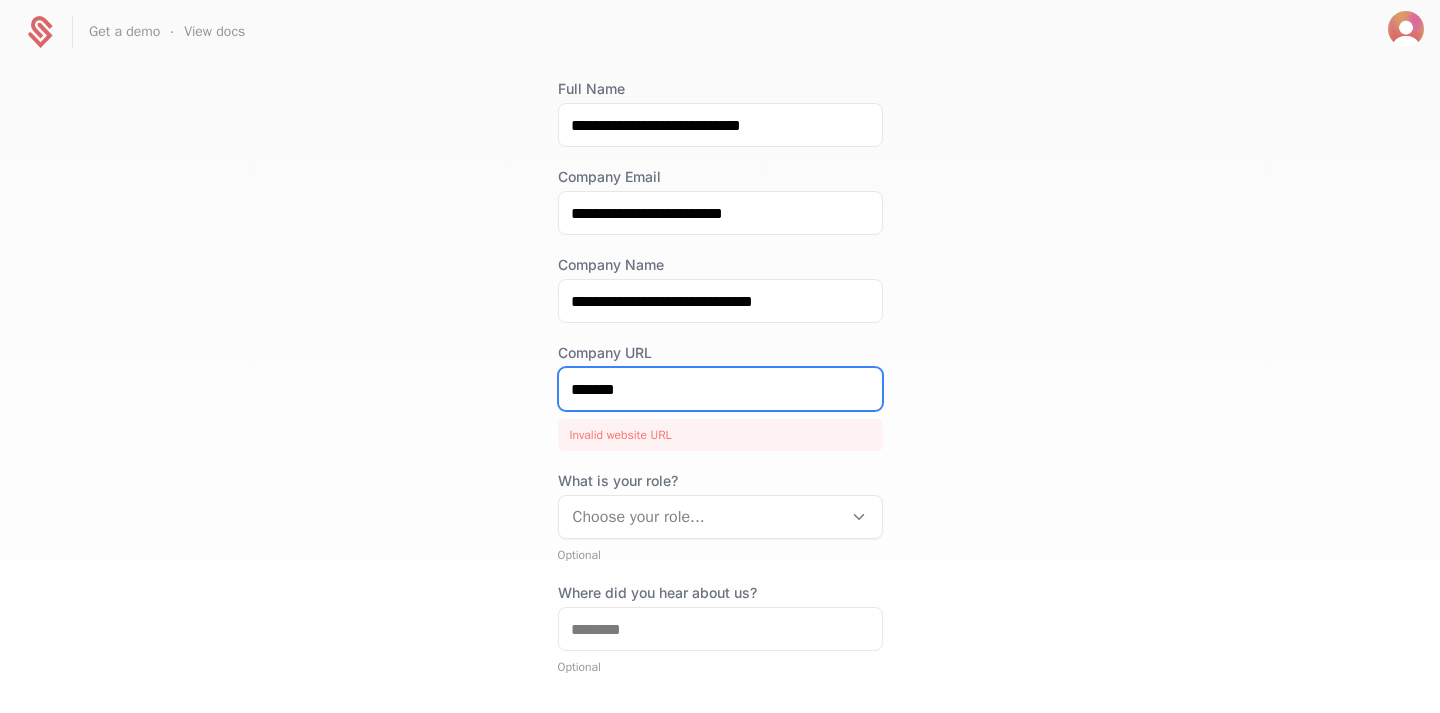 paste on "**********" 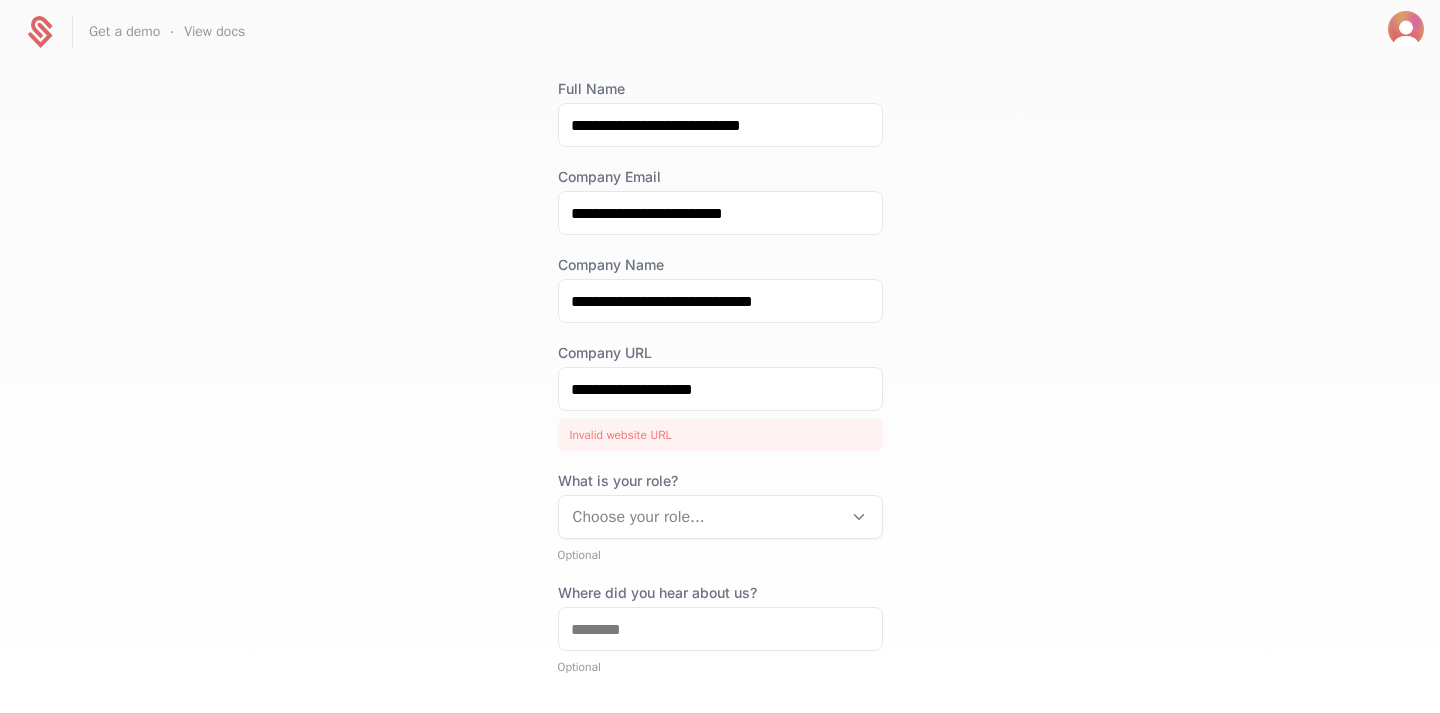 click on "**********" at bounding box center (720, 387) 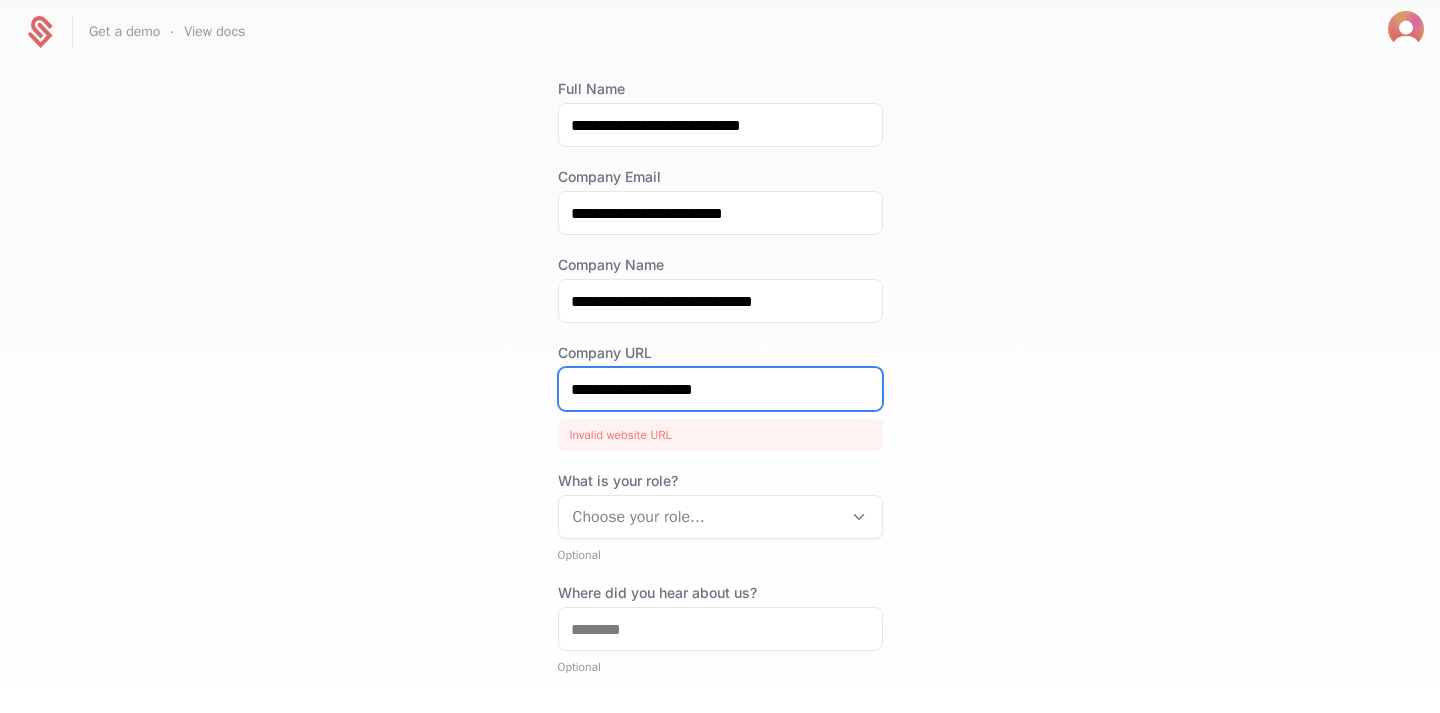 click on "**********" at bounding box center [720, 389] 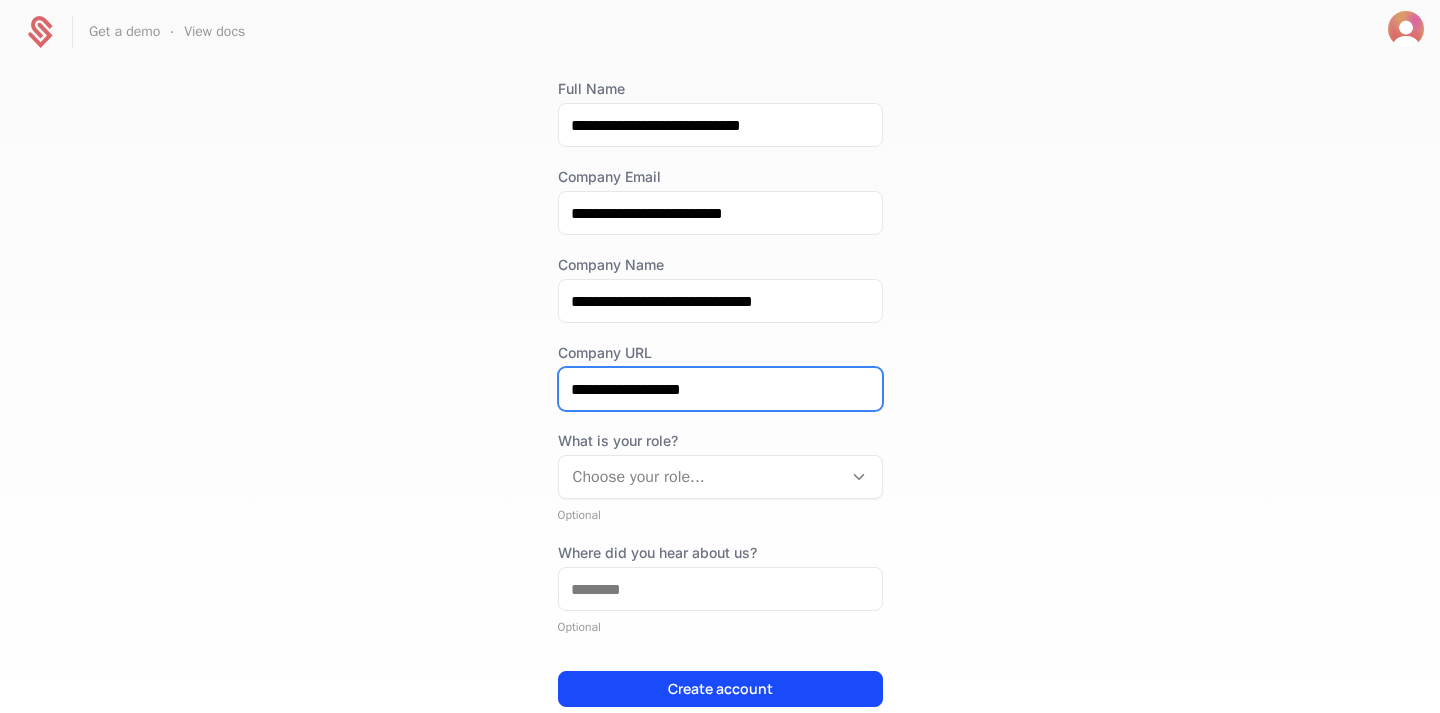 type on "**********" 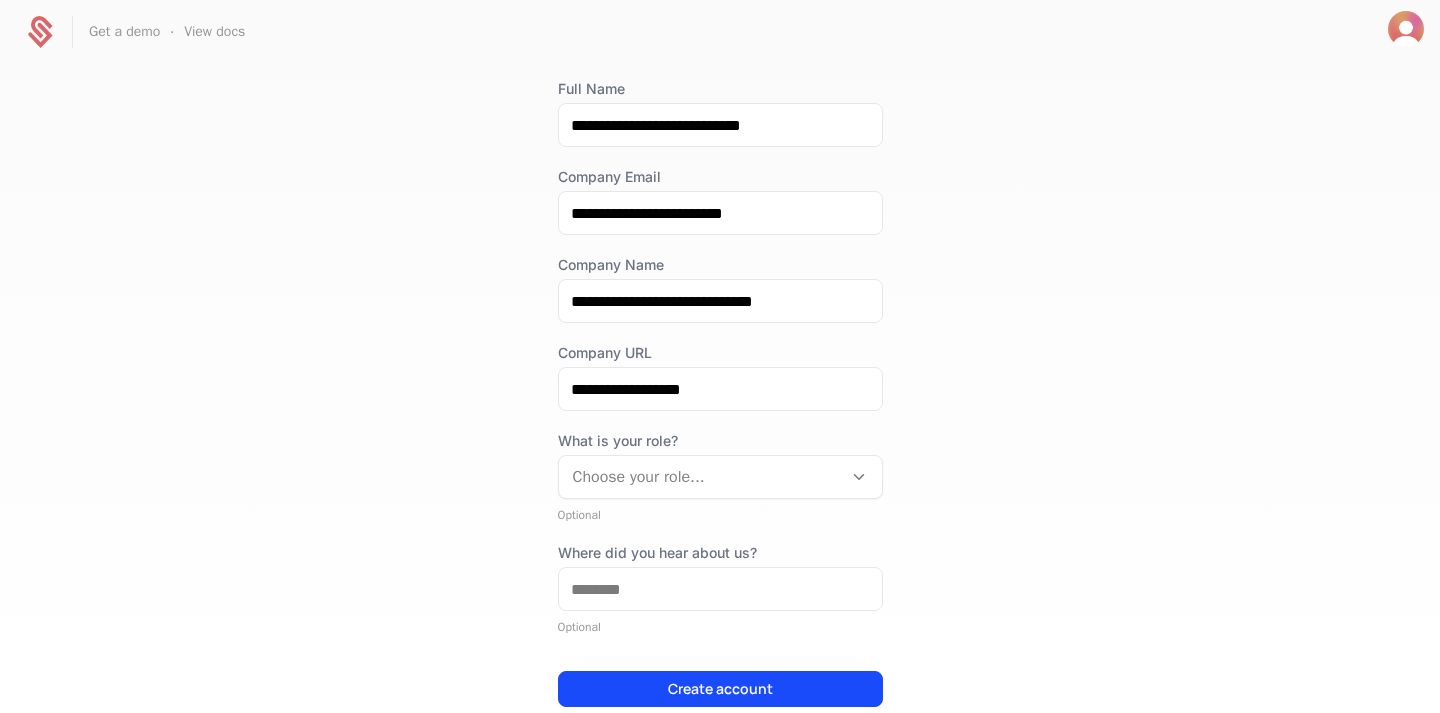 click at bounding box center (700, 477) 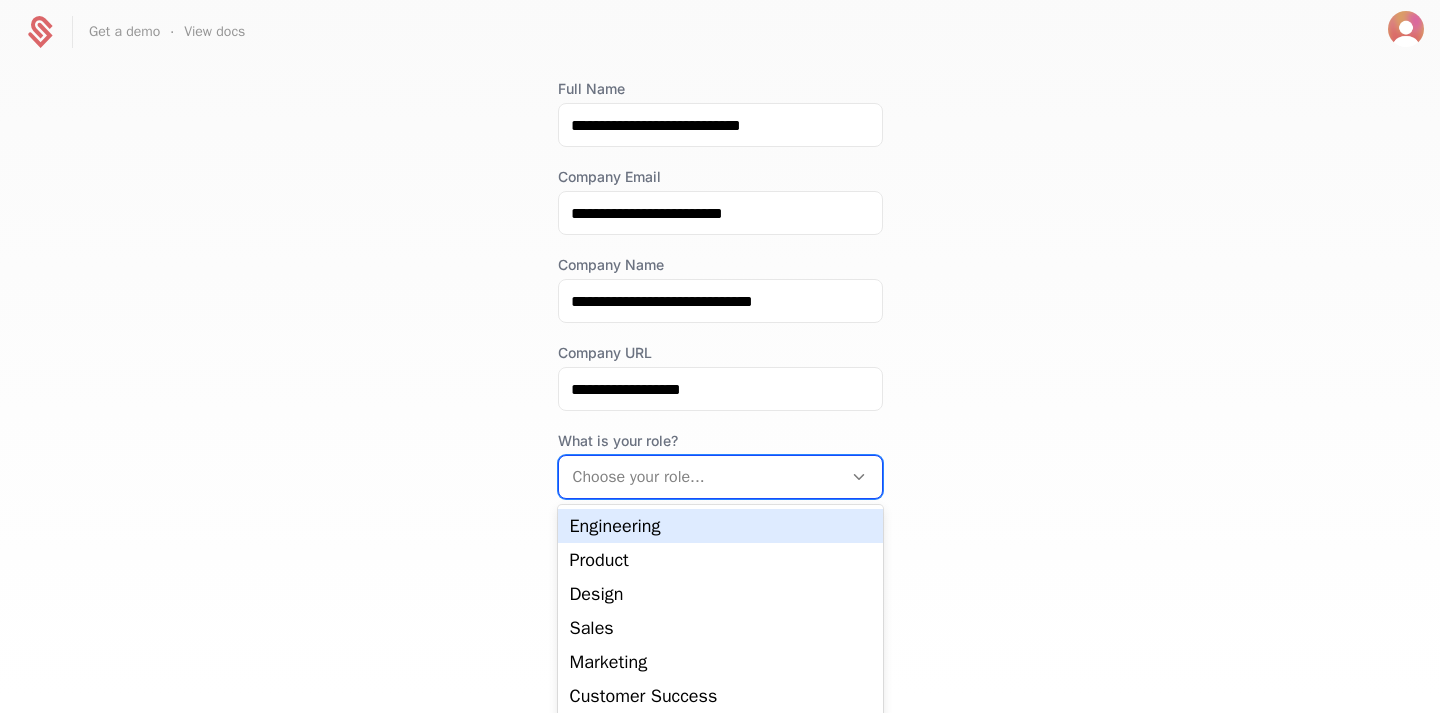 scroll, scrollTop: 16, scrollLeft: 0, axis: vertical 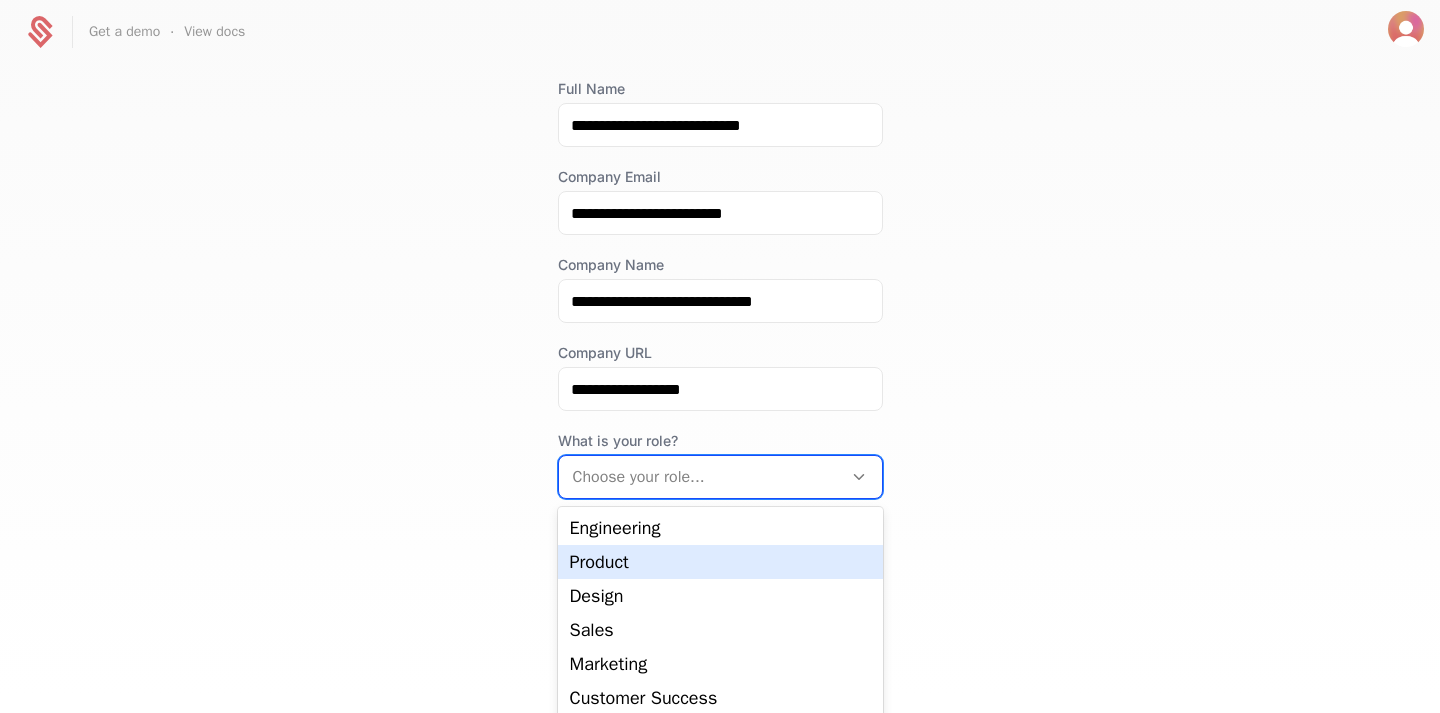 click on "Product" at bounding box center (720, 562) 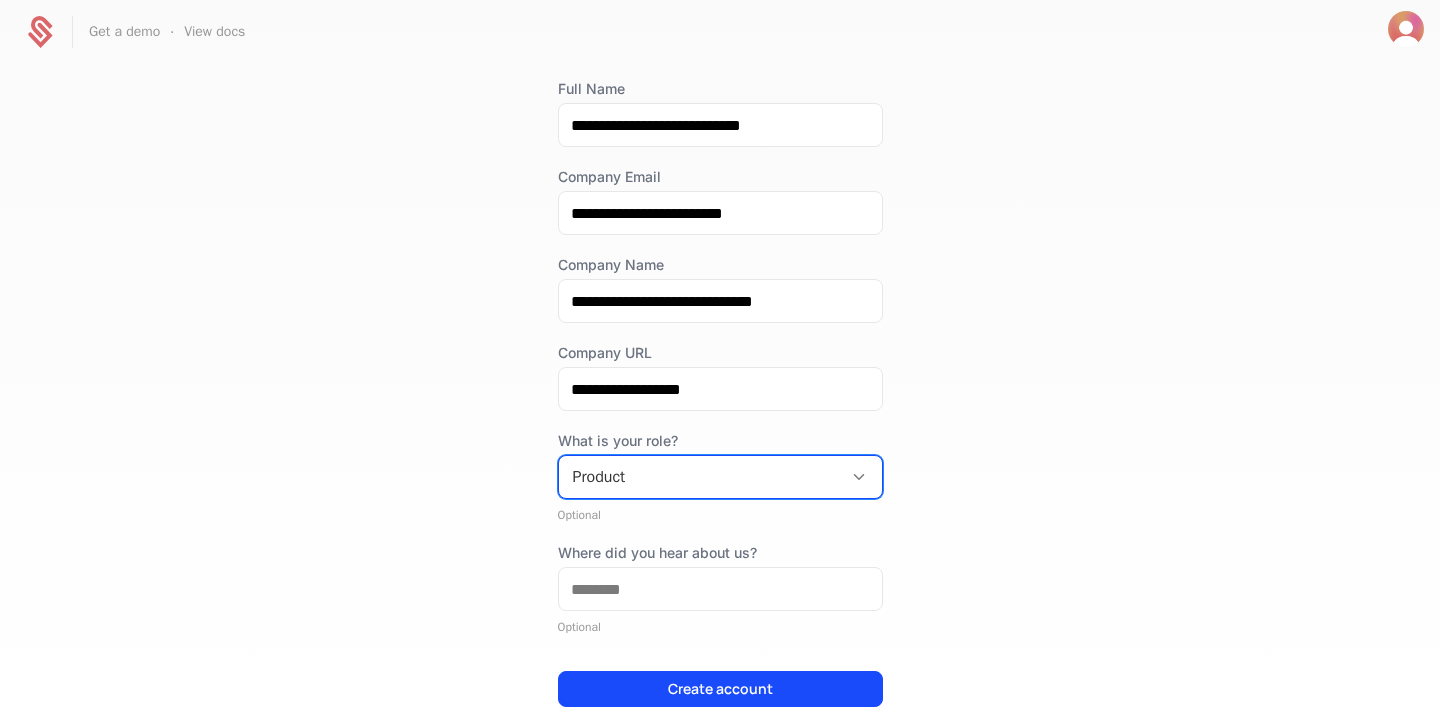 scroll, scrollTop: 0, scrollLeft: 0, axis: both 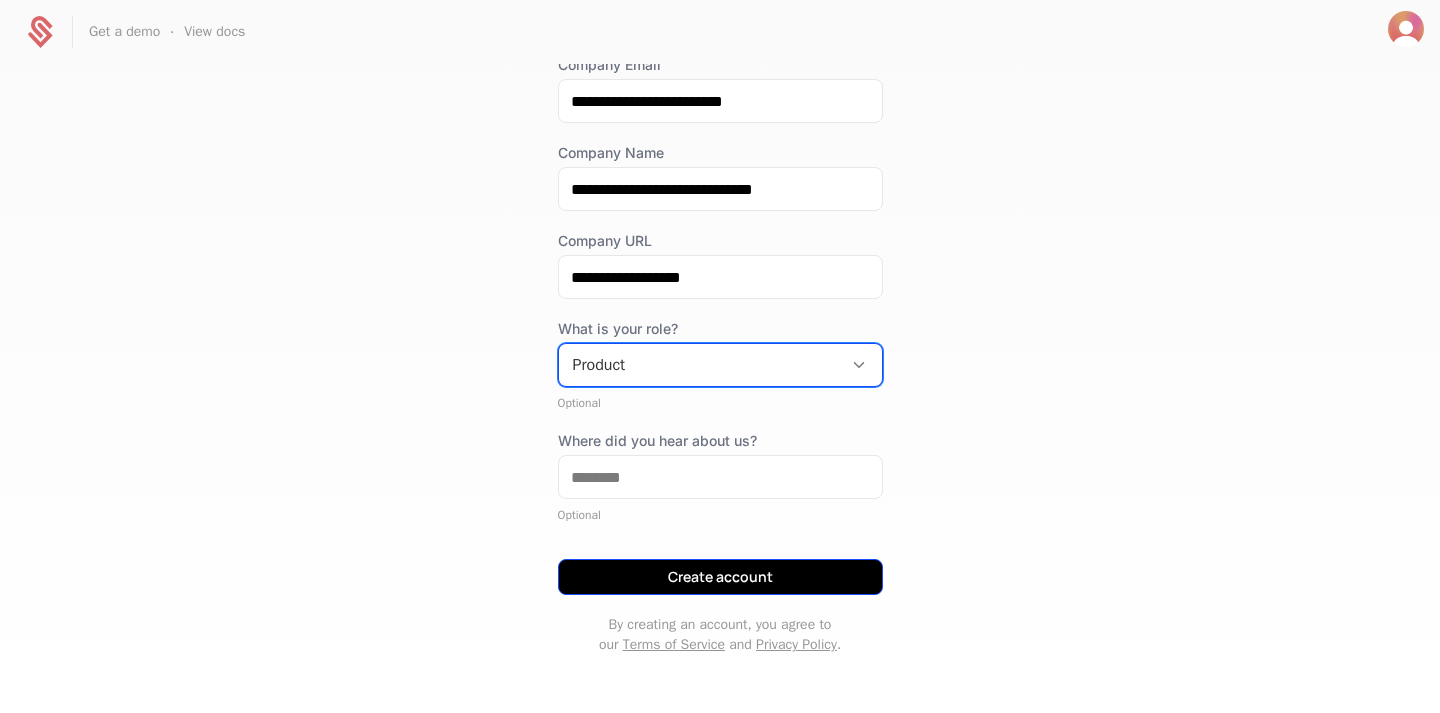 click on "Create account" at bounding box center [720, 577] 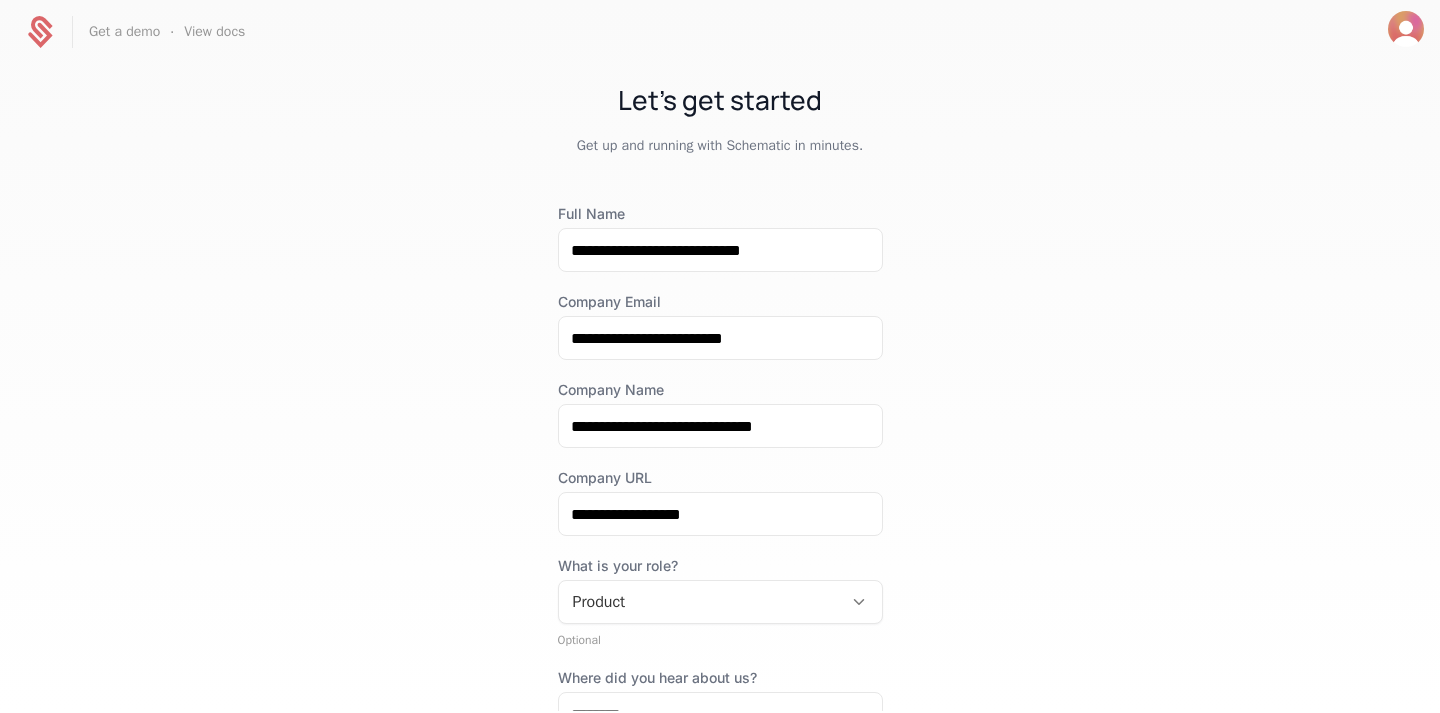 scroll, scrollTop: 238, scrollLeft: 0, axis: vertical 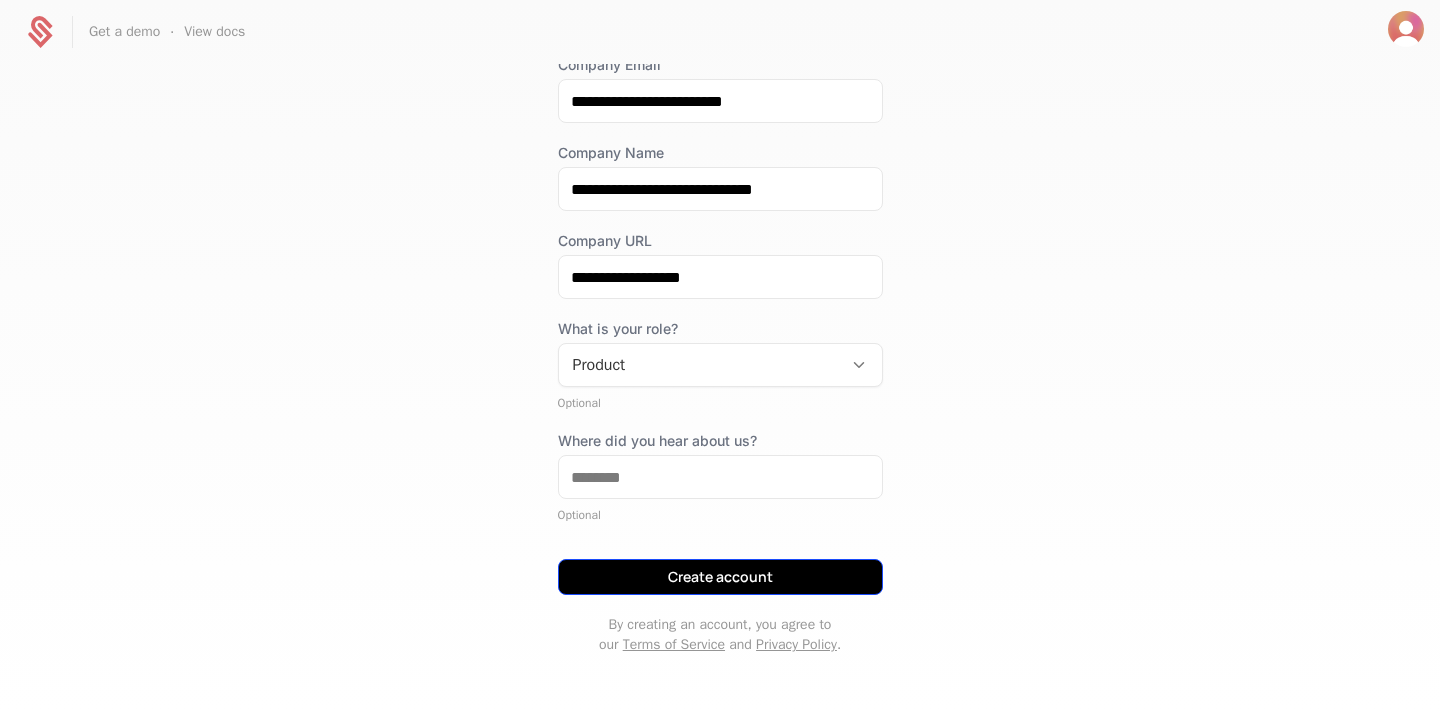 click on "Create account" at bounding box center [720, 577] 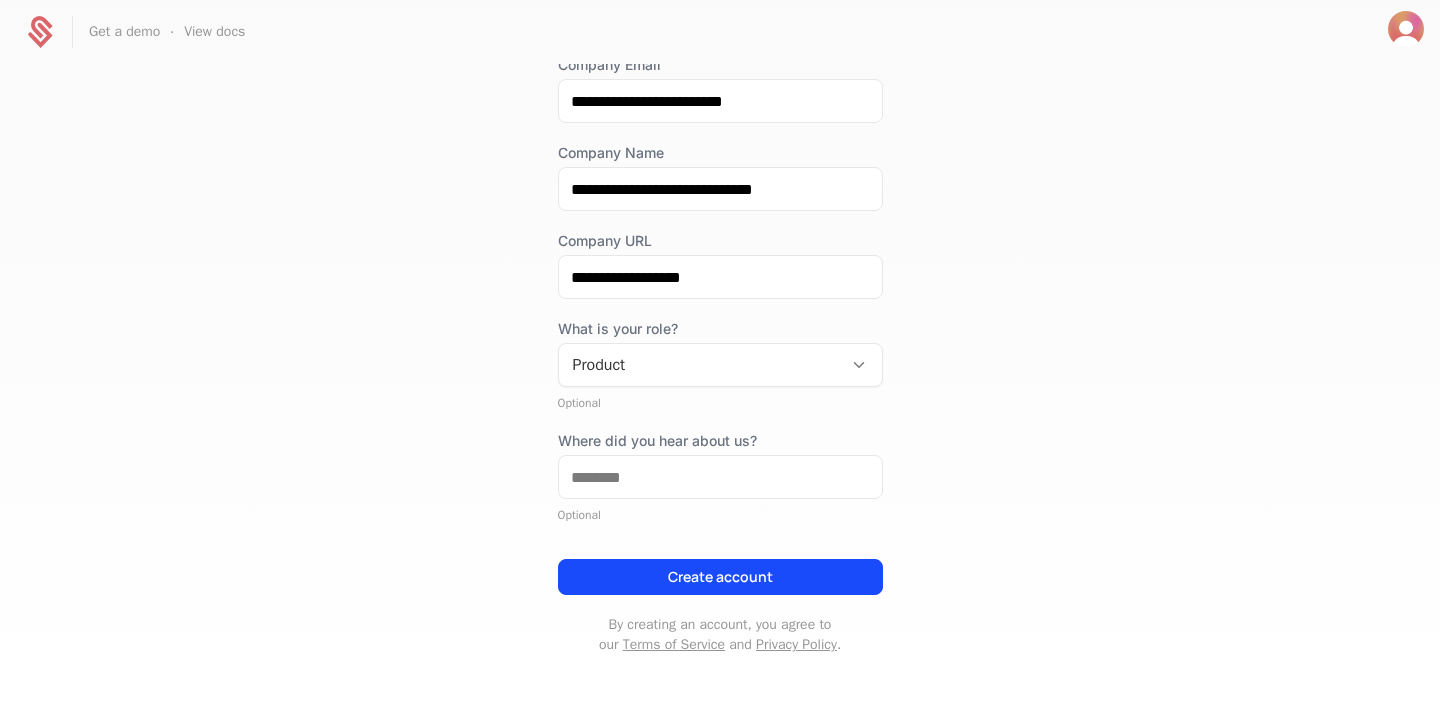 scroll, scrollTop: 63, scrollLeft: 0, axis: vertical 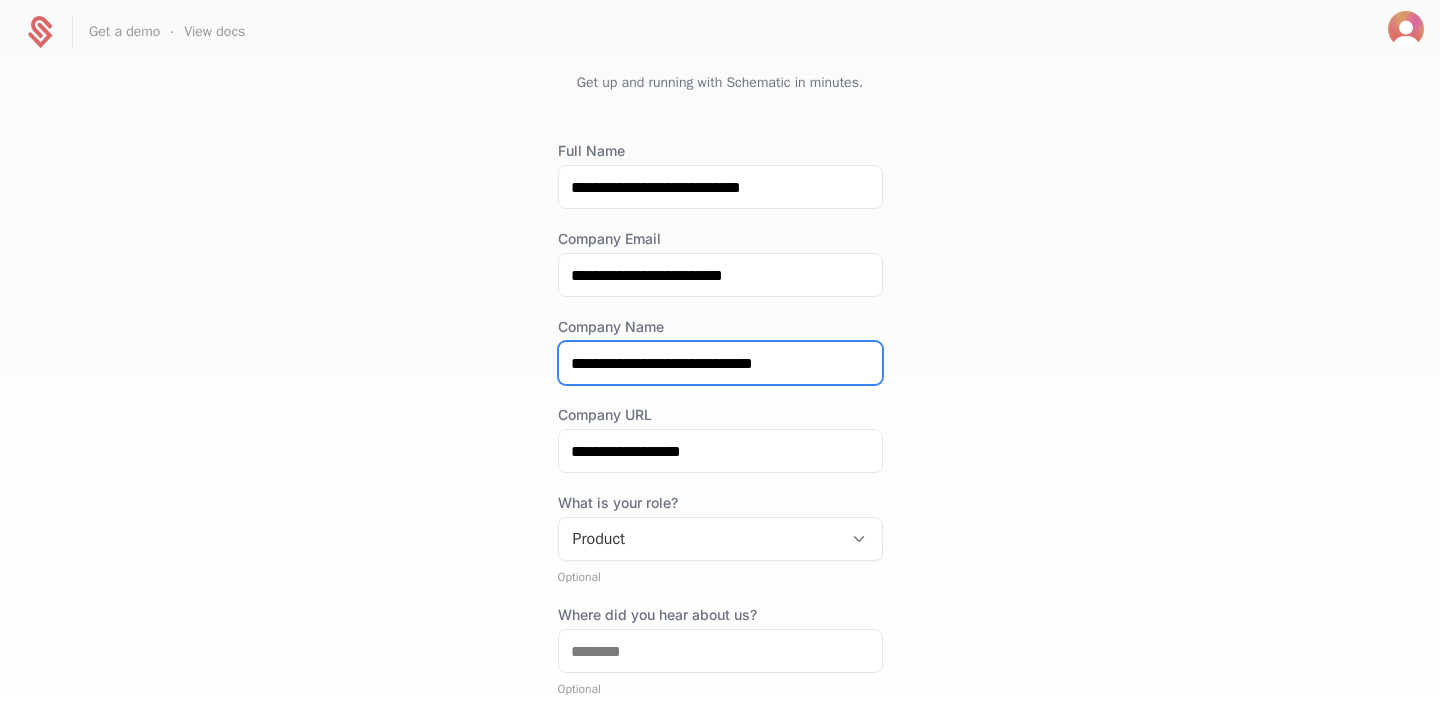 drag, startPoint x: 818, startPoint y: 359, endPoint x: 368, endPoint y: 358, distance: 450.0011 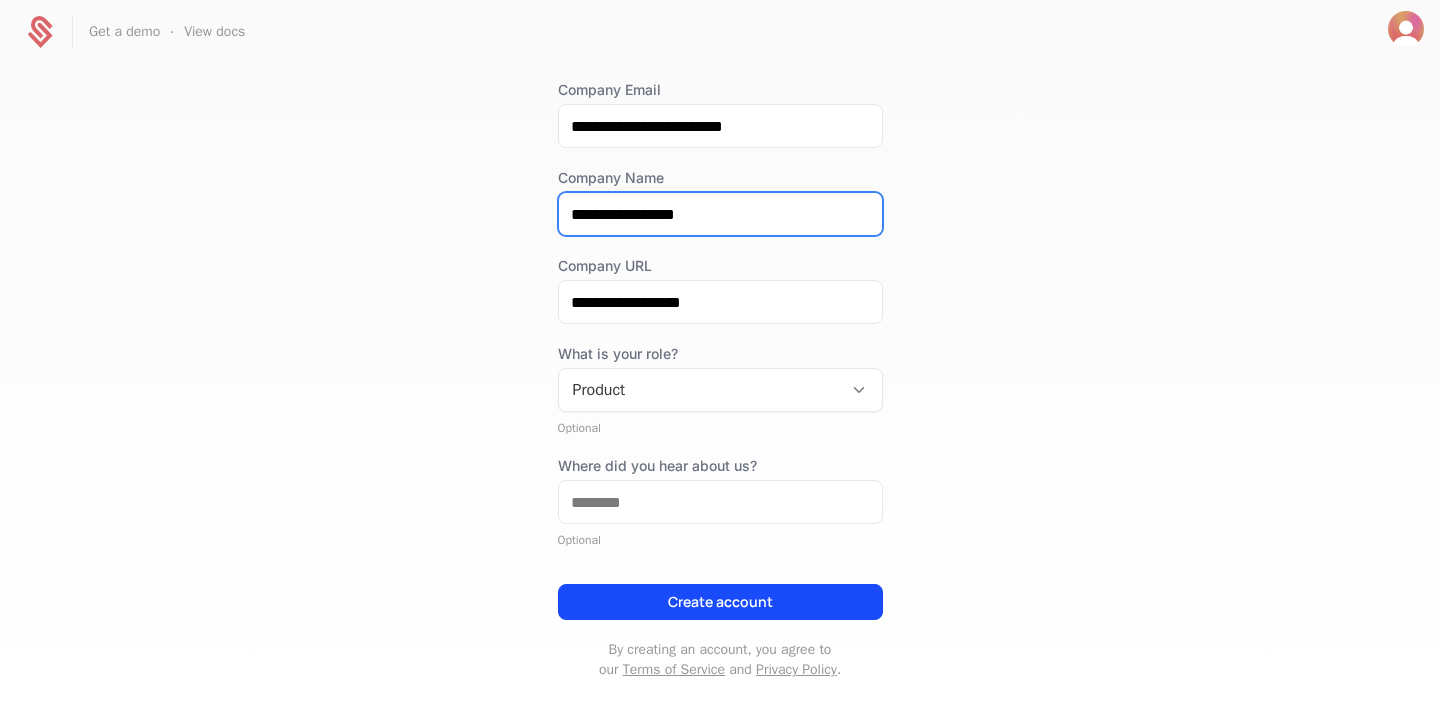 scroll, scrollTop: 238, scrollLeft: 0, axis: vertical 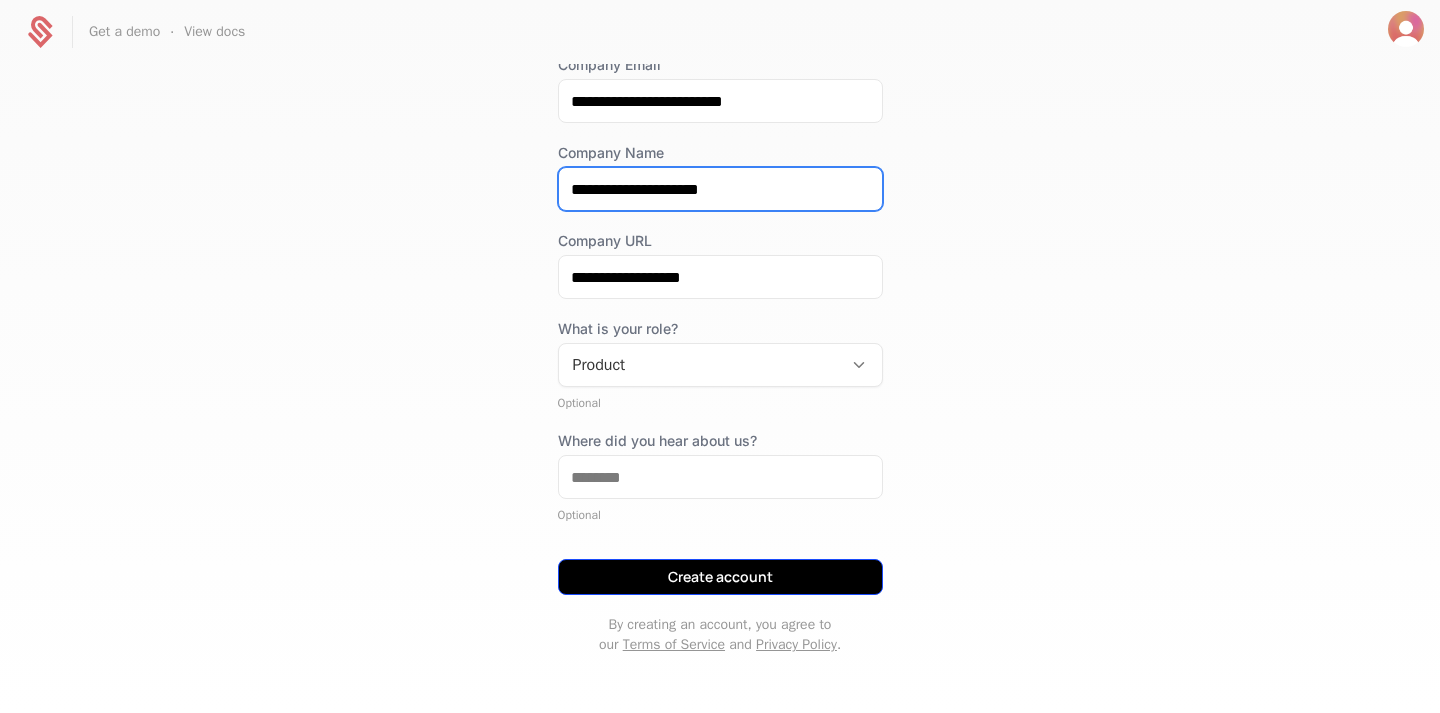type on "**********" 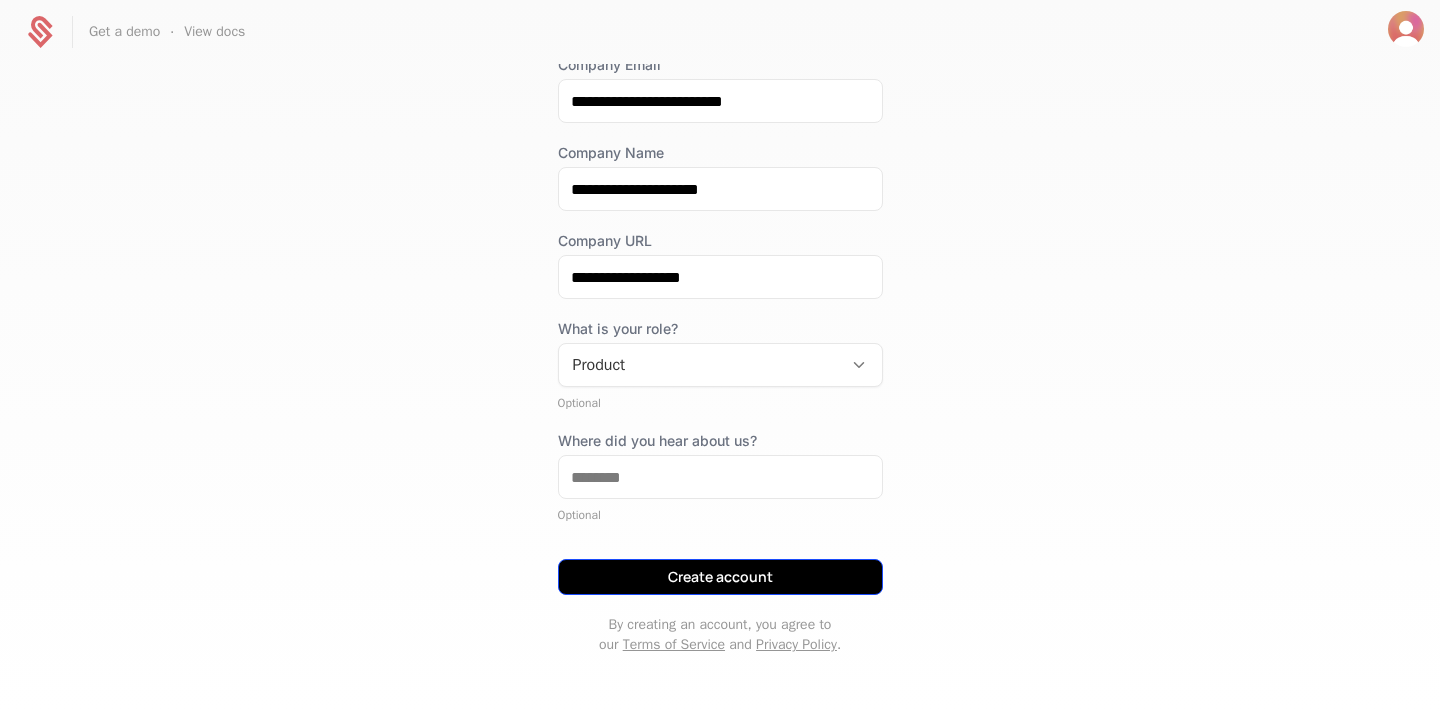 click on "Create account" at bounding box center [720, 577] 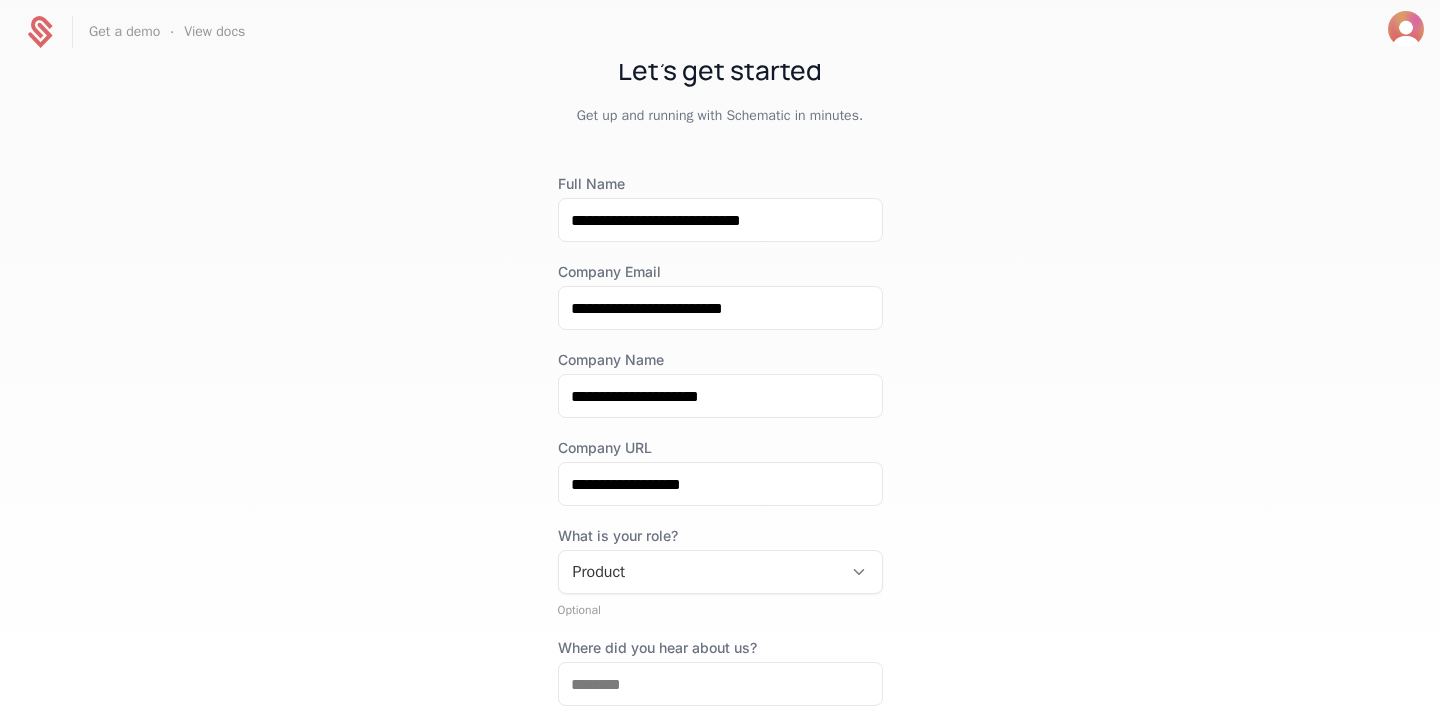 scroll, scrollTop: 0, scrollLeft: 0, axis: both 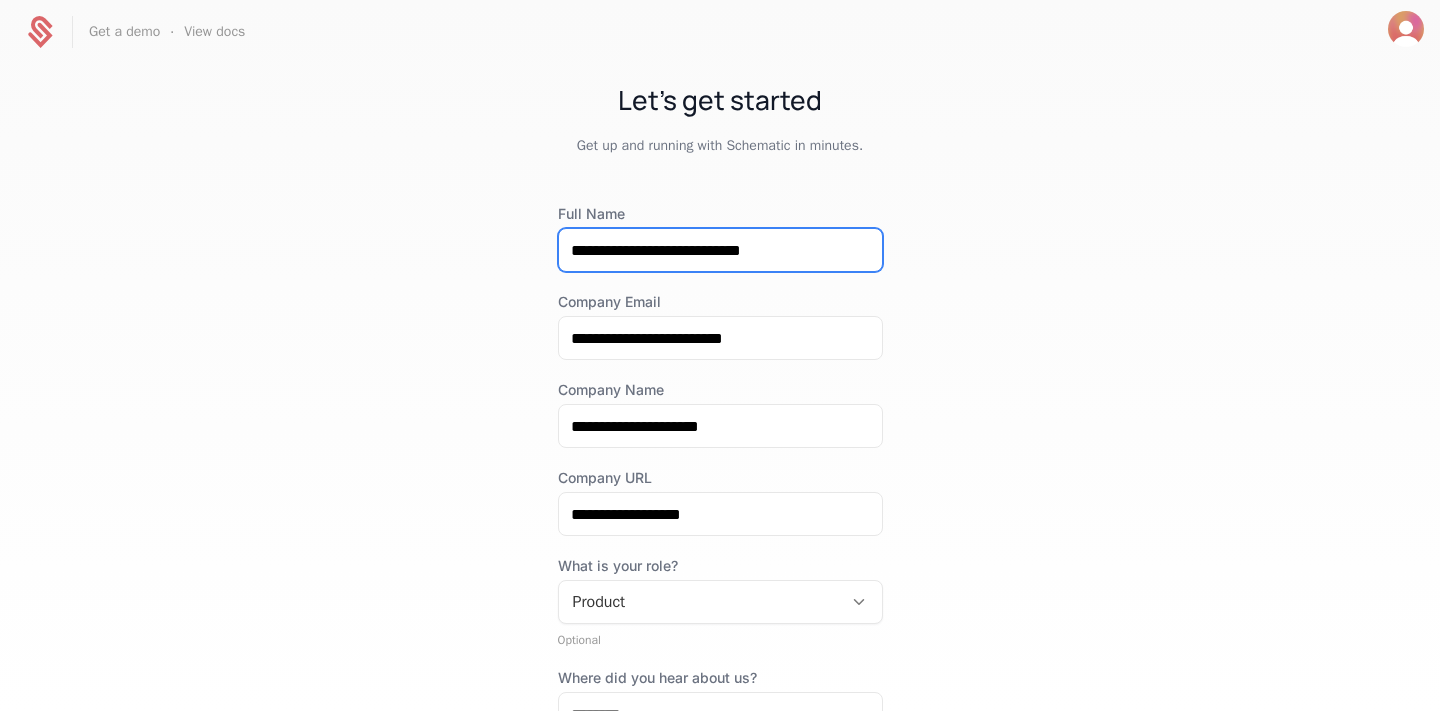 drag, startPoint x: 802, startPoint y: 256, endPoint x: 534, endPoint y: 256, distance: 268 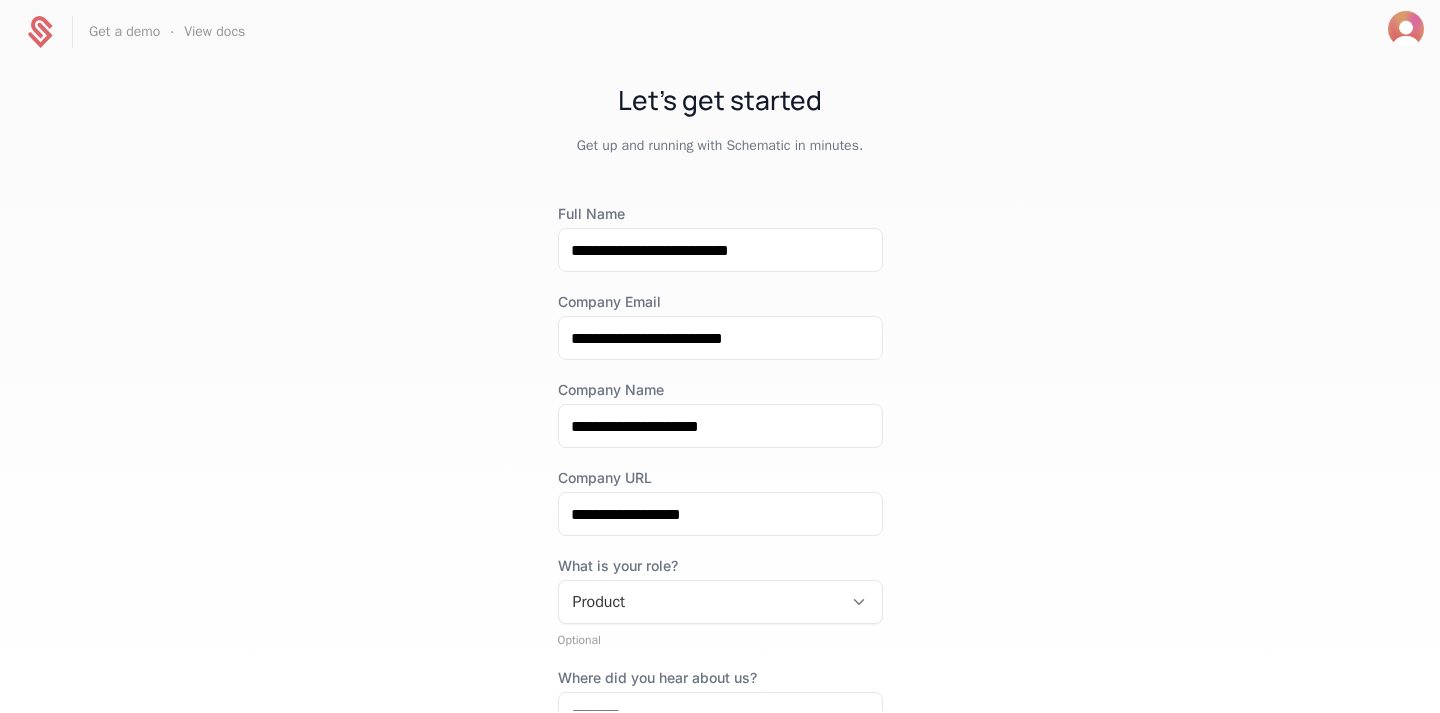 click on "**********" at bounding box center [720, 387] 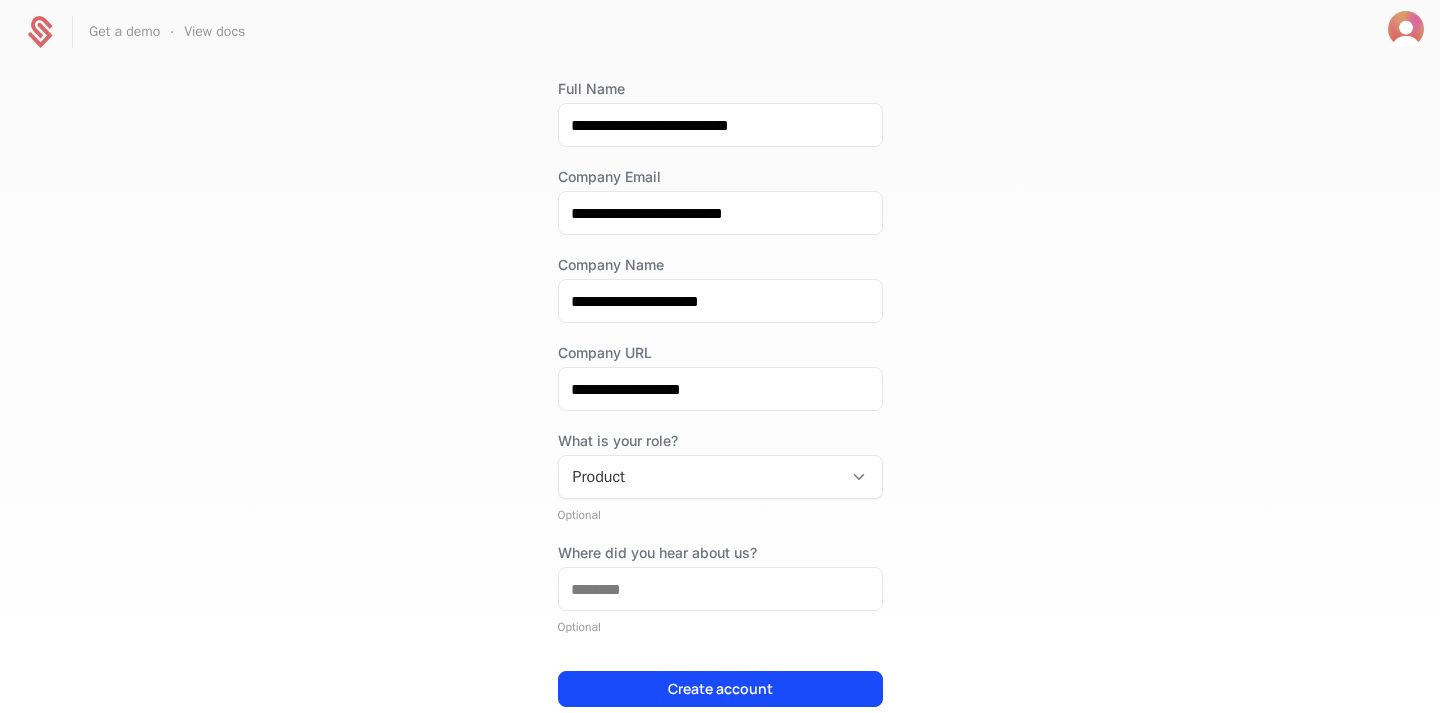 scroll, scrollTop: 238, scrollLeft: 0, axis: vertical 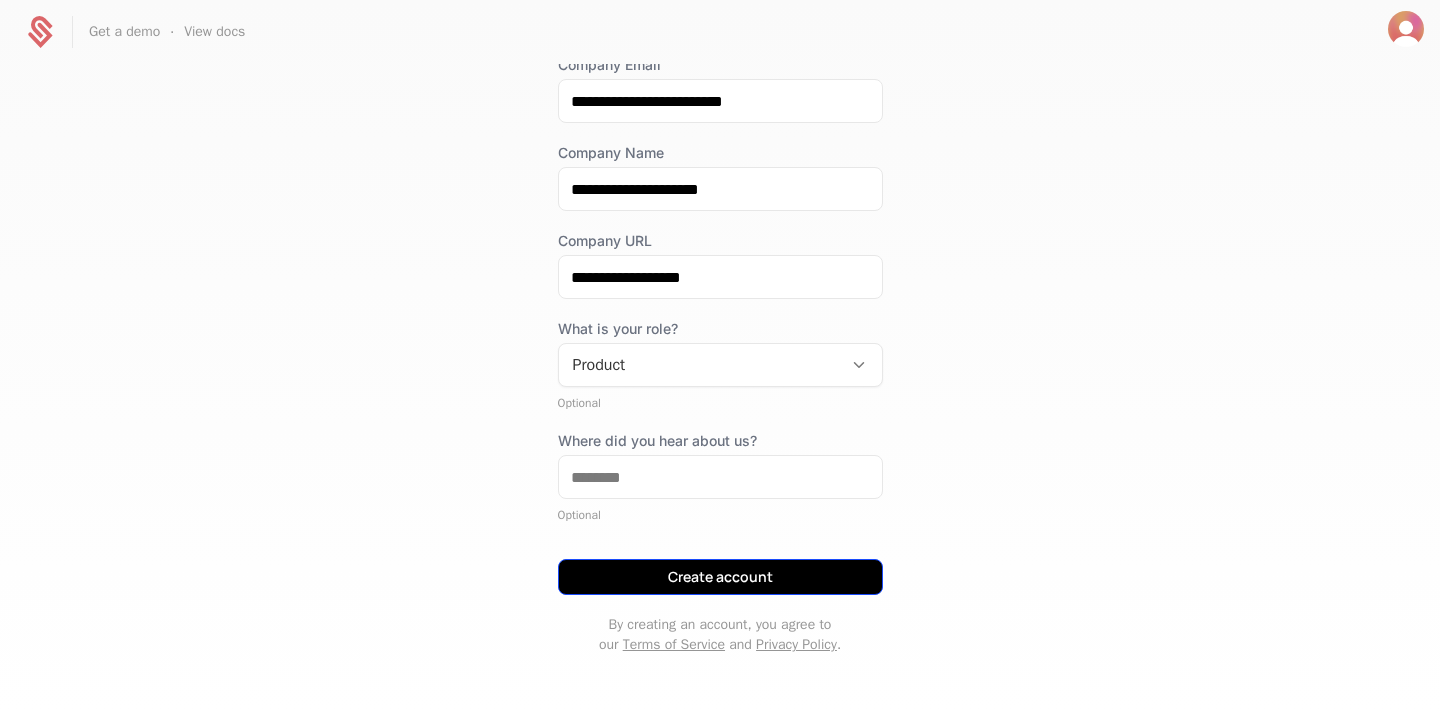 click on "Create account" at bounding box center (720, 577) 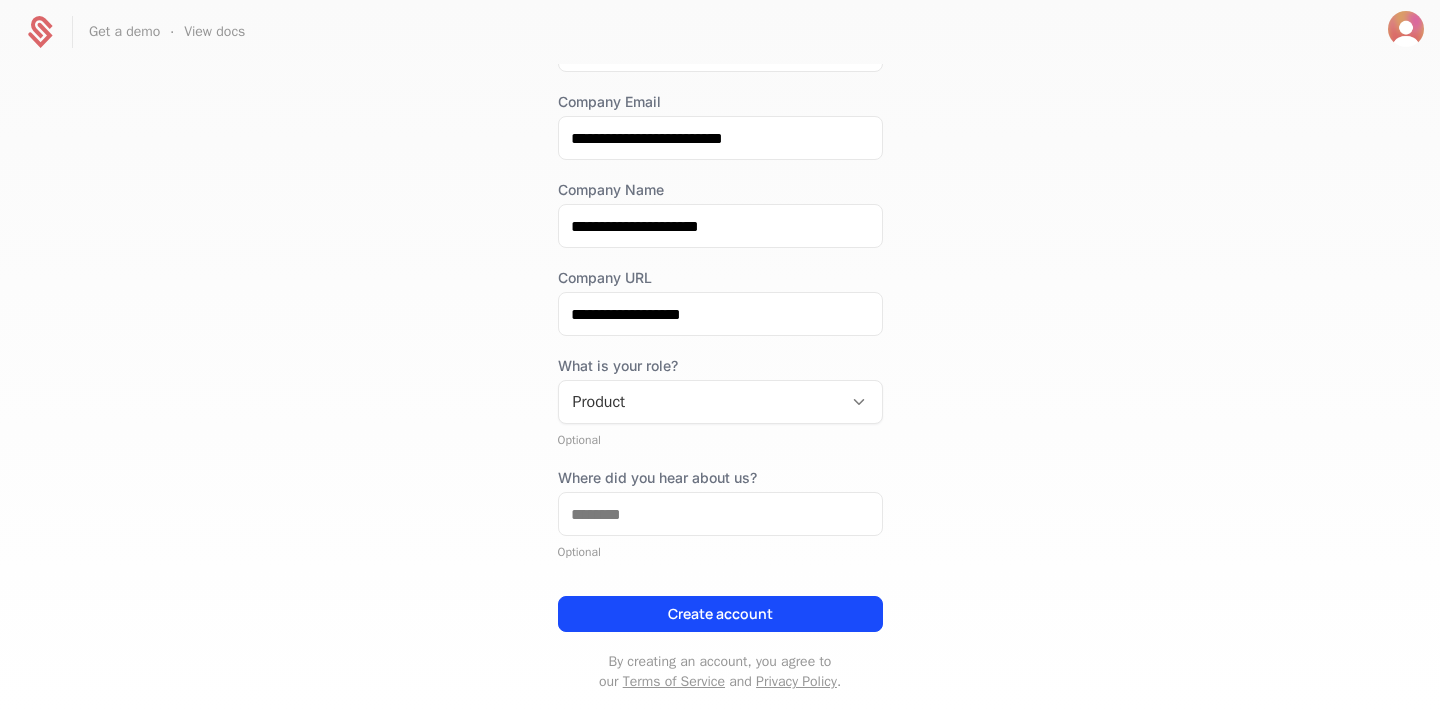 scroll, scrollTop: 61, scrollLeft: 0, axis: vertical 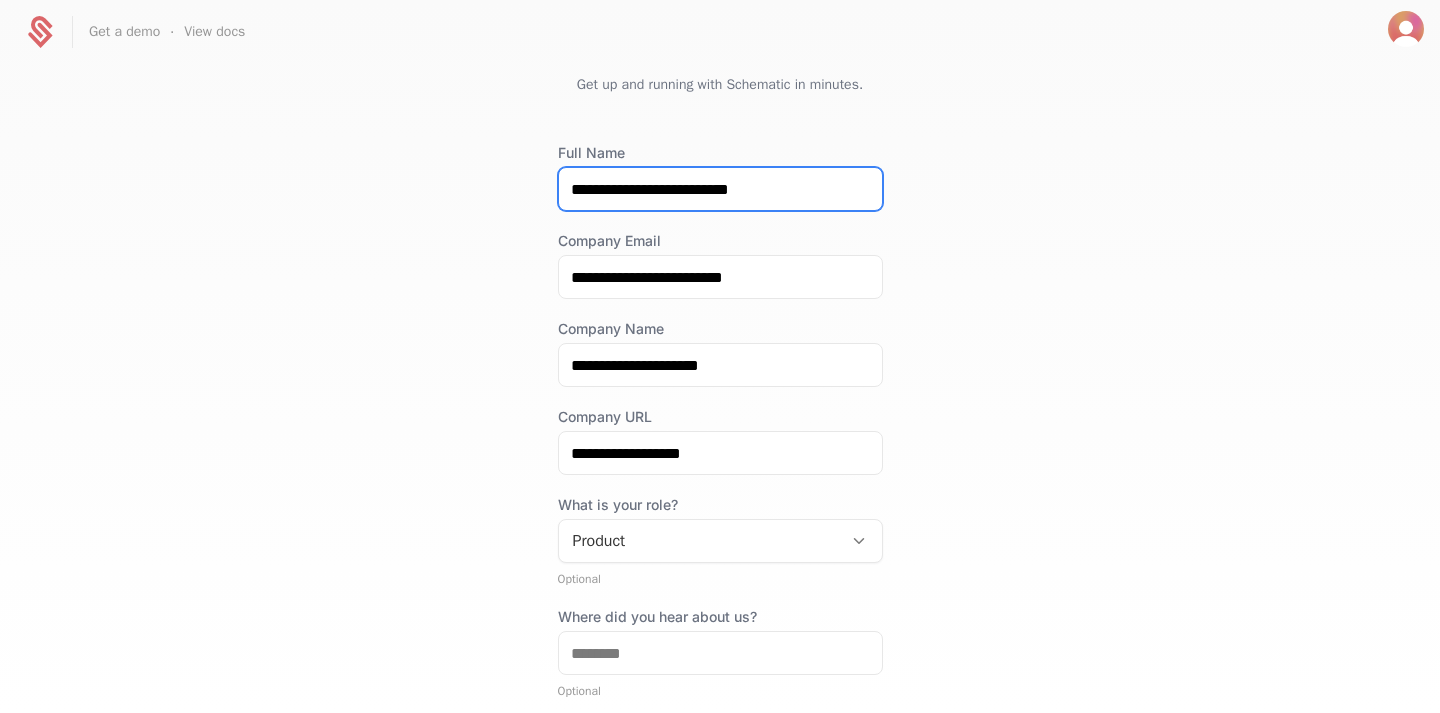 click on "**********" at bounding box center [720, 189] 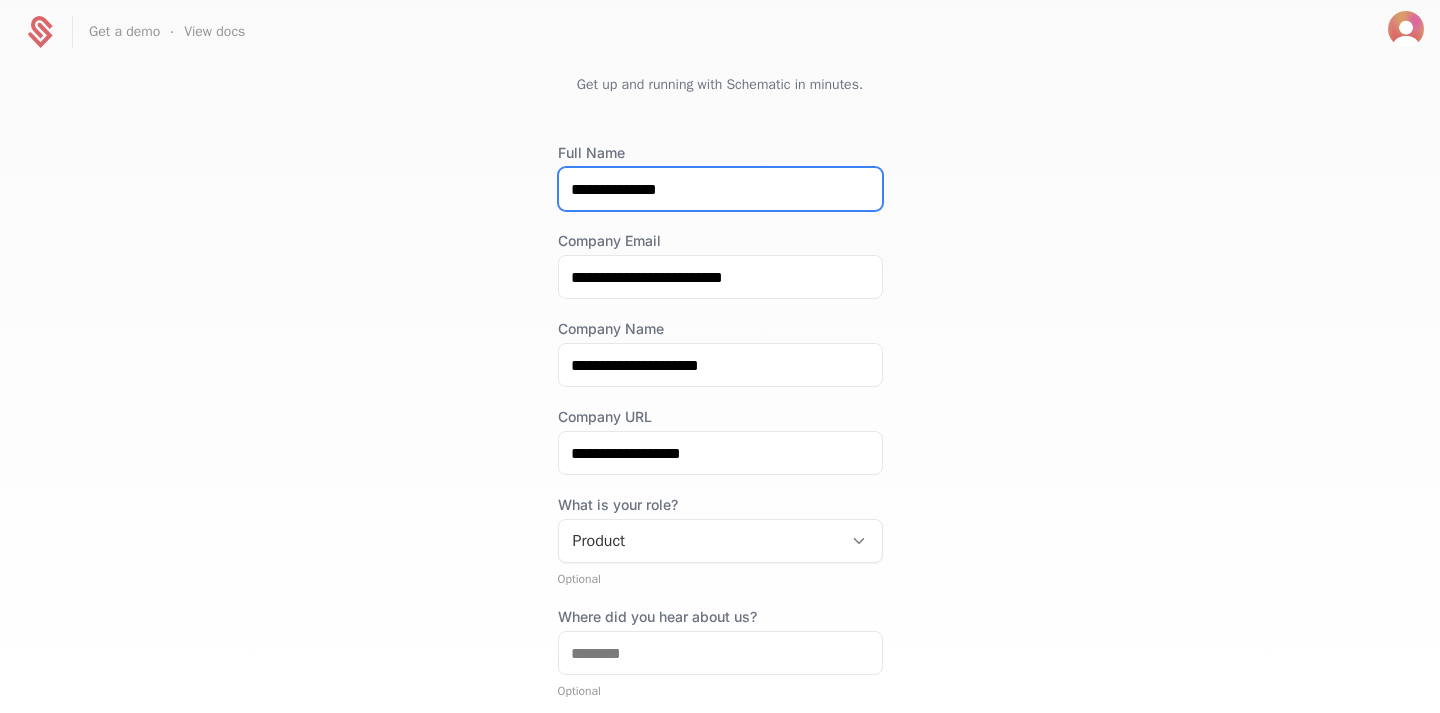 type on "**********" 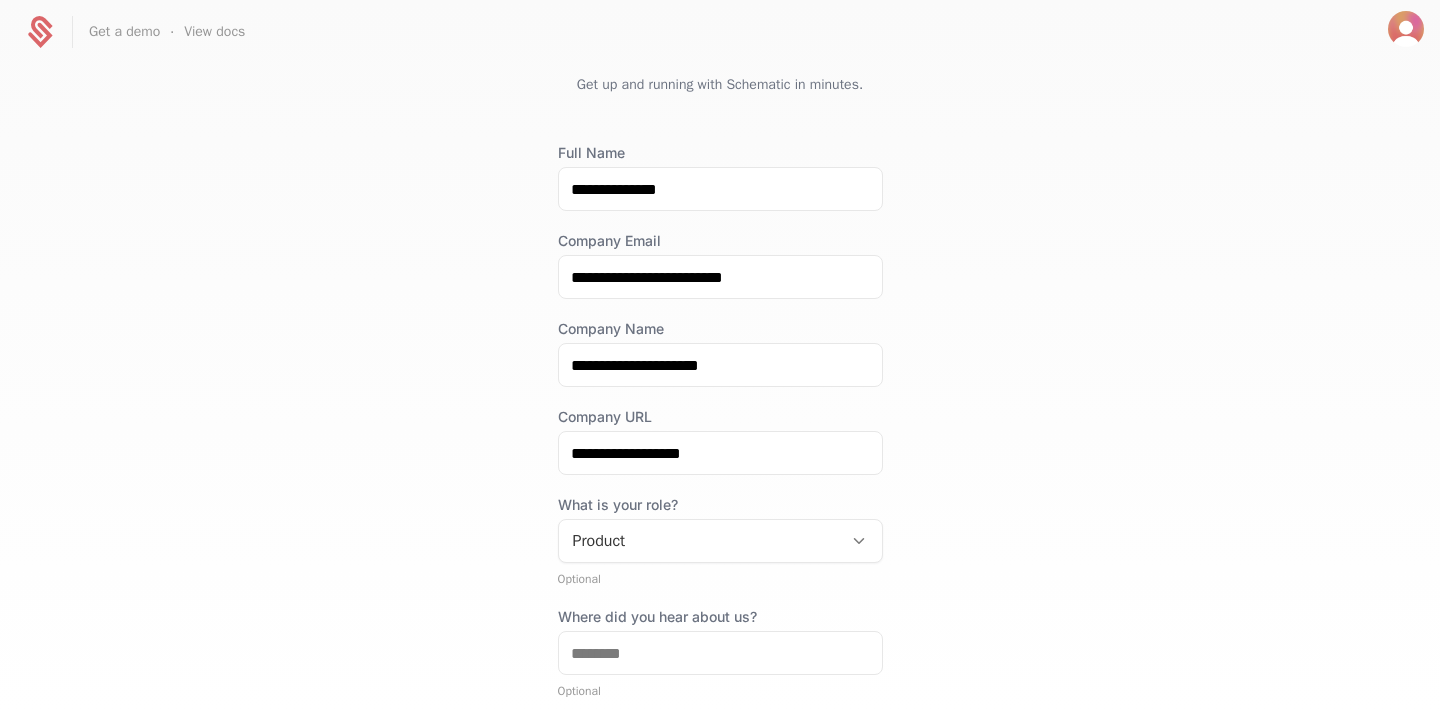 click on "**********" at bounding box center [720, 387] 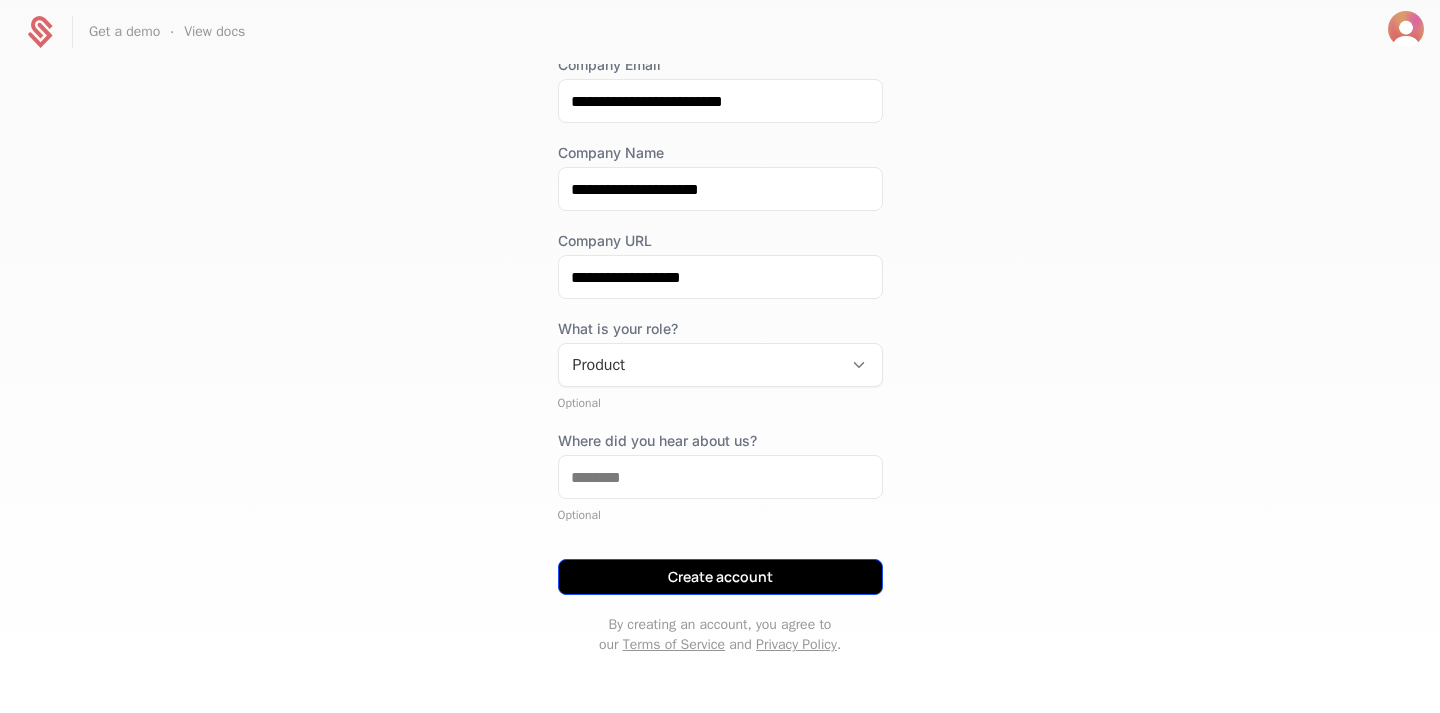click on "Create account" at bounding box center (720, 577) 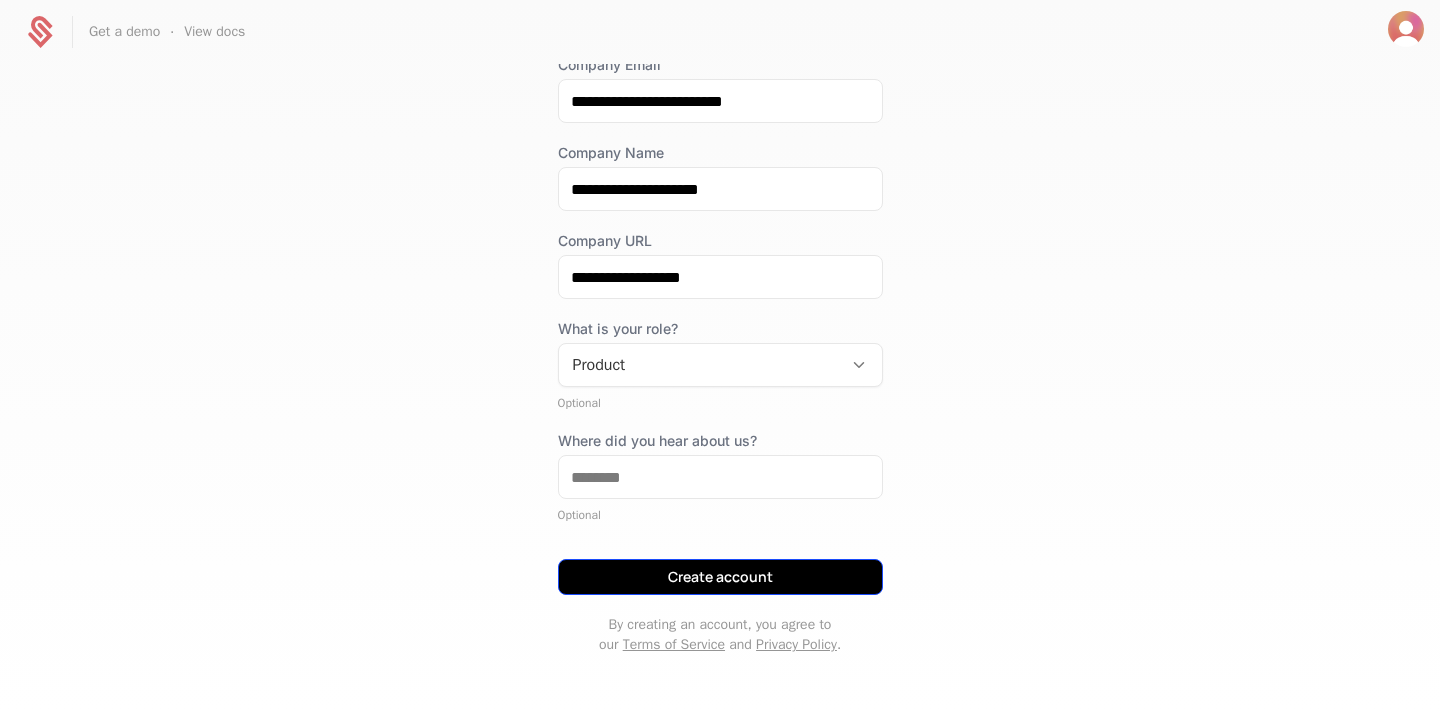 click on "Create account" at bounding box center (720, 577) 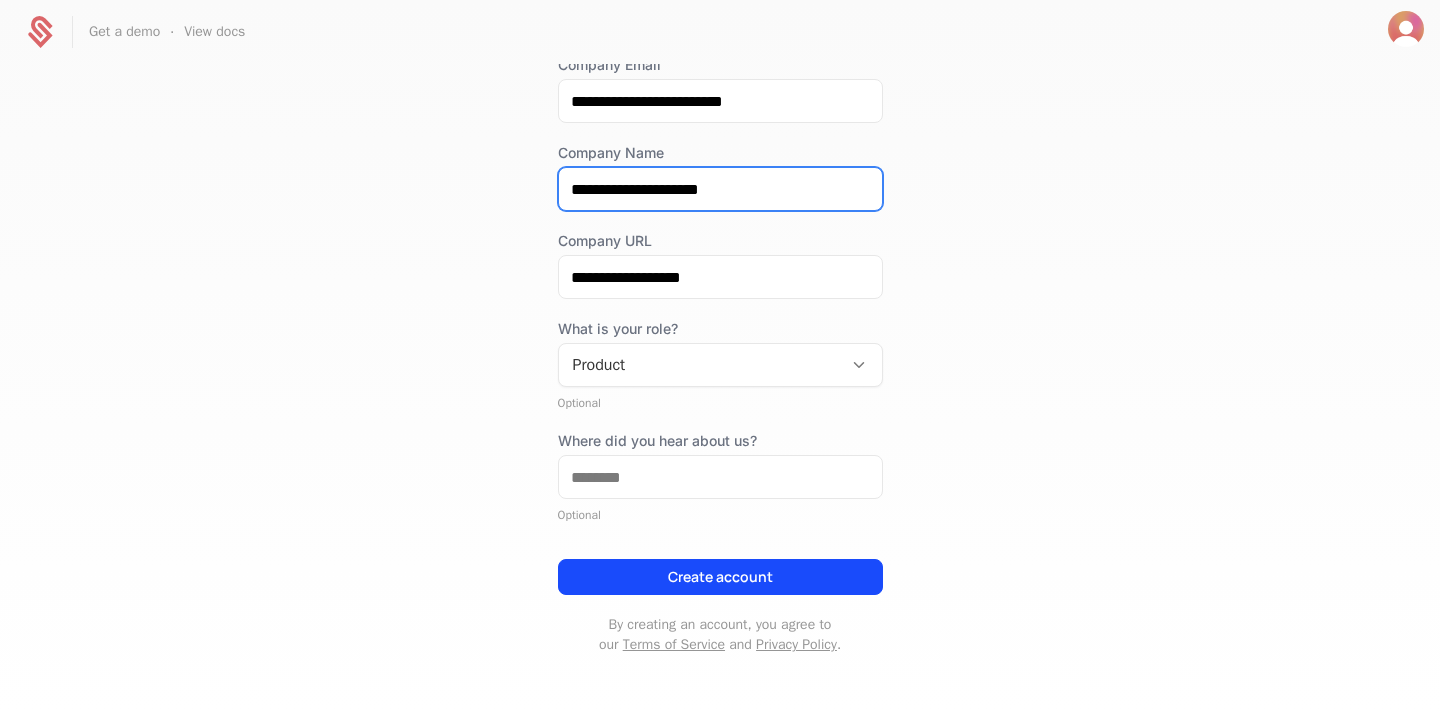 click on "**********" at bounding box center (720, 189) 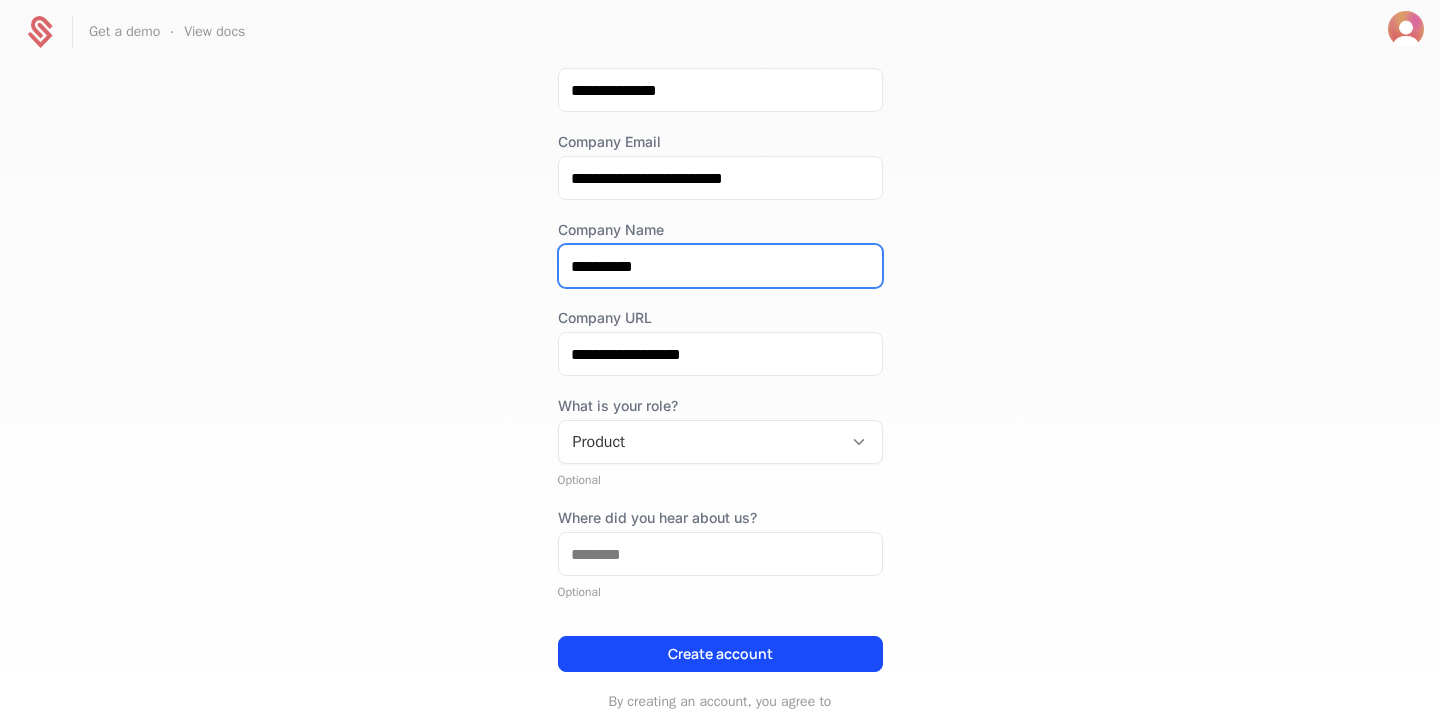 scroll, scrollTop: 0, scrollLeft: 0, axis: both 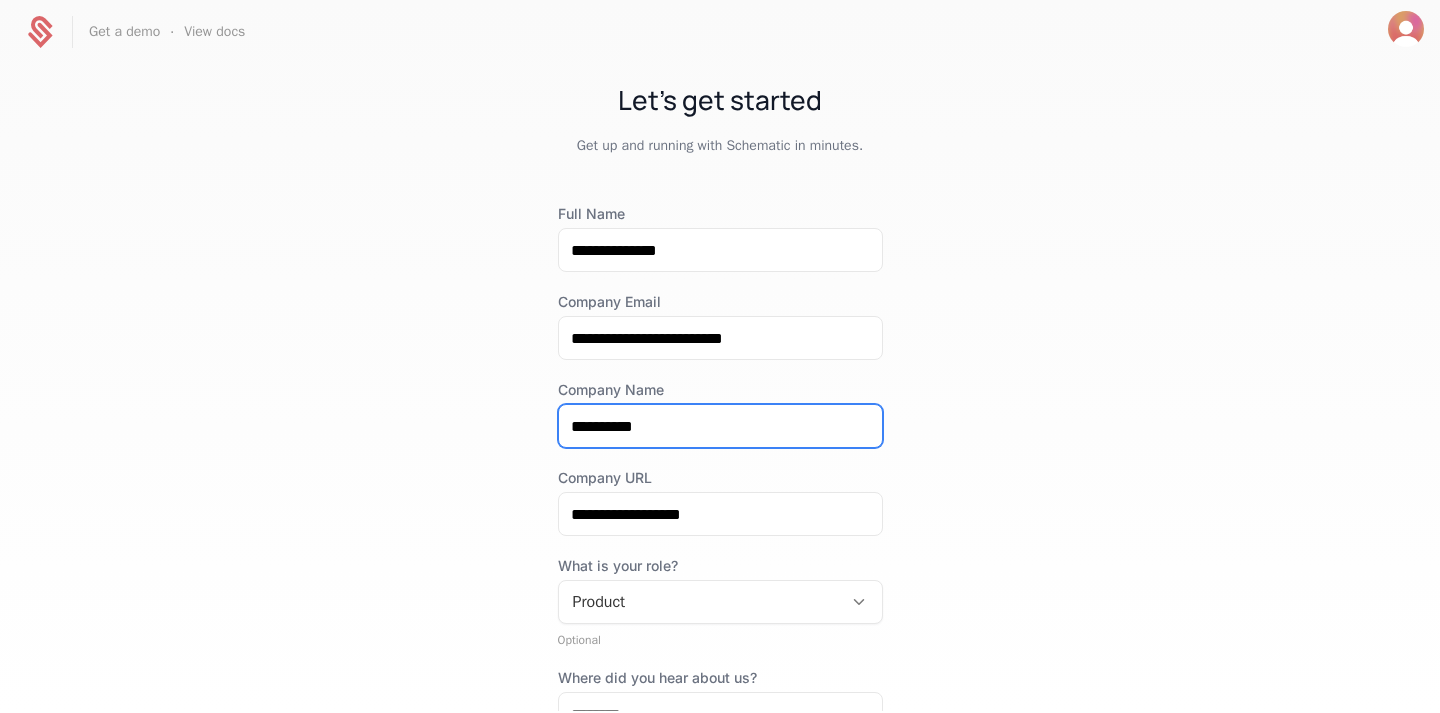 type on "**********" 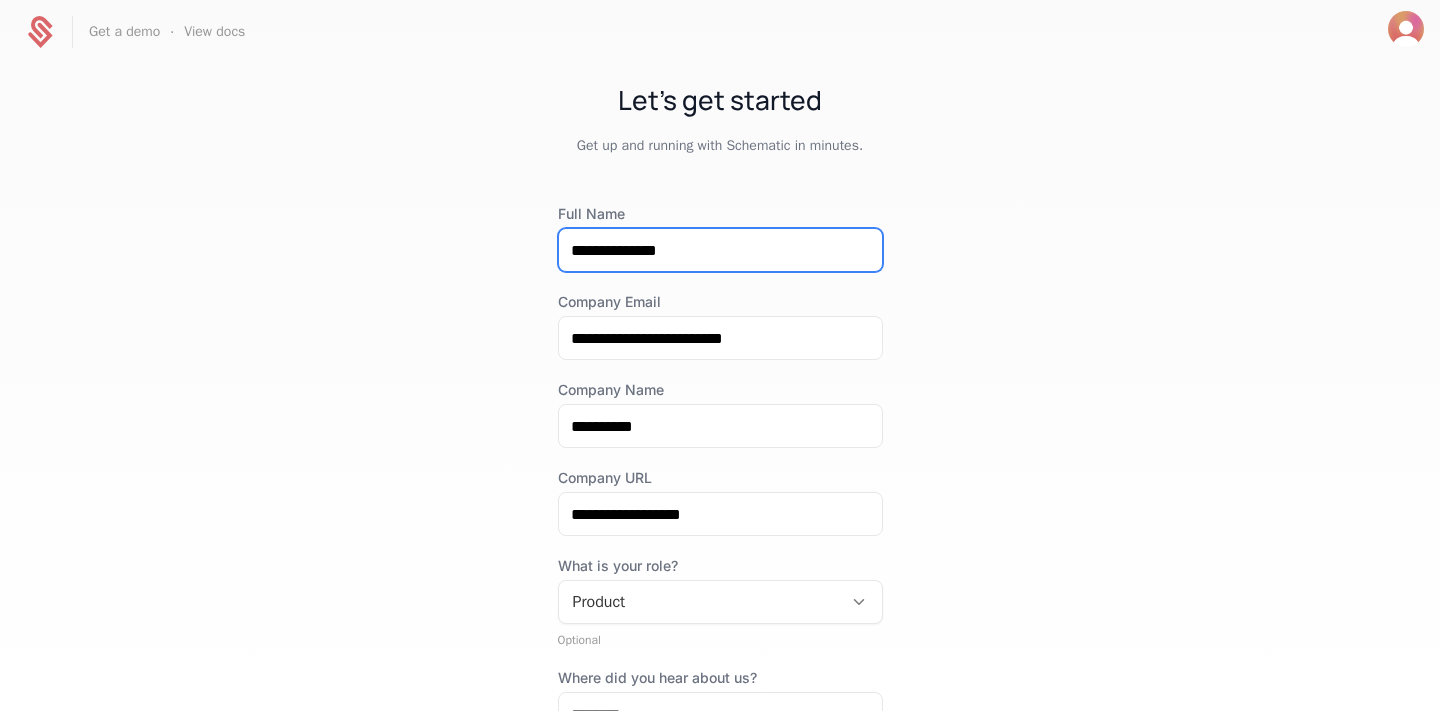 click on "**********" at bounding box center [720, 250] 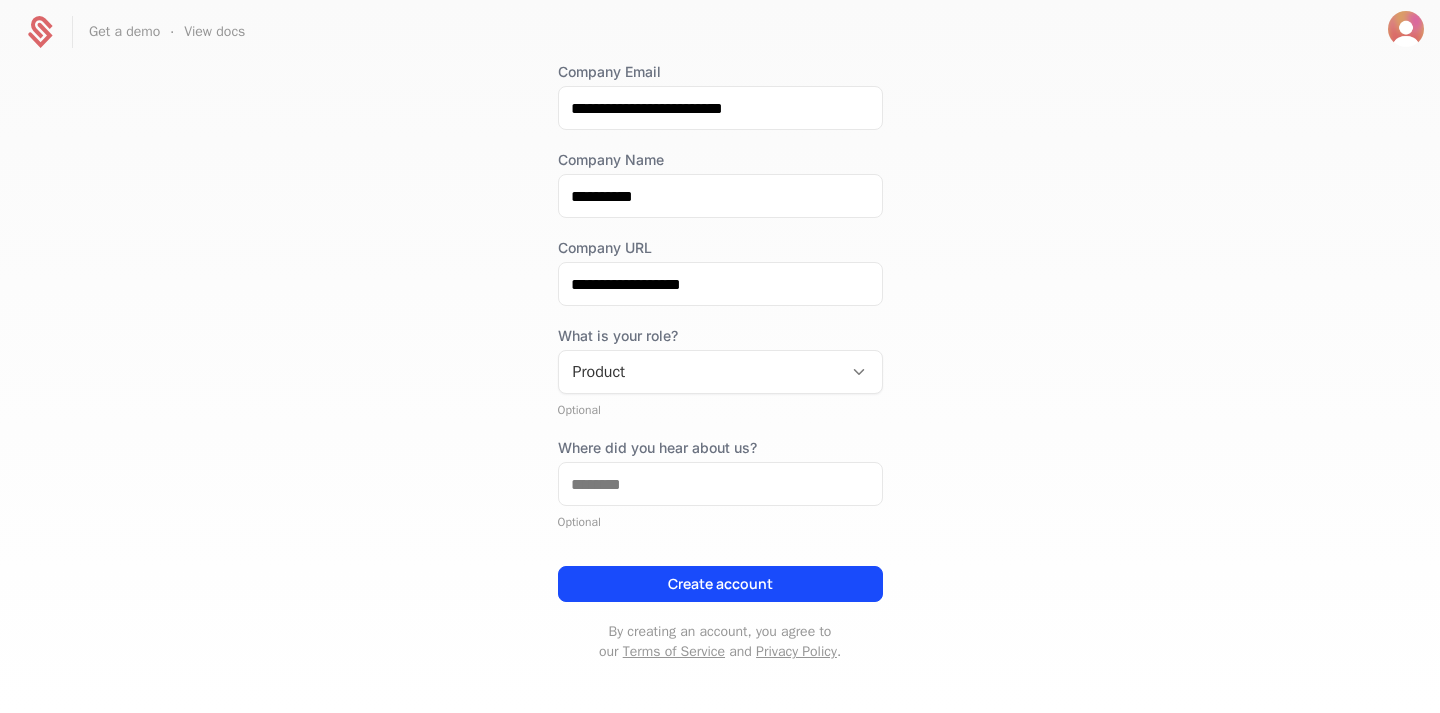 scroll, scrollTop: 238, scrollLeft: 0, axis: vertical 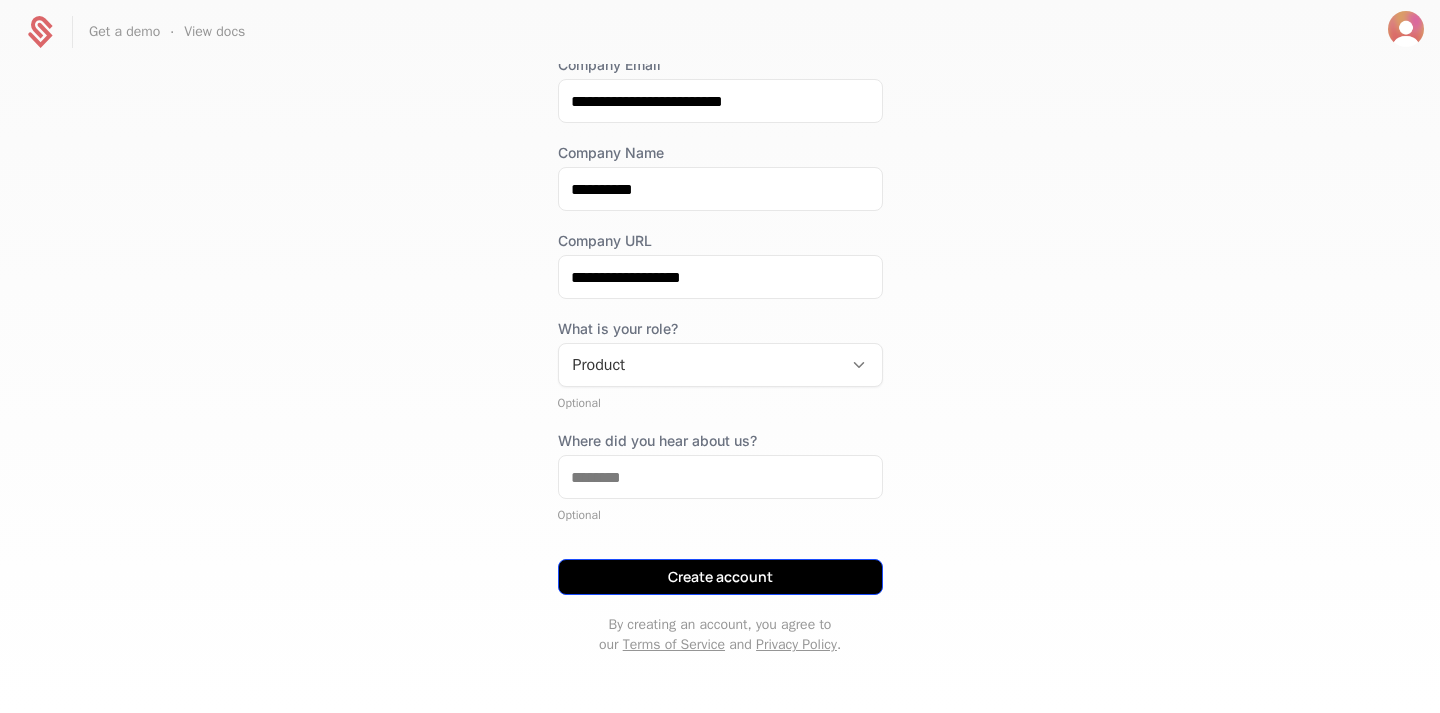 type on "**********" 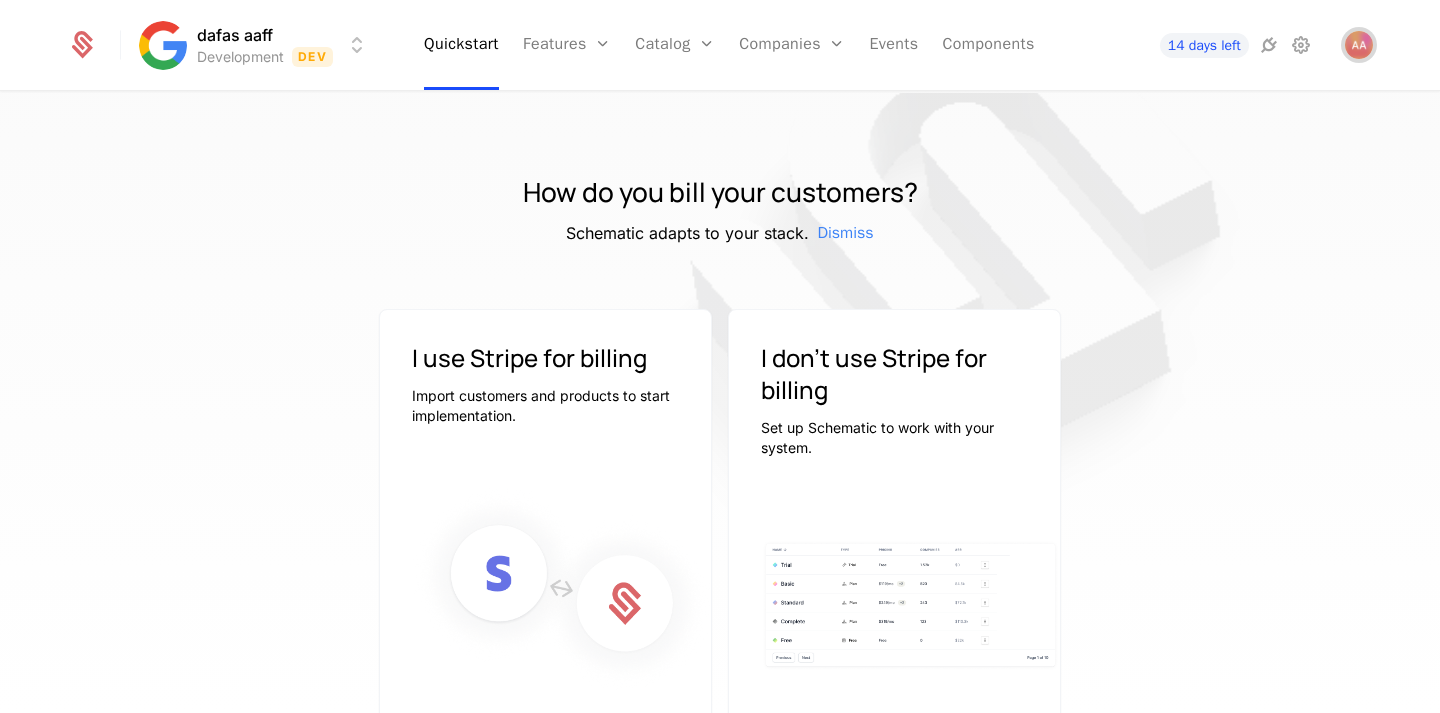 click at bounding box center [1359, 45] 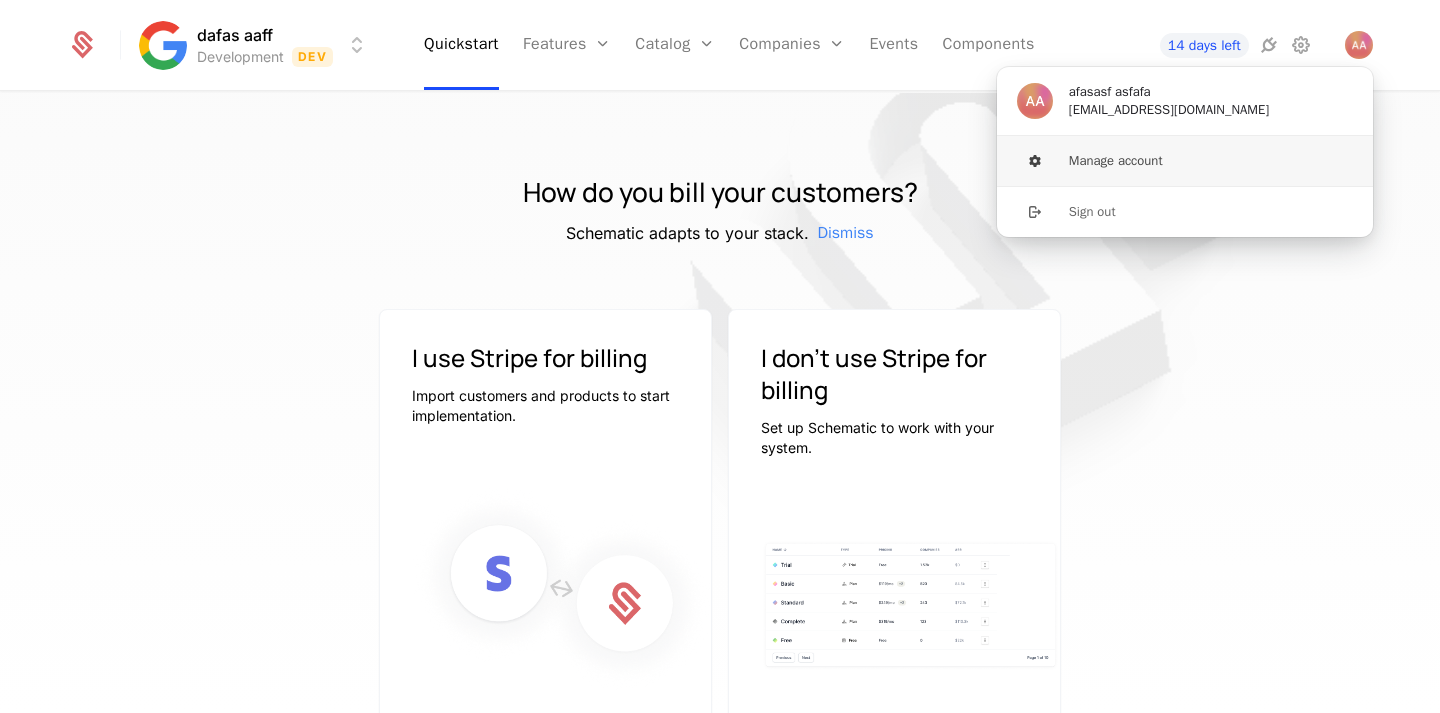 click on "Manage account" at bounding box center [1185, 161] 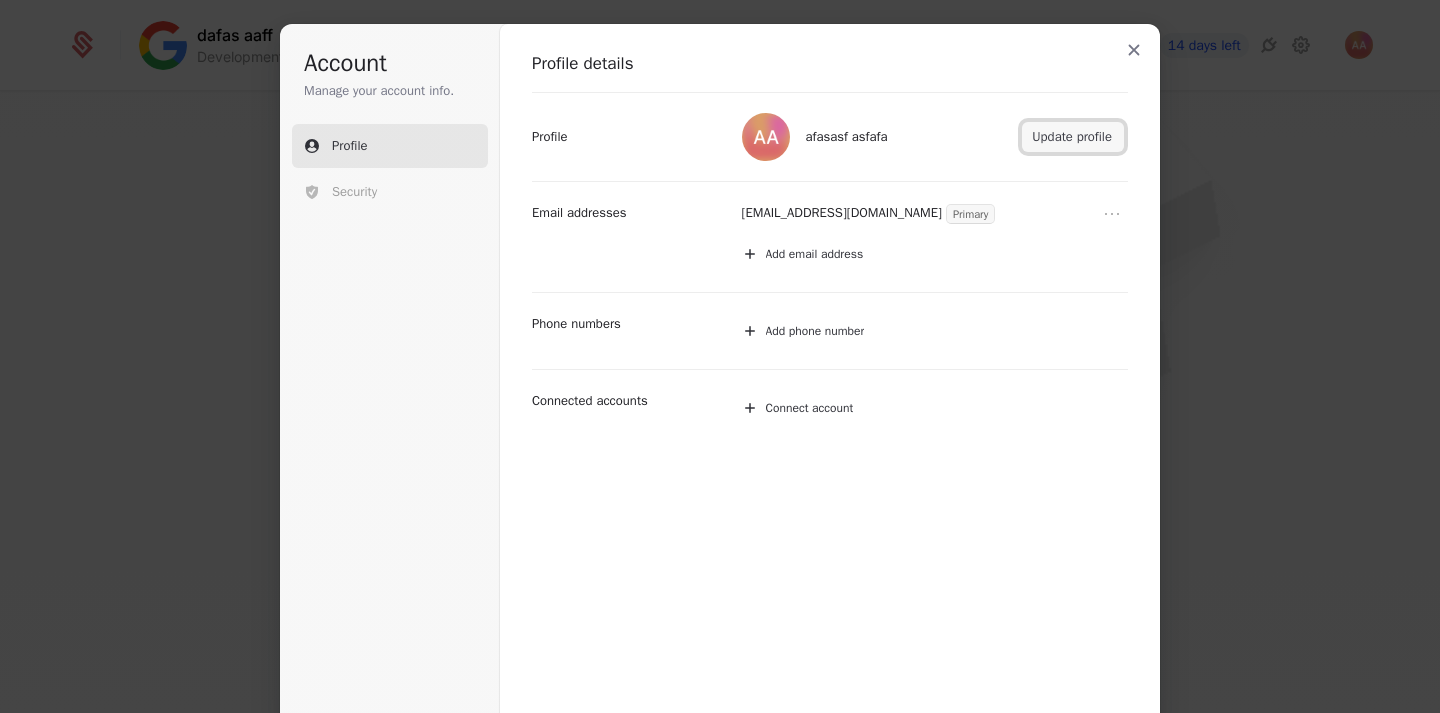 click on "Update profile" at bounding box center (1073, 137) 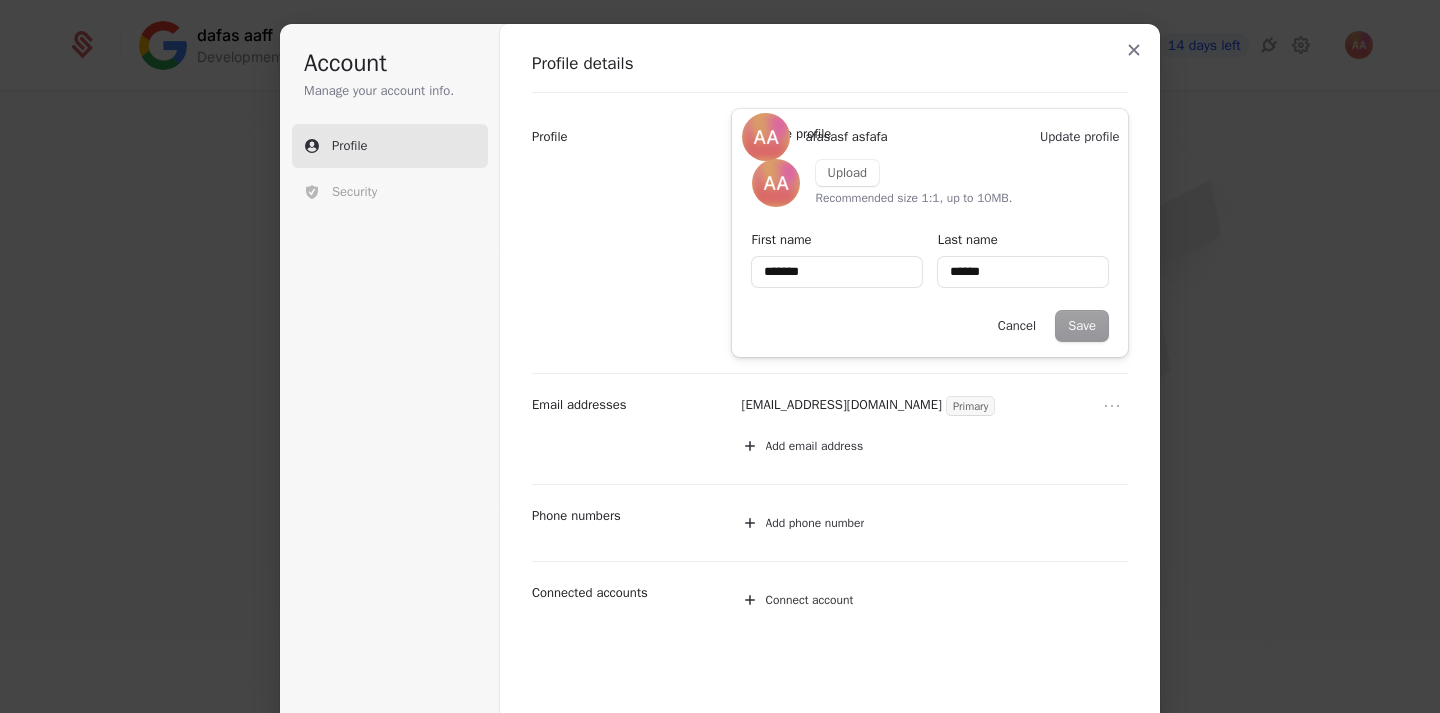 type on "*******" 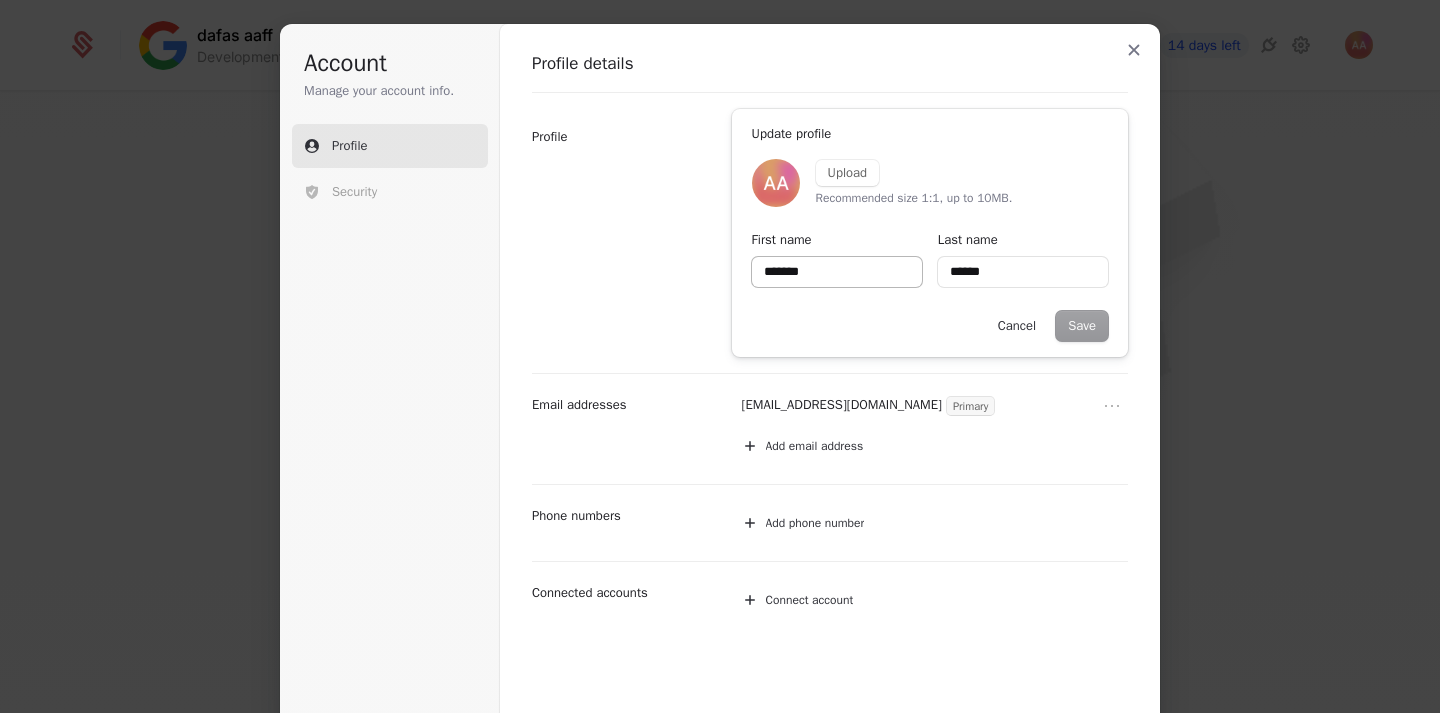 drag, startPoint x: 821, startPoint y: 271, endPoint x: 688, endPoint y: 271, distance: 133 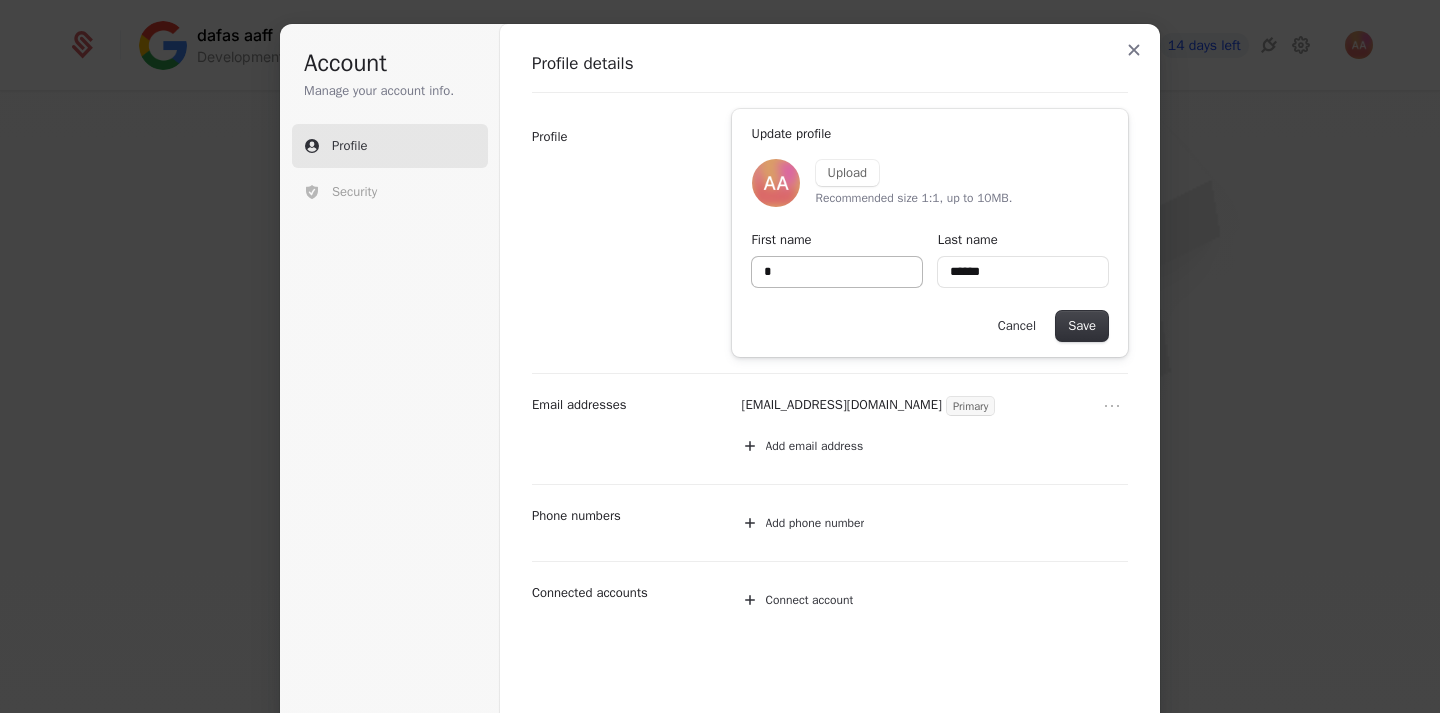 type on "**" 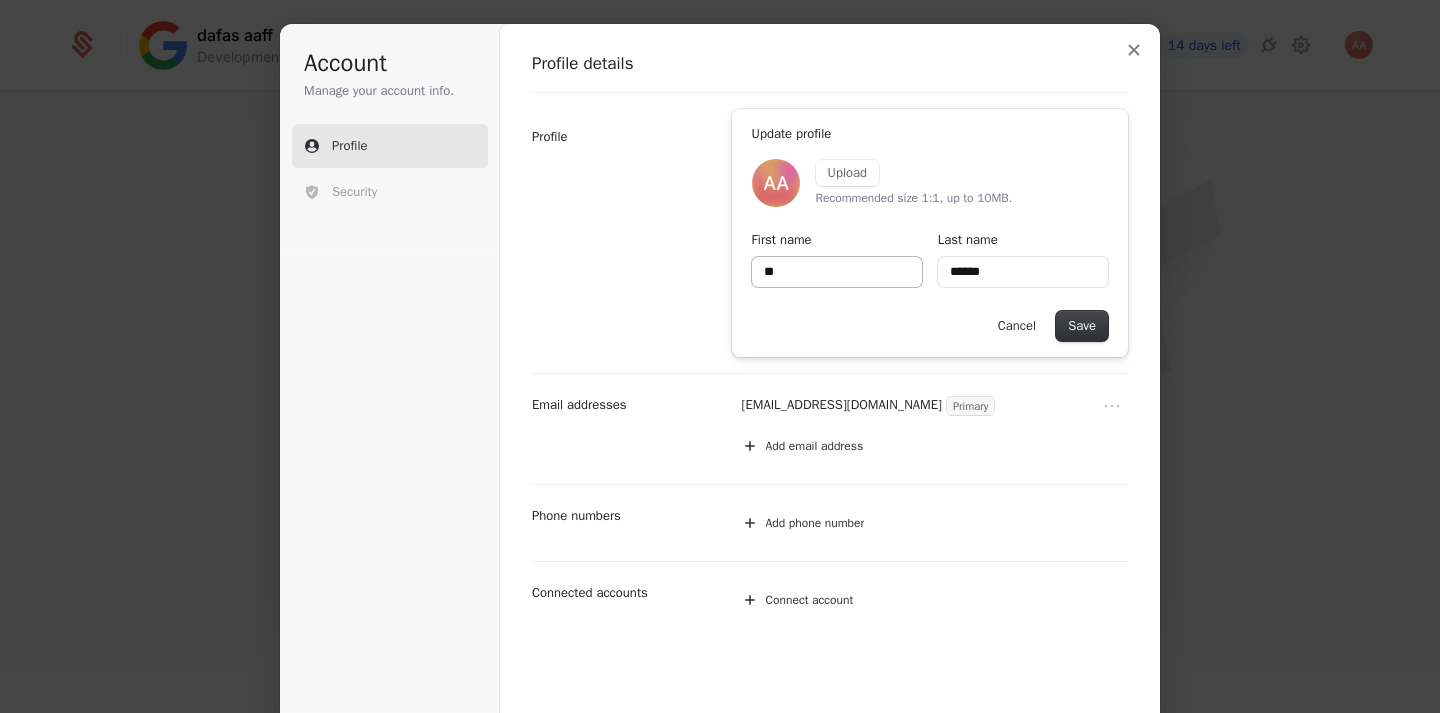 type on "***" 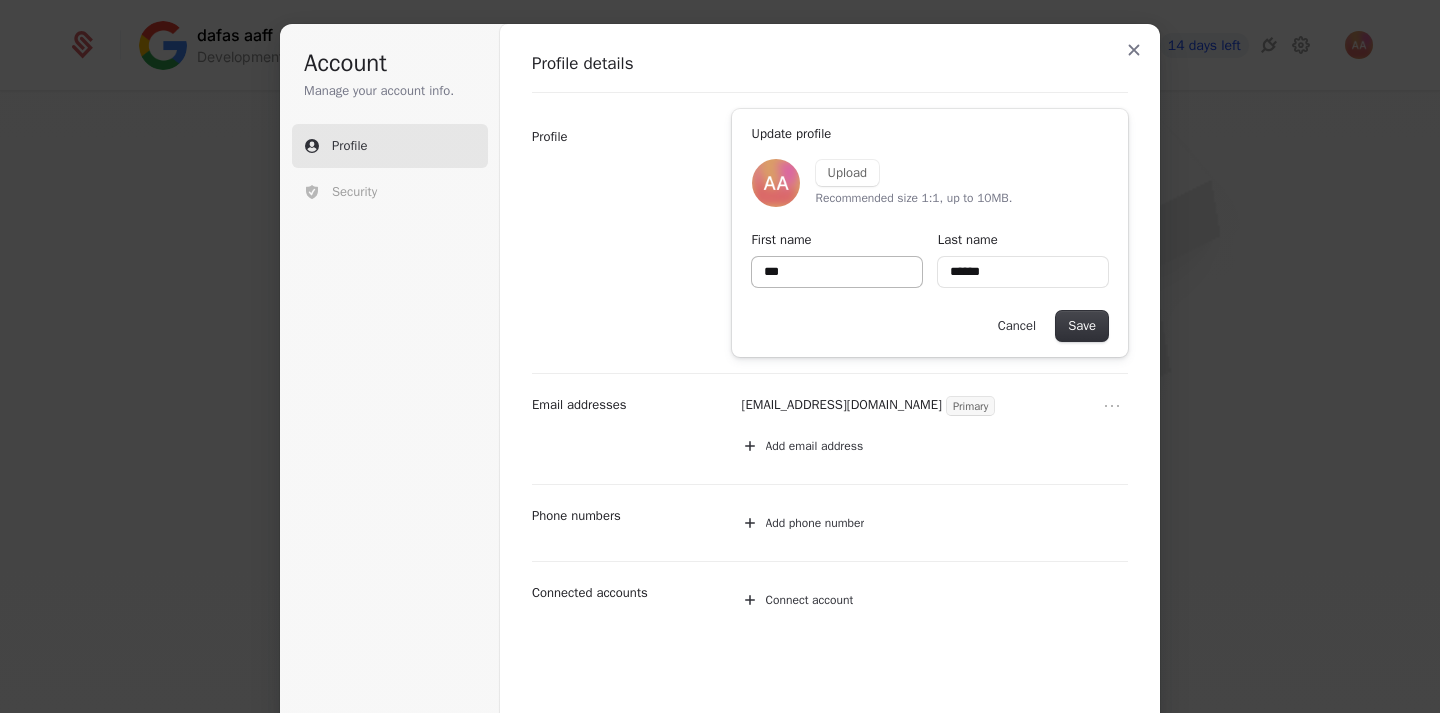 type on "****" 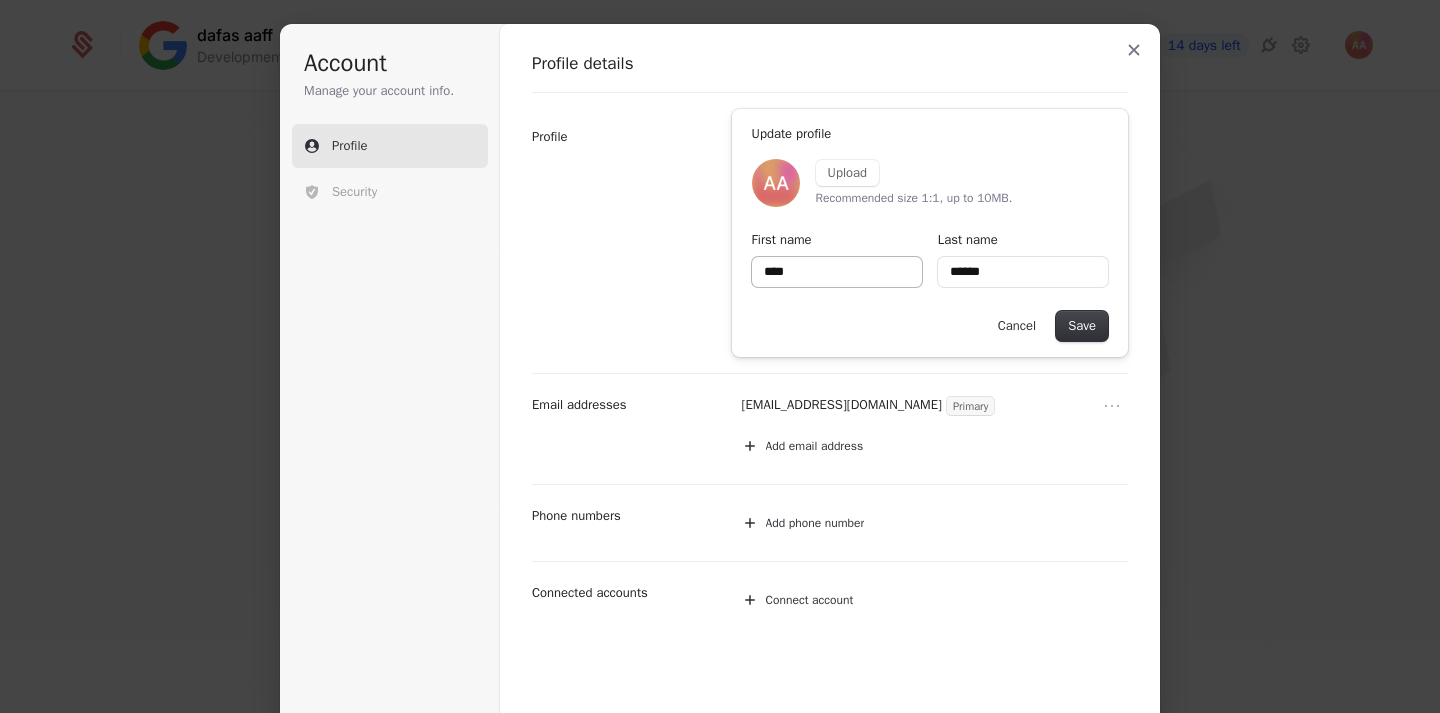 type on "*****" 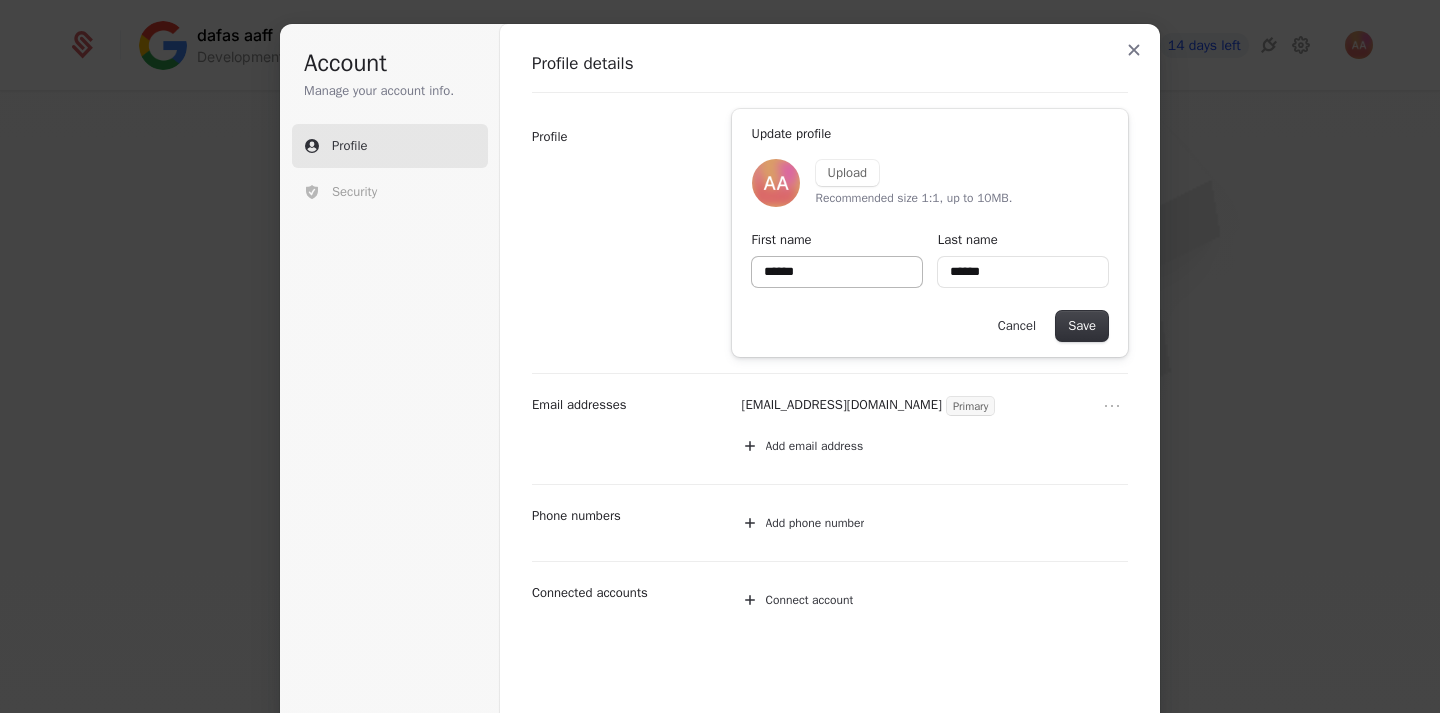 type on "*****" 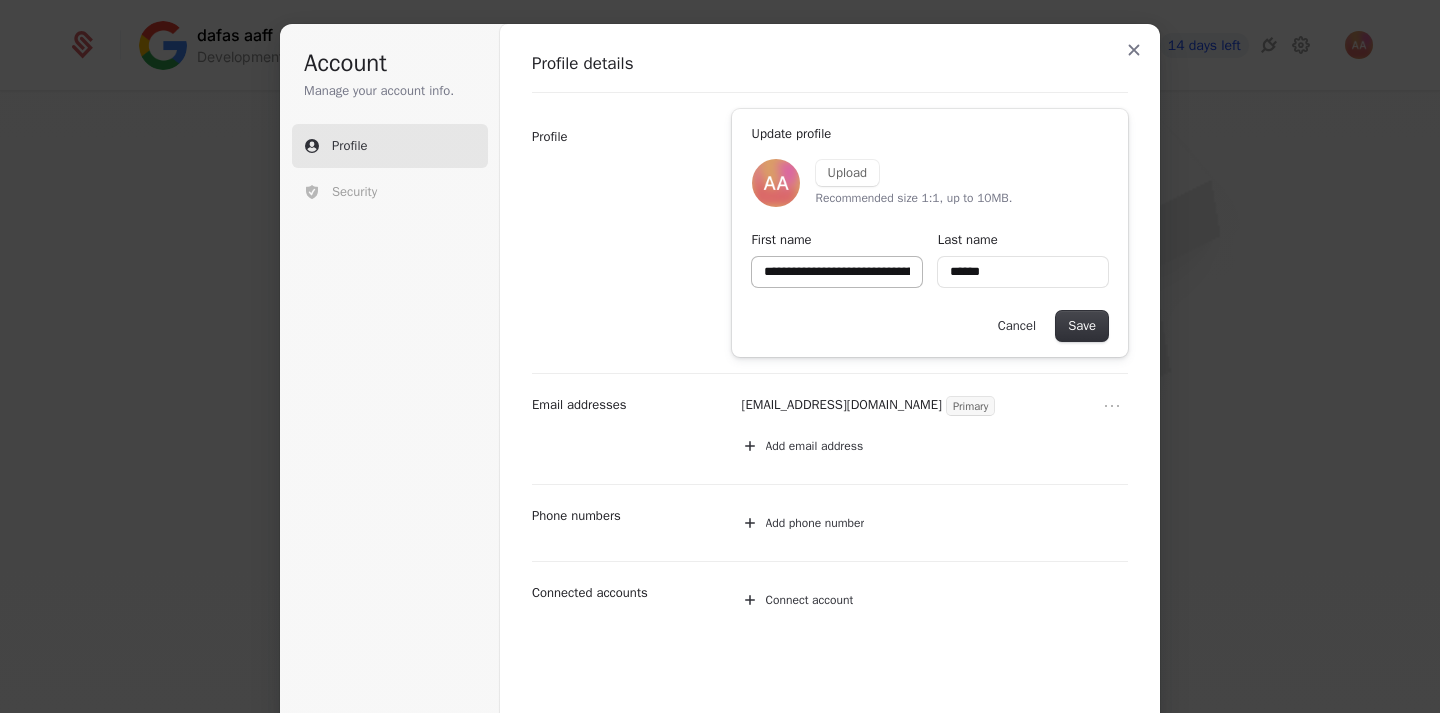 scroll, scrollTop: 0, scrollLeft: 79, axis: horizontal 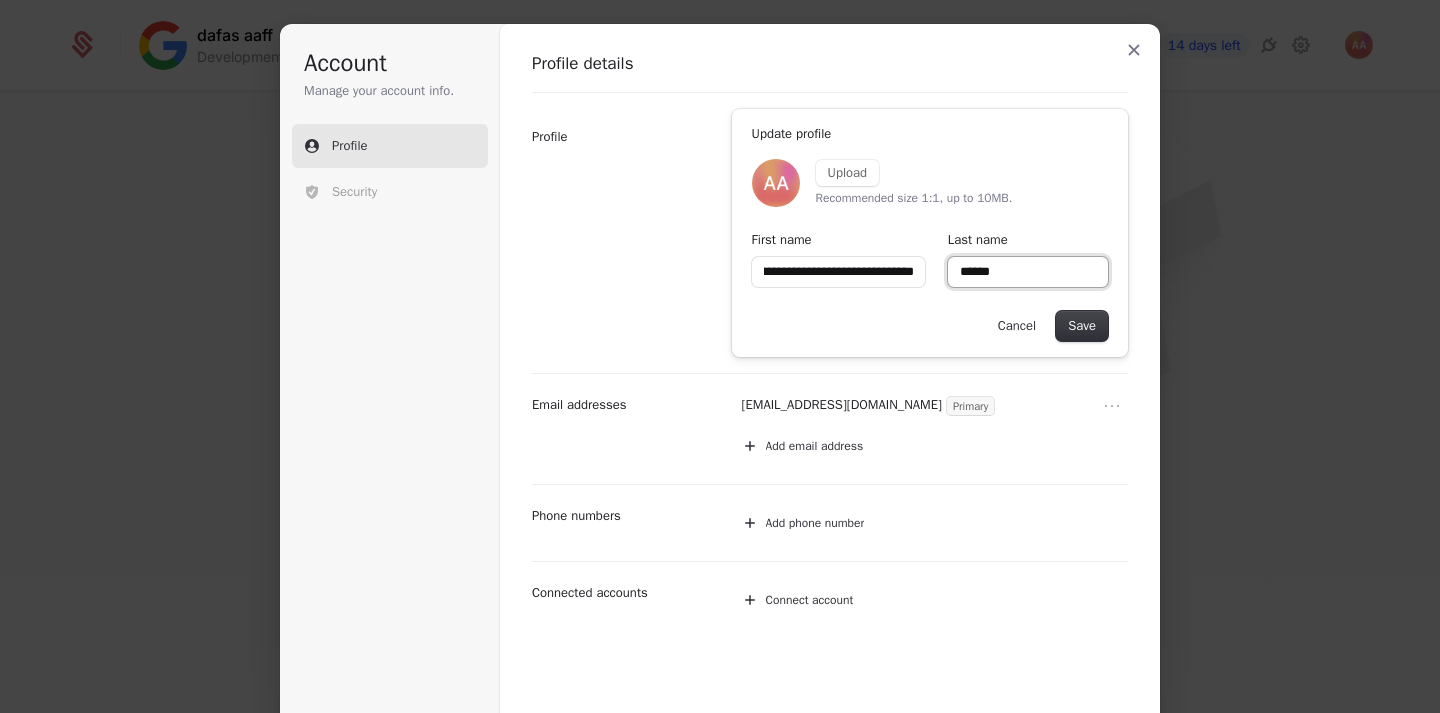 type on "**********" 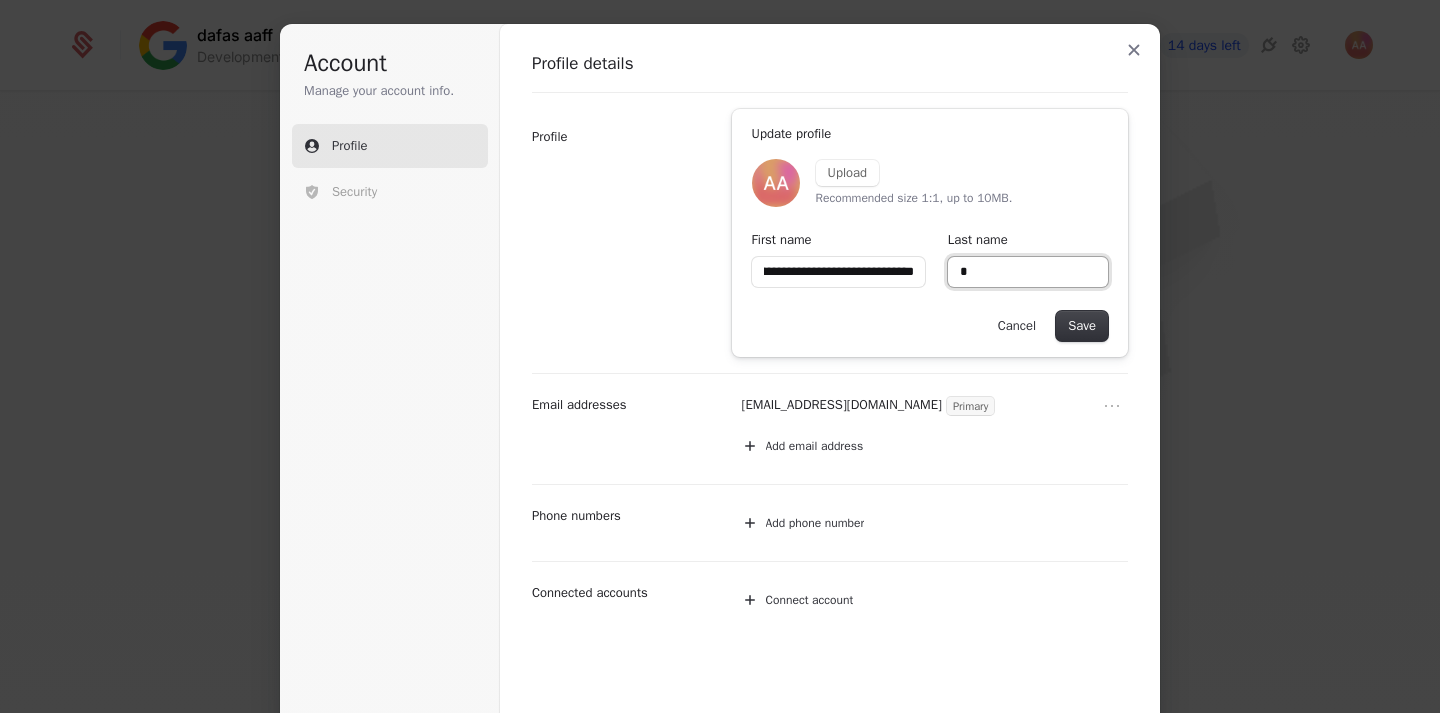 type on "**********" 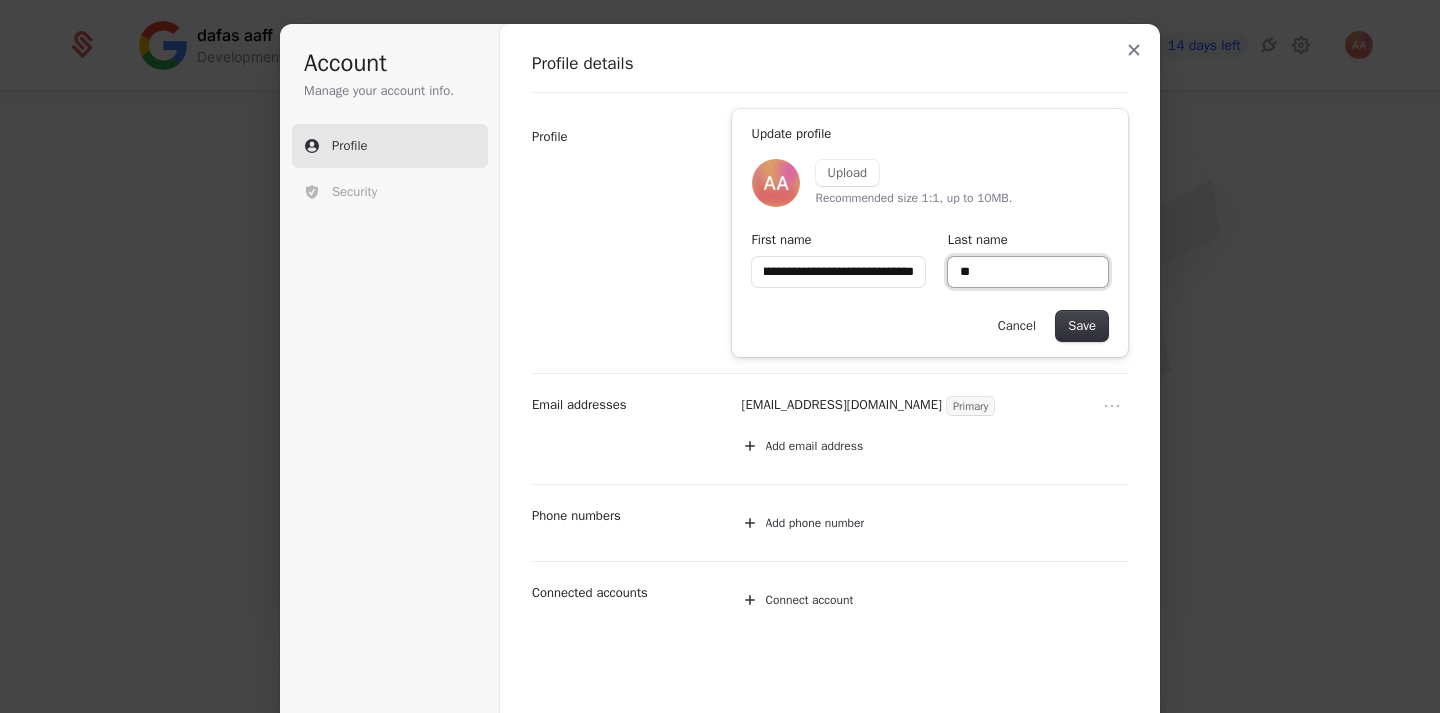 type on "**********" 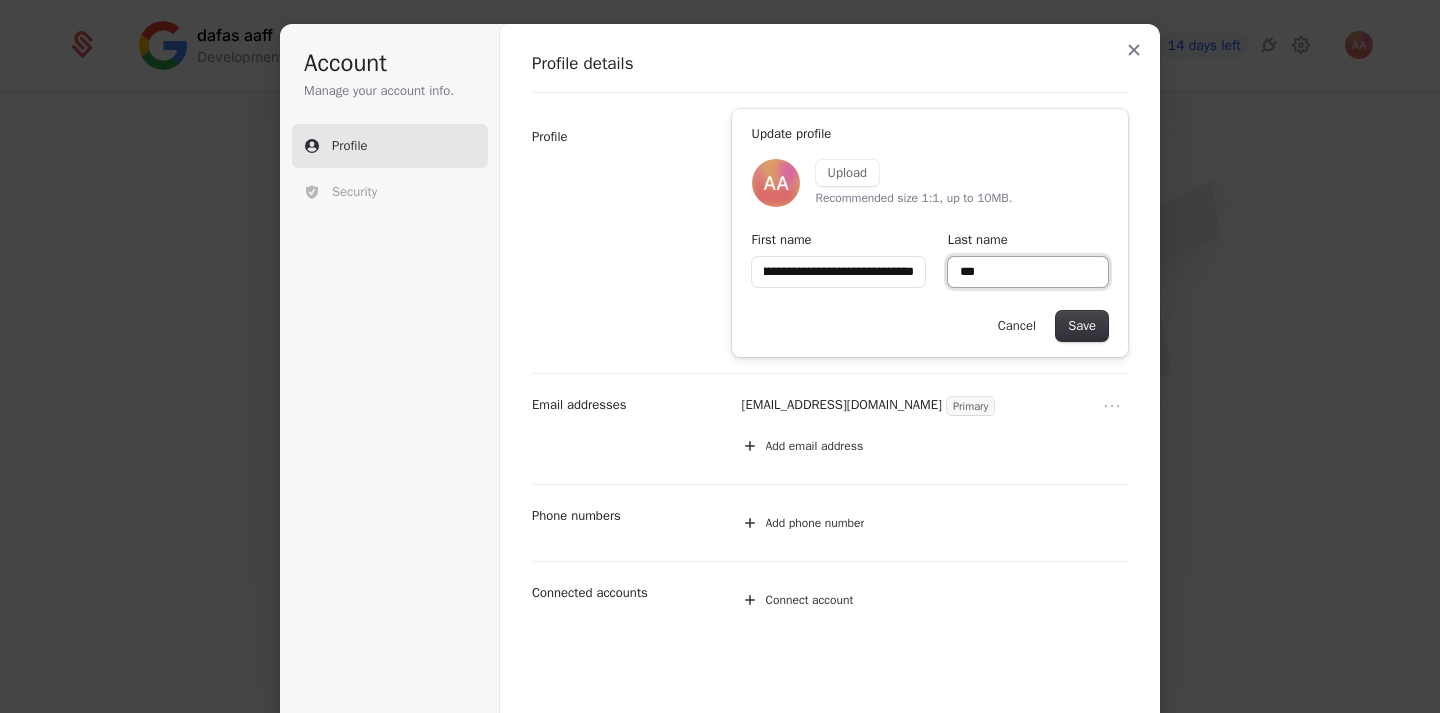 type on "**********" 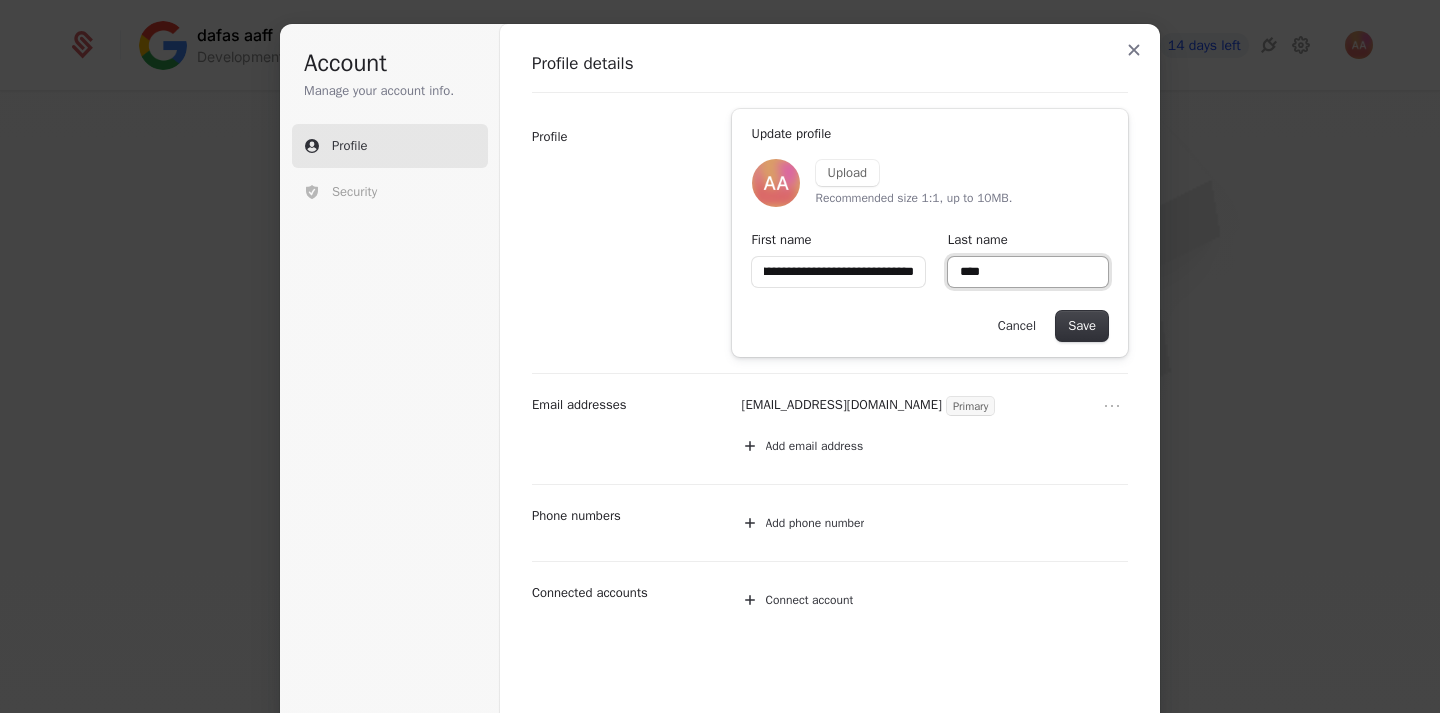 type on "**********" 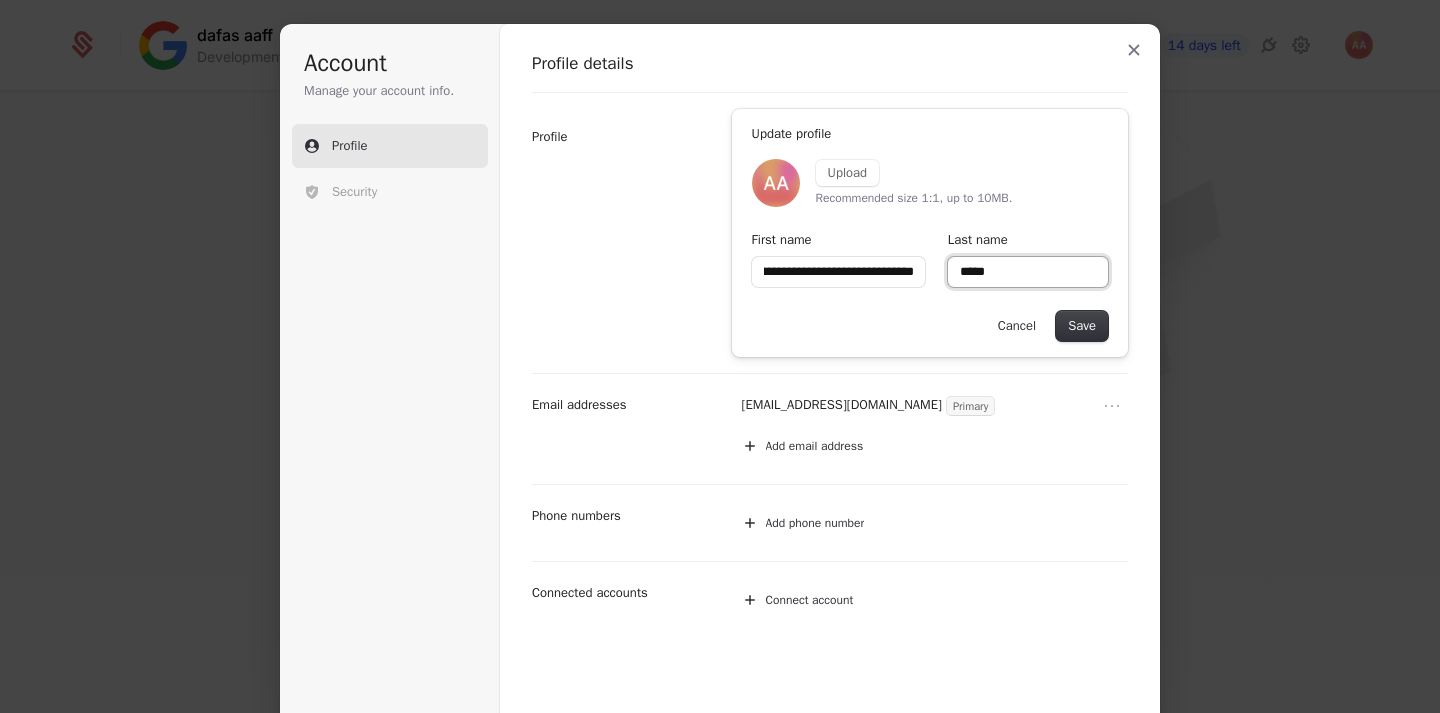 type on "**********" 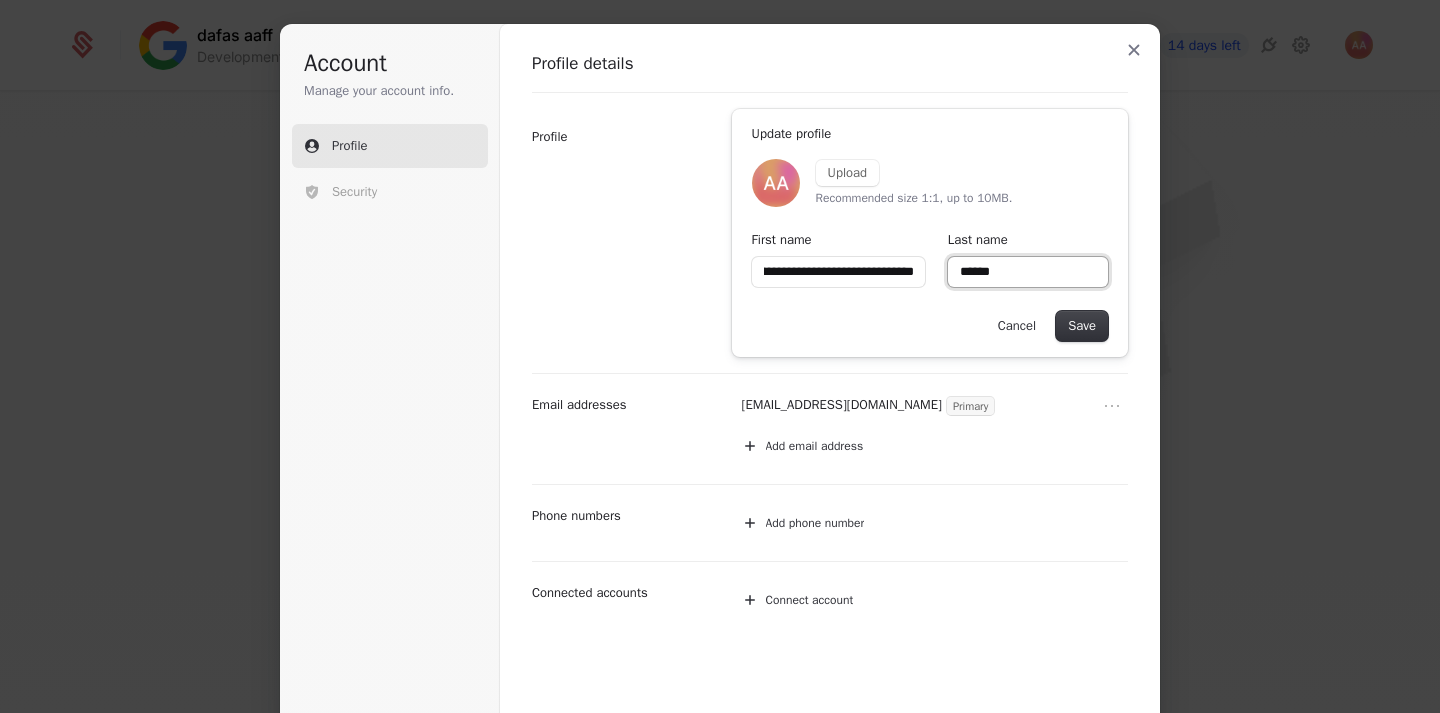 type on "**********" 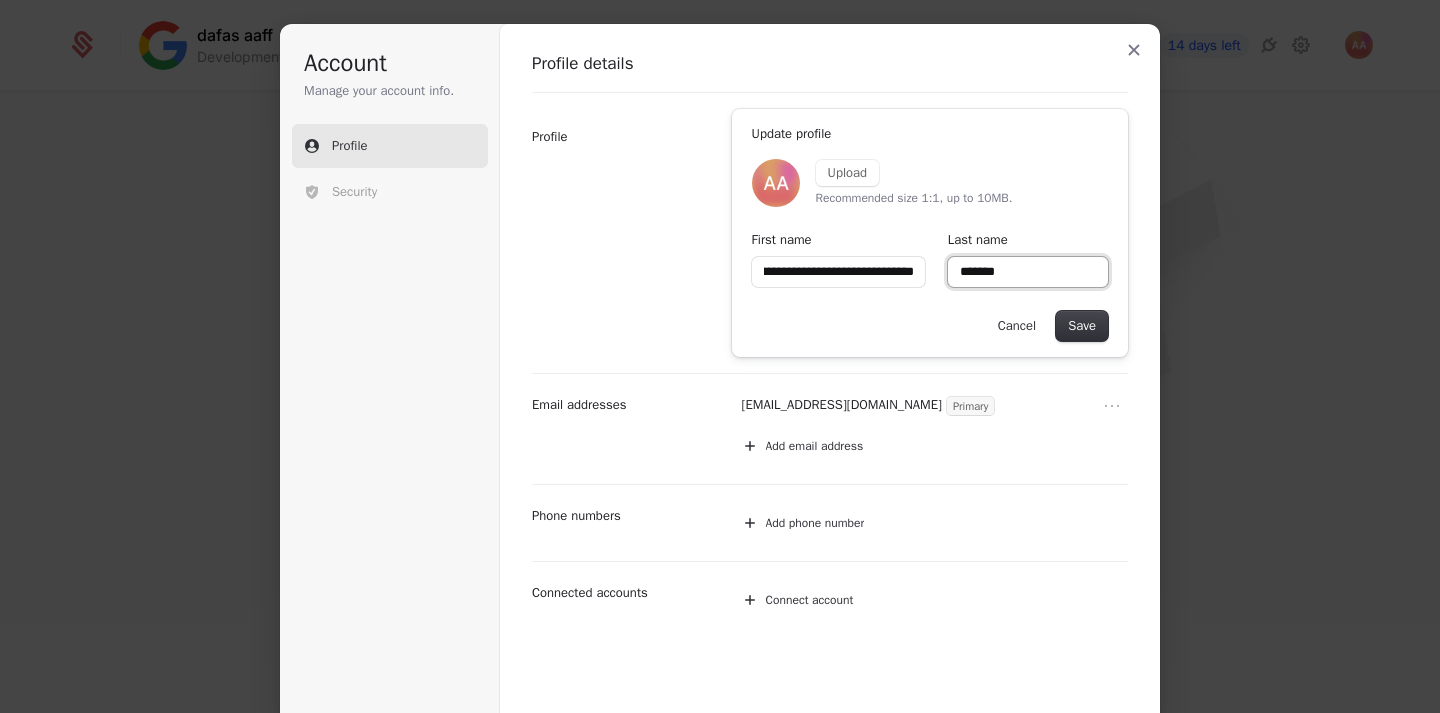 type on "**********" 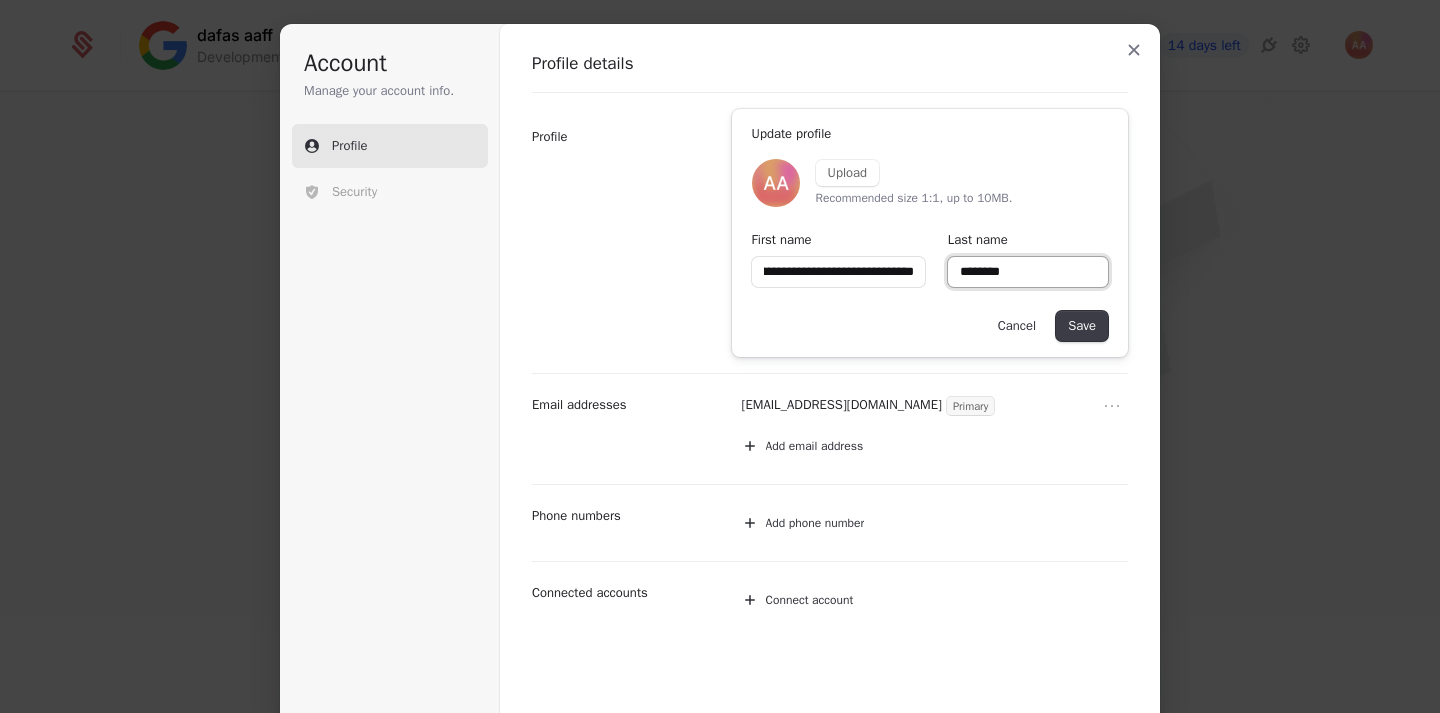 type on "********" 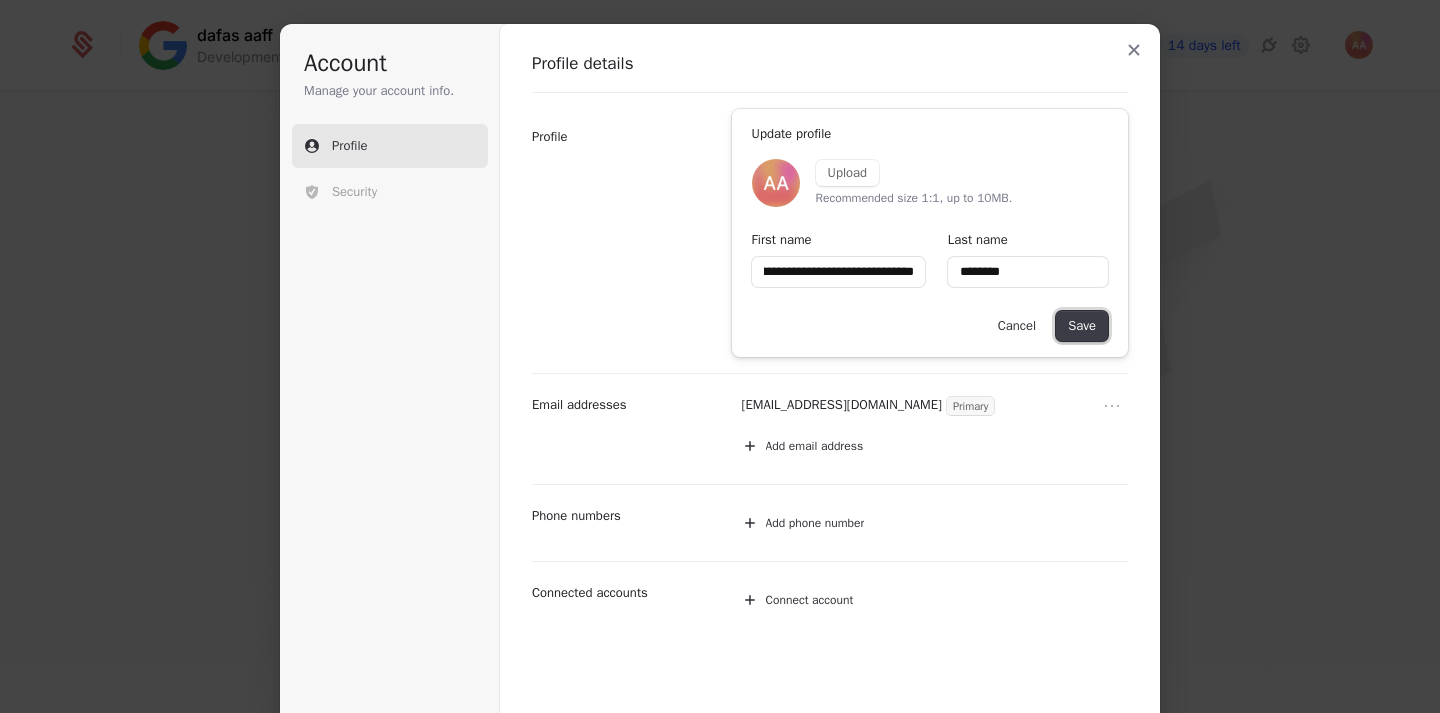 type on "**********" 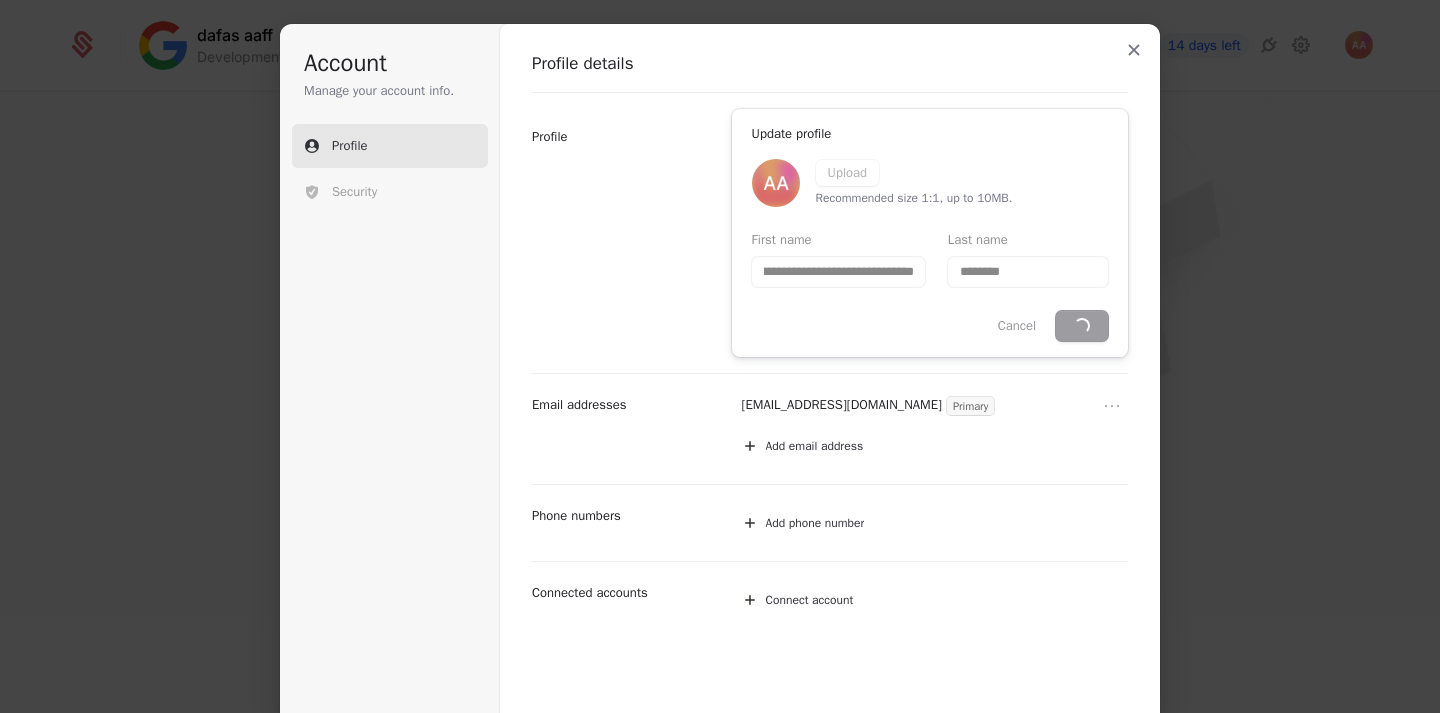 type on "**********" 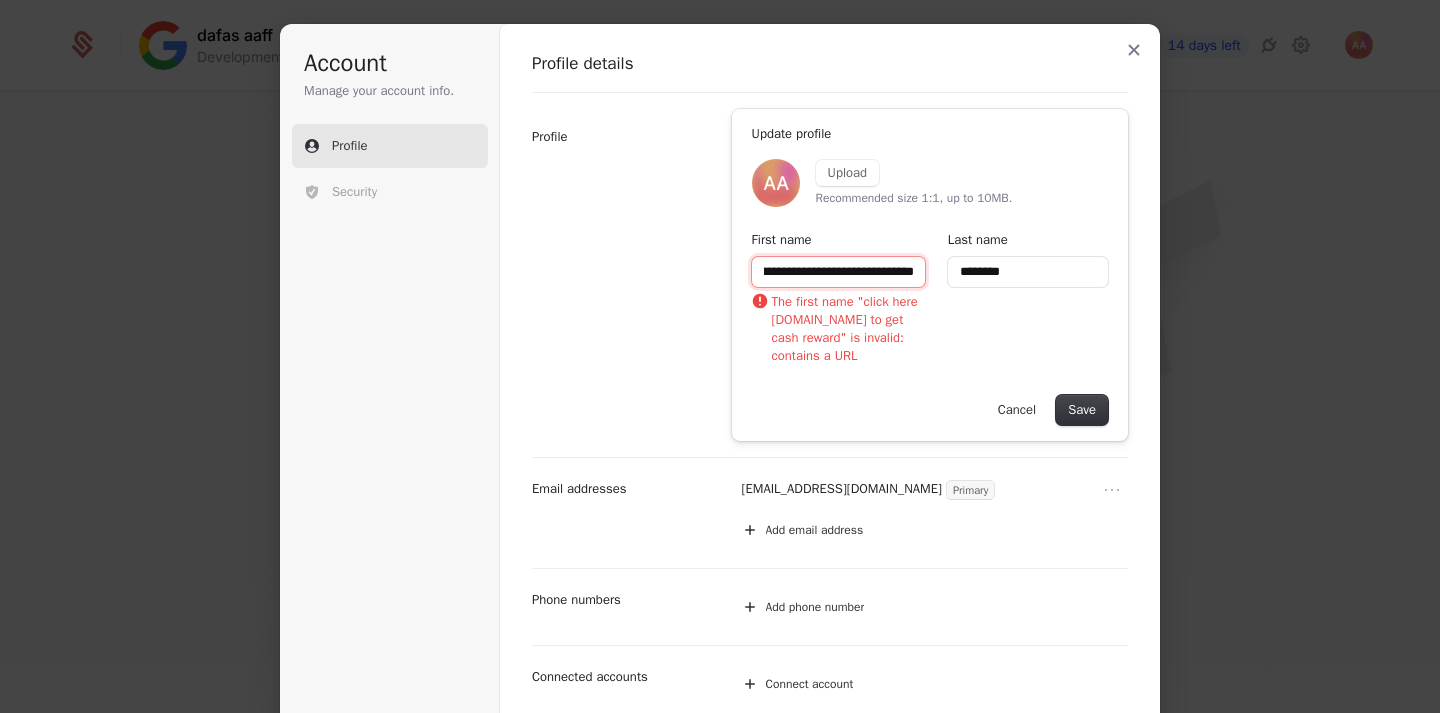 click on "**********" at bounding box center (839, 272) 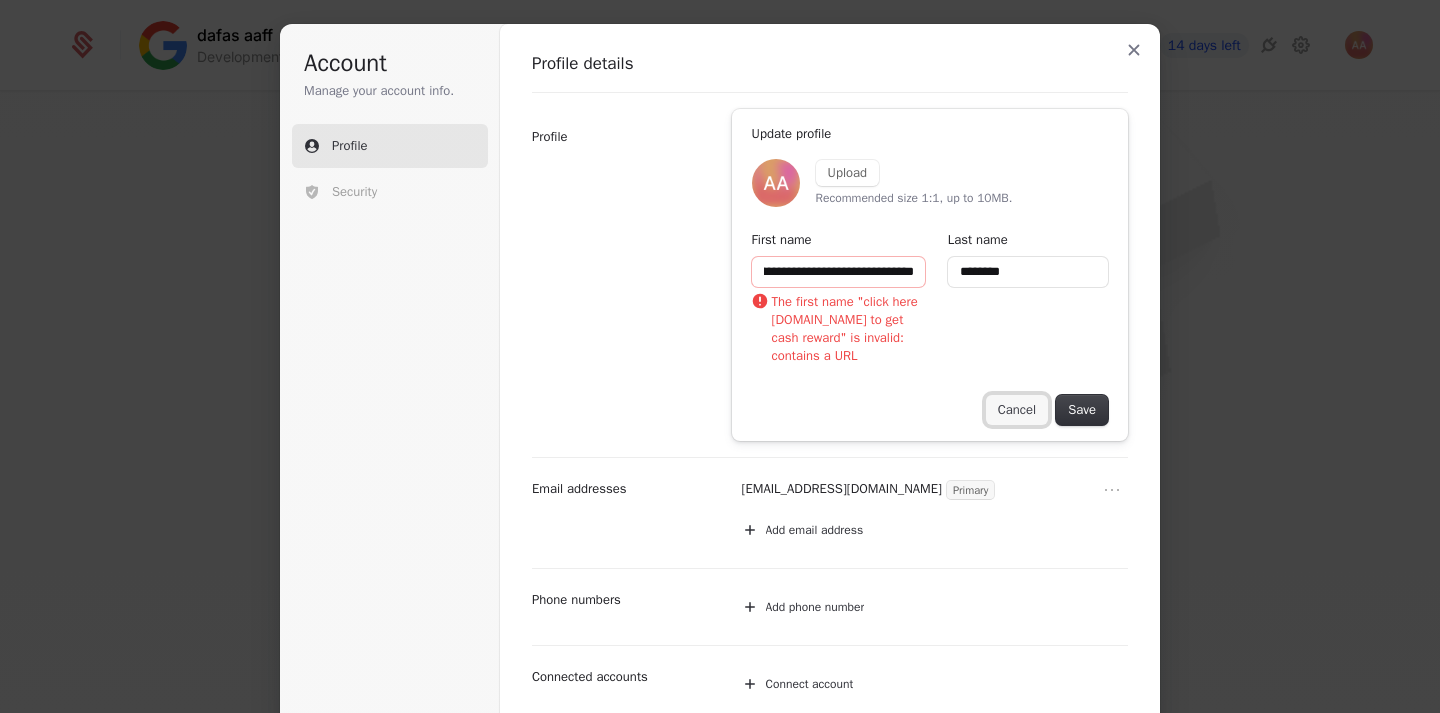type on "**********" 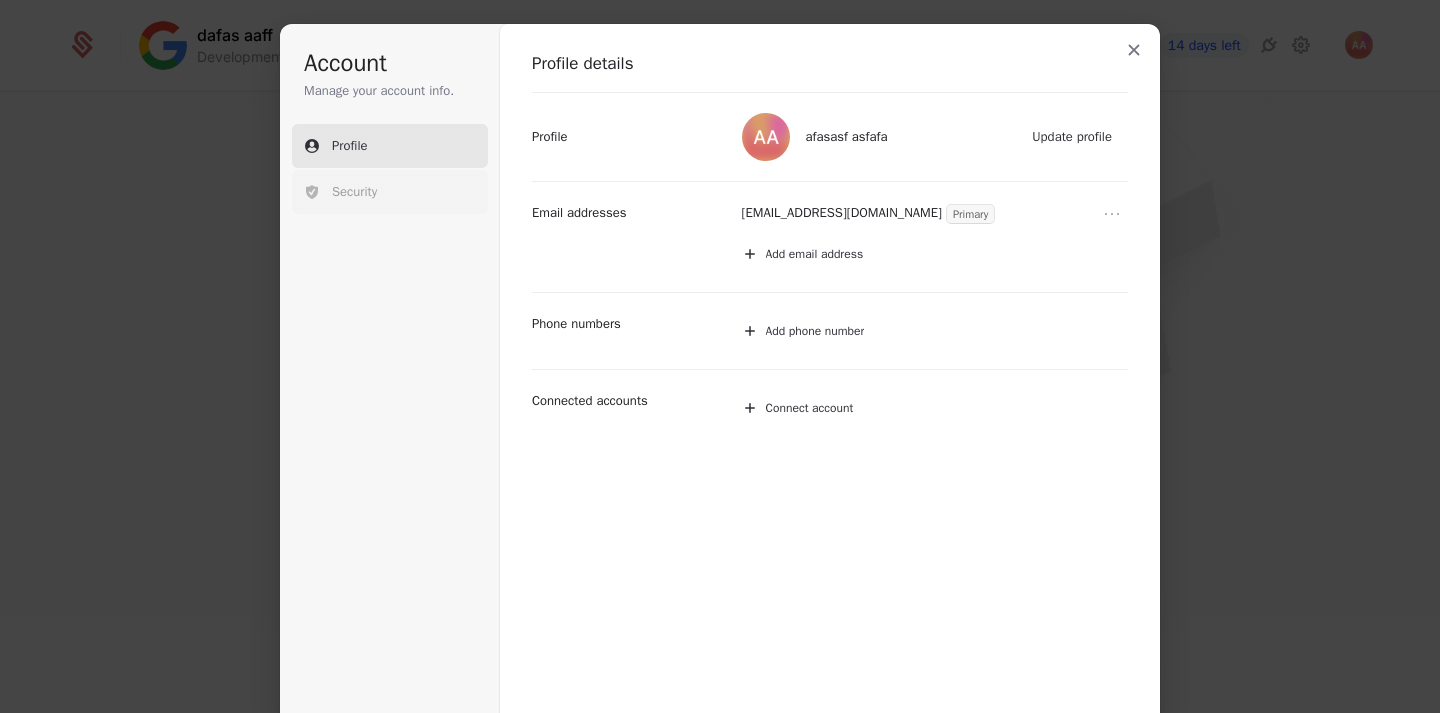 click on "Security" at bounding box center (390, 192) 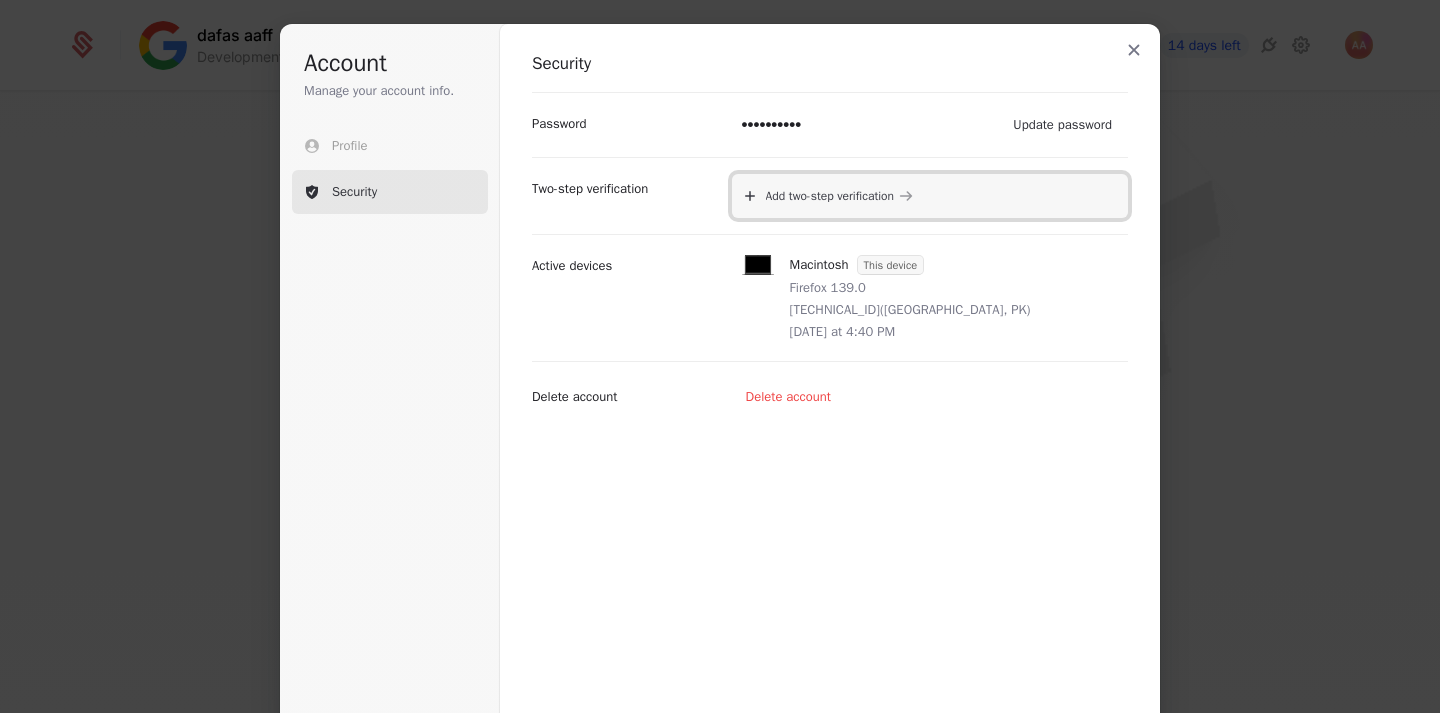 click on "Add two-step verification" at bounding box center (830, 196) 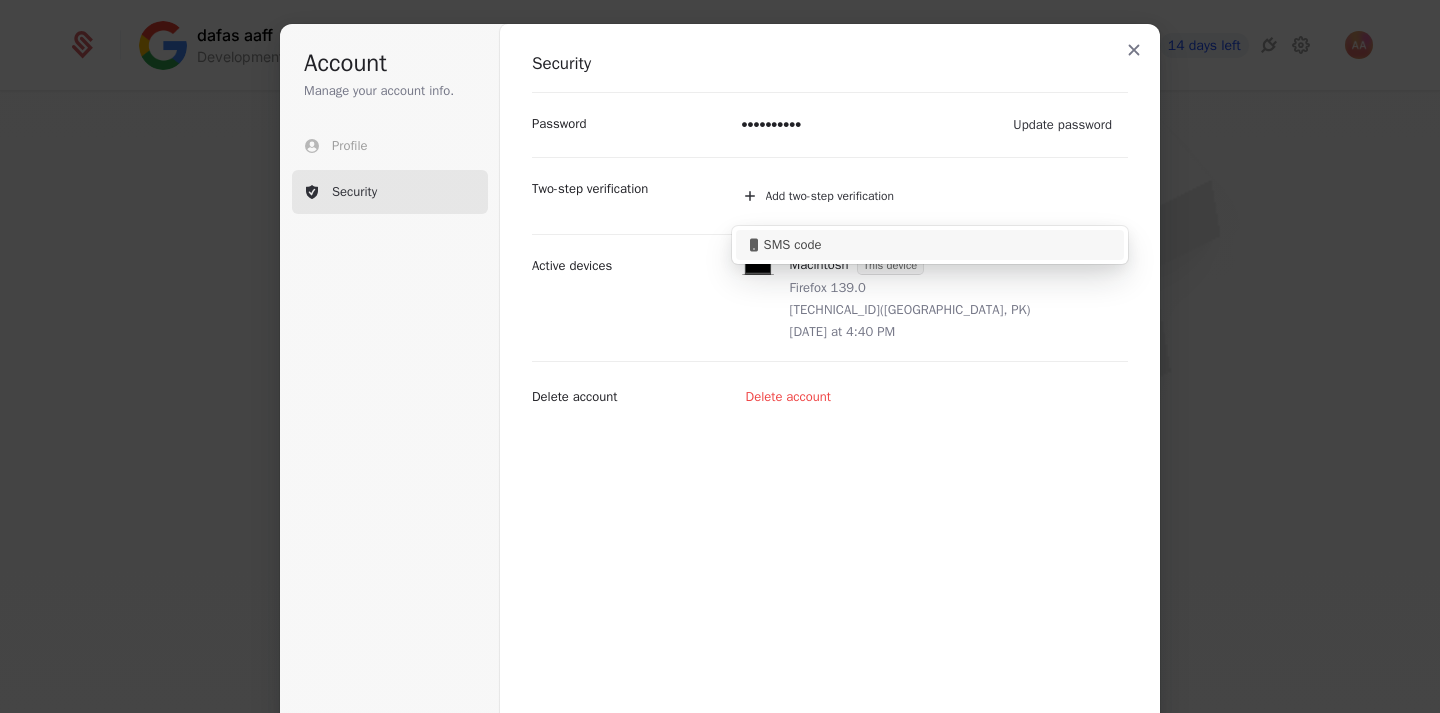 click on "SMS code" at bounding box center [930, 245] 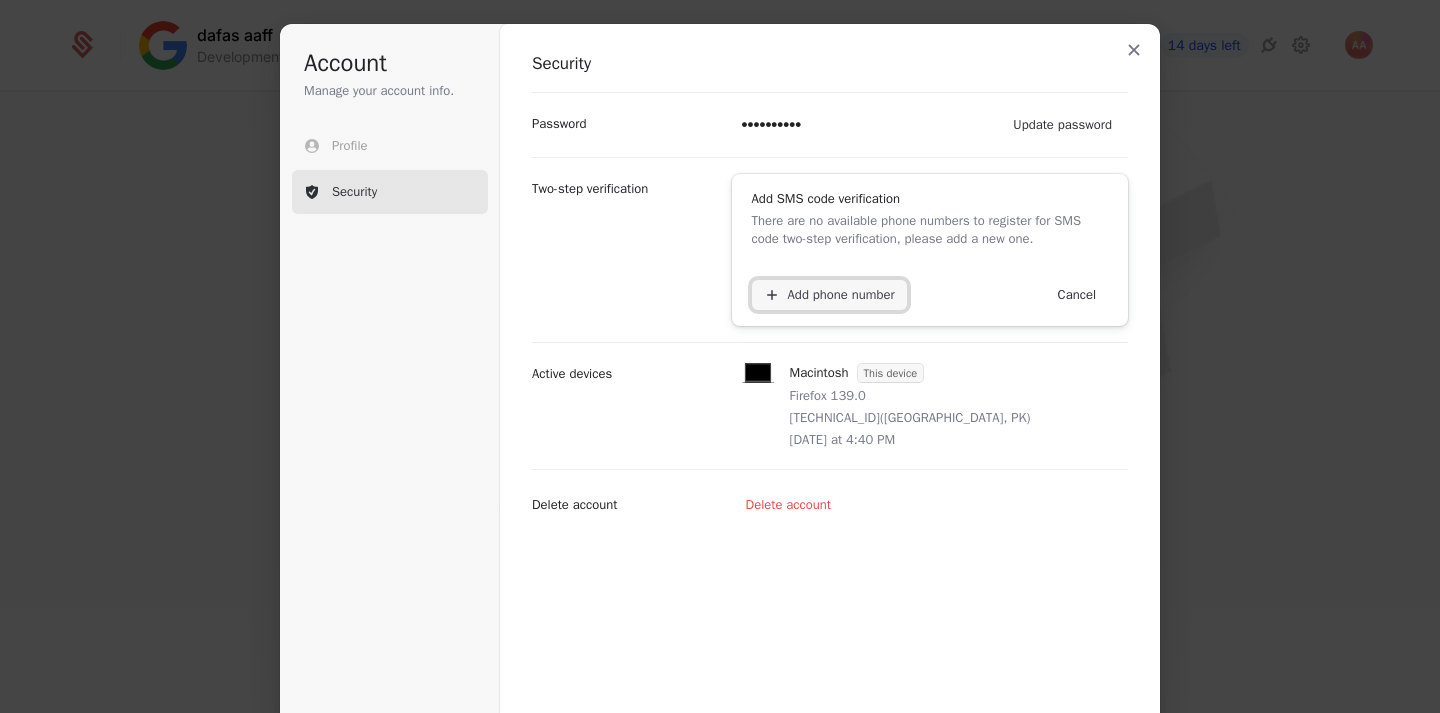 click on "Add phone number" at bounding box center (829, 295) 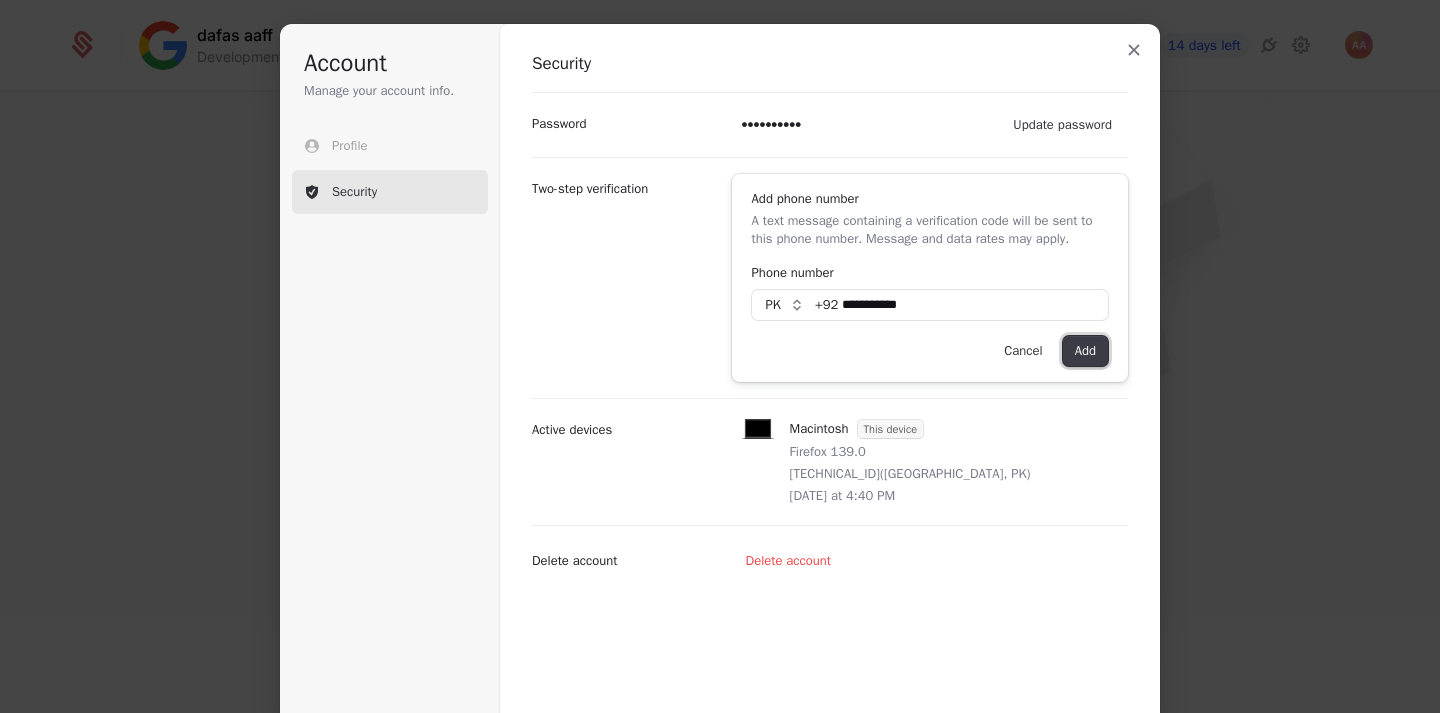 click on "Add" at bounding box center (1085, 351) 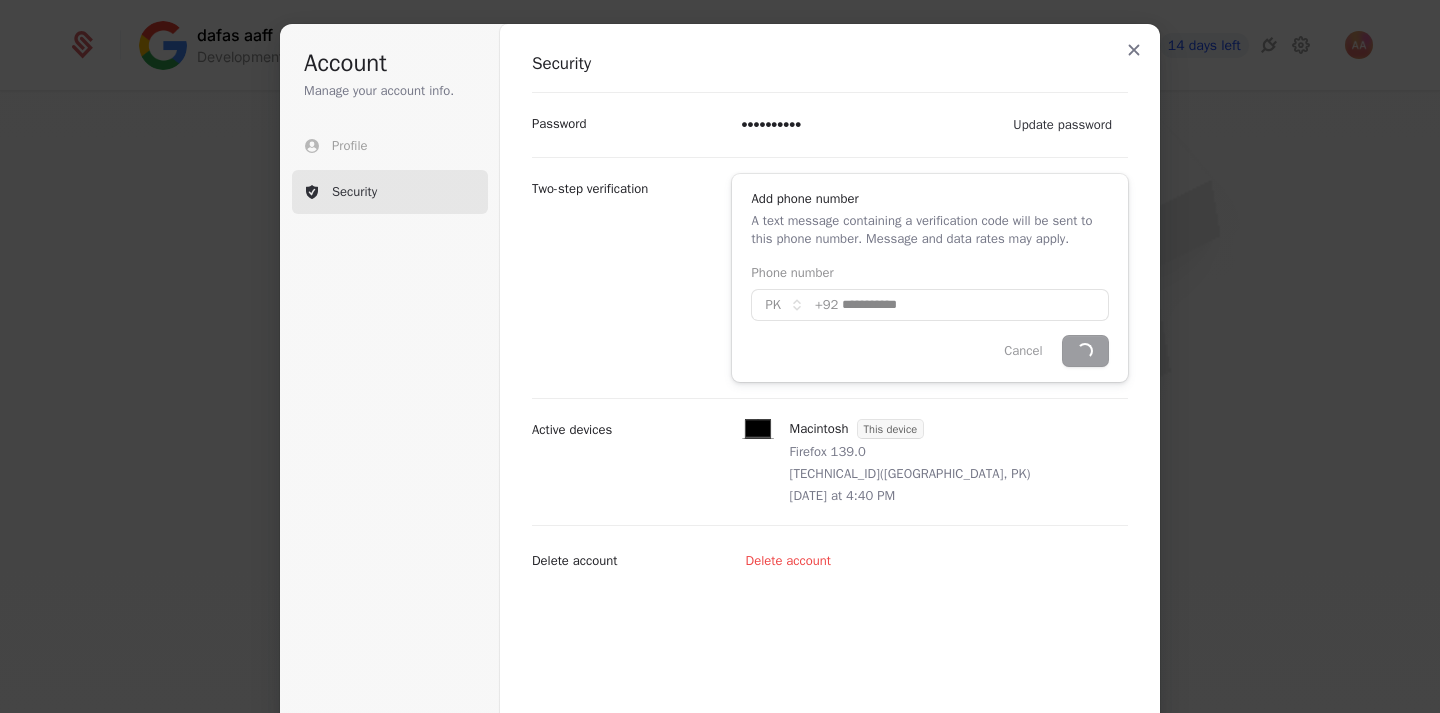 type on "**********" 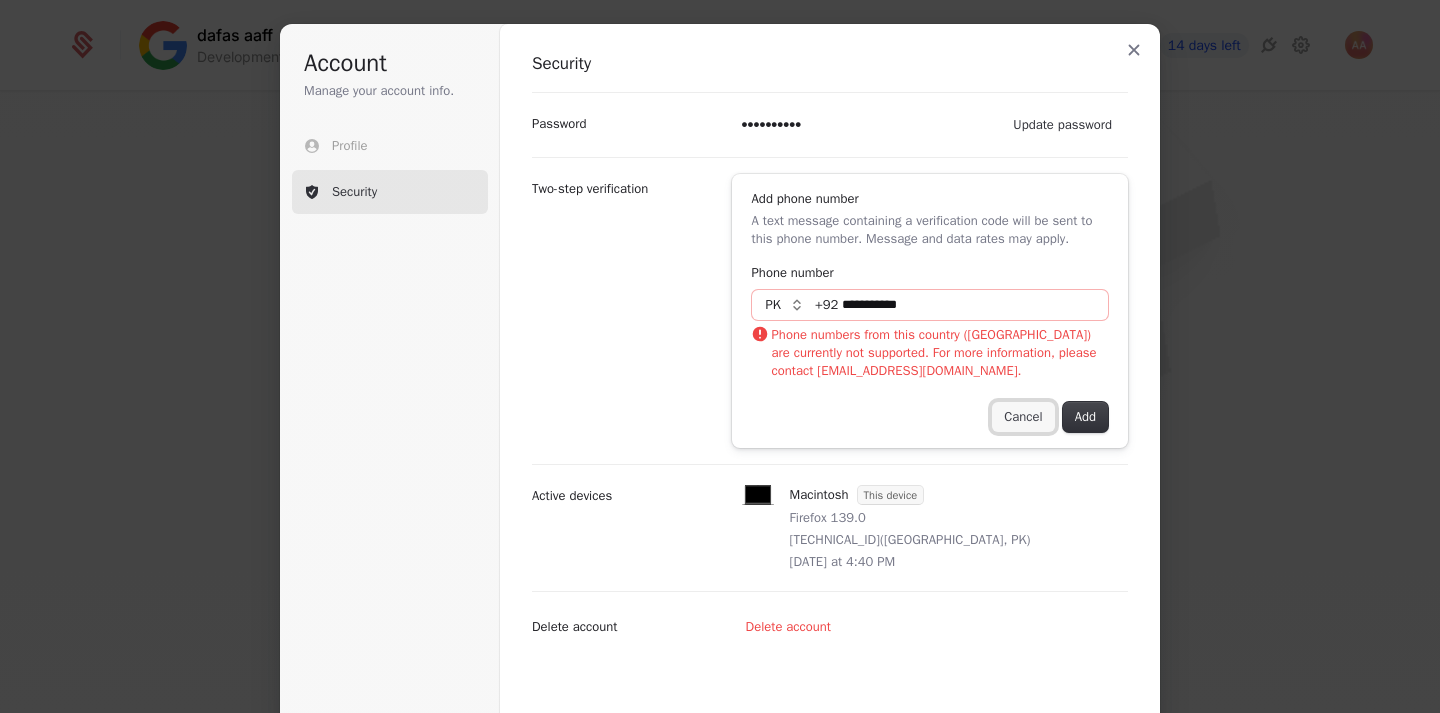 click on "Cancel" at bounding box center (1023, 417) 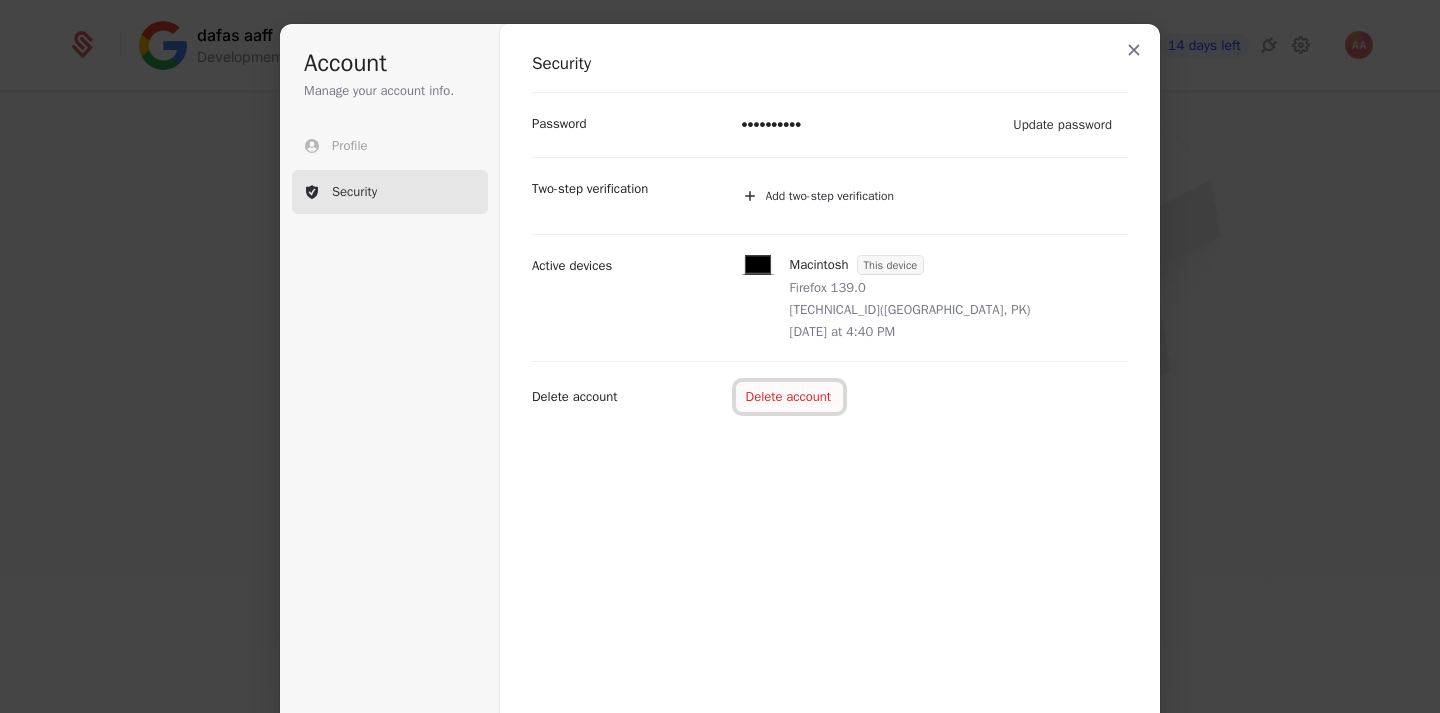 click on "Delete account" at bounding box center (789, 397) 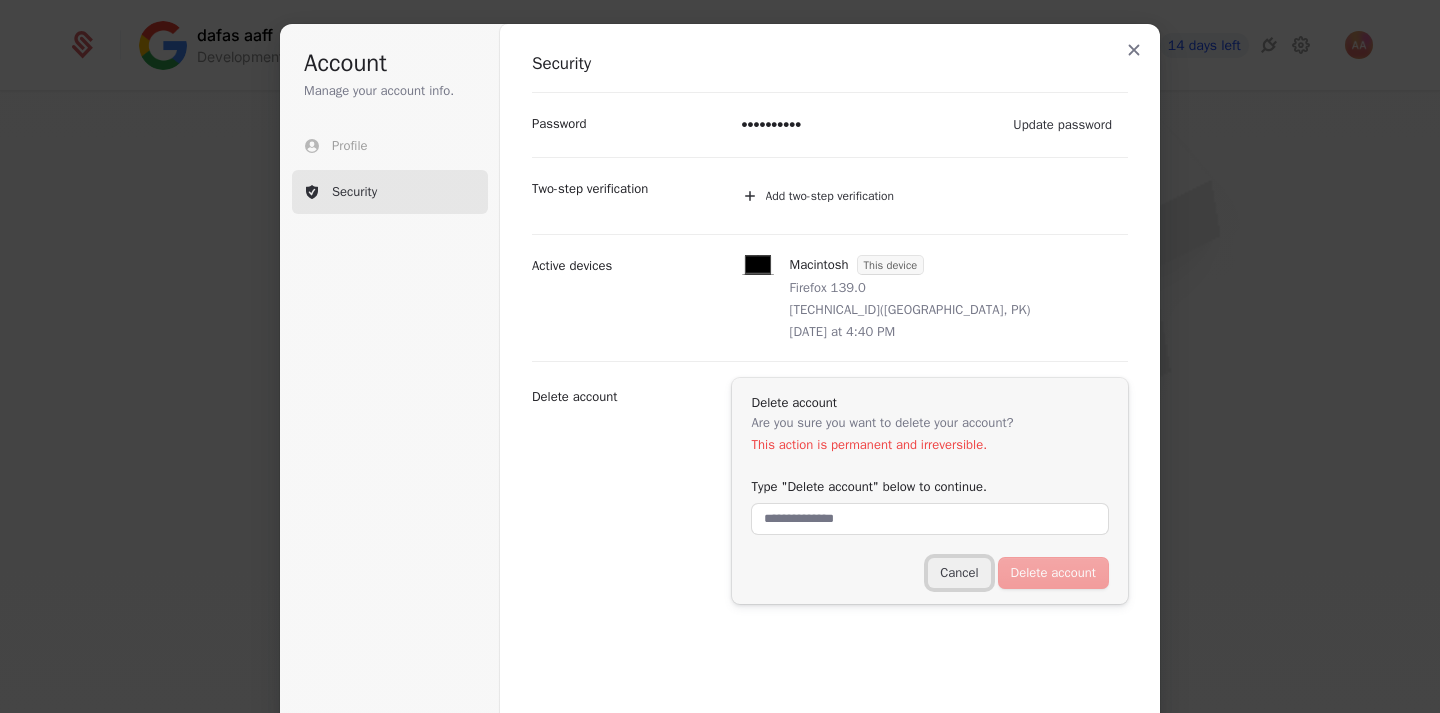click on "Cancel" at bounding box center [959, 573] 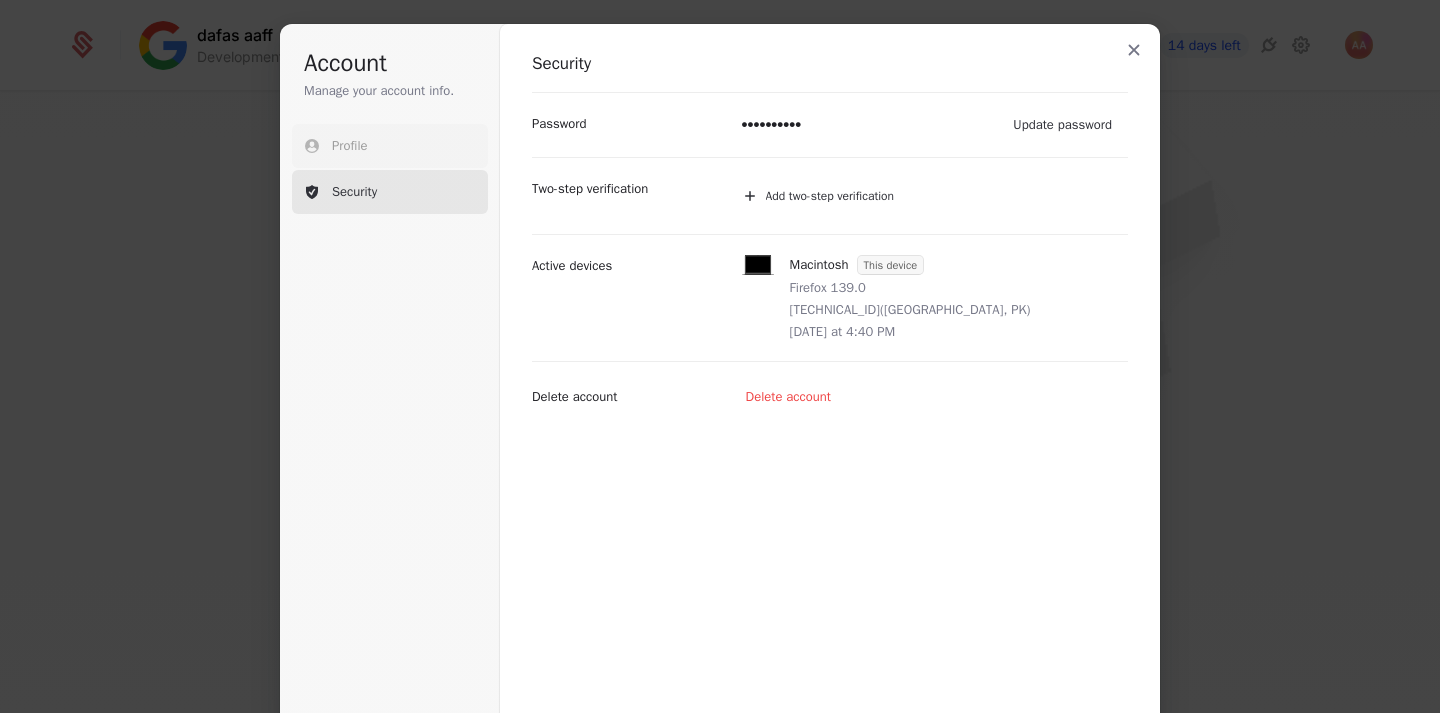 click on "Profile" at bounding box center [390, 146] 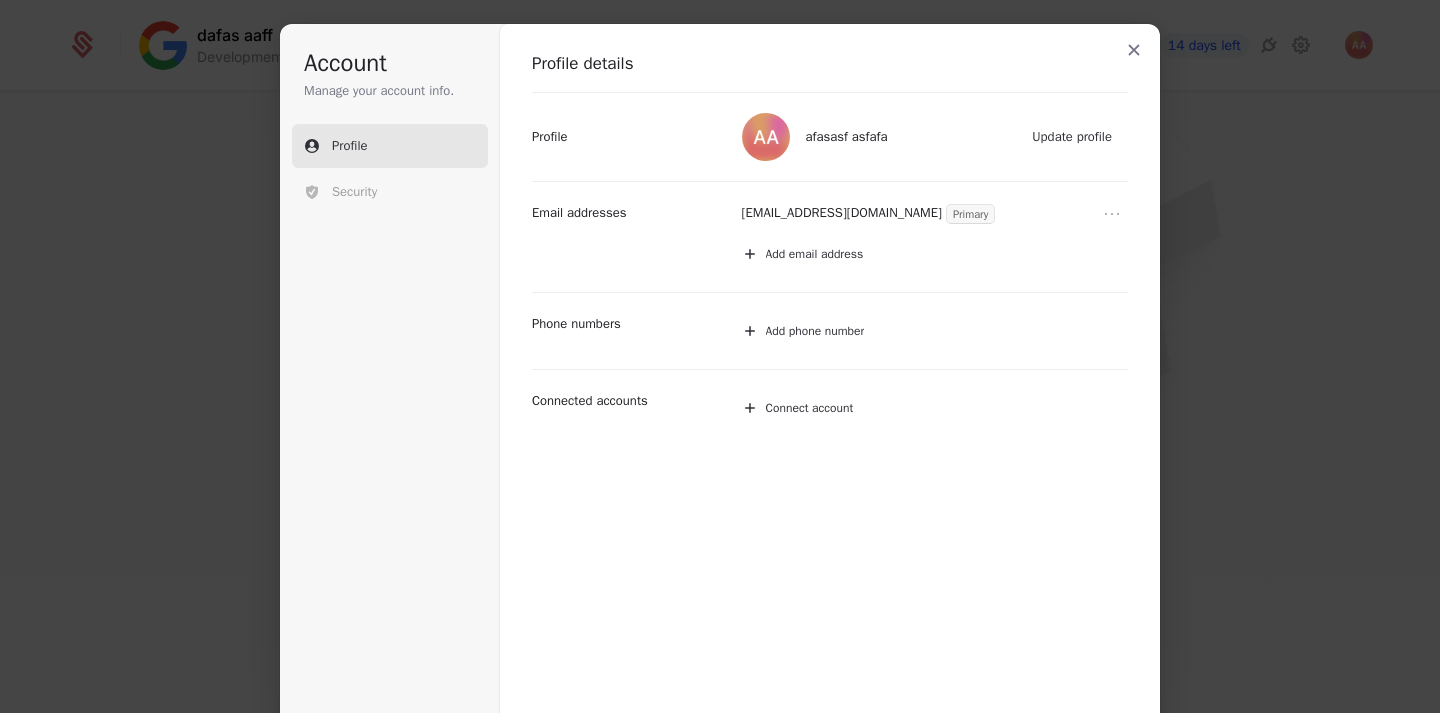 click at bounding box center [766, 137] 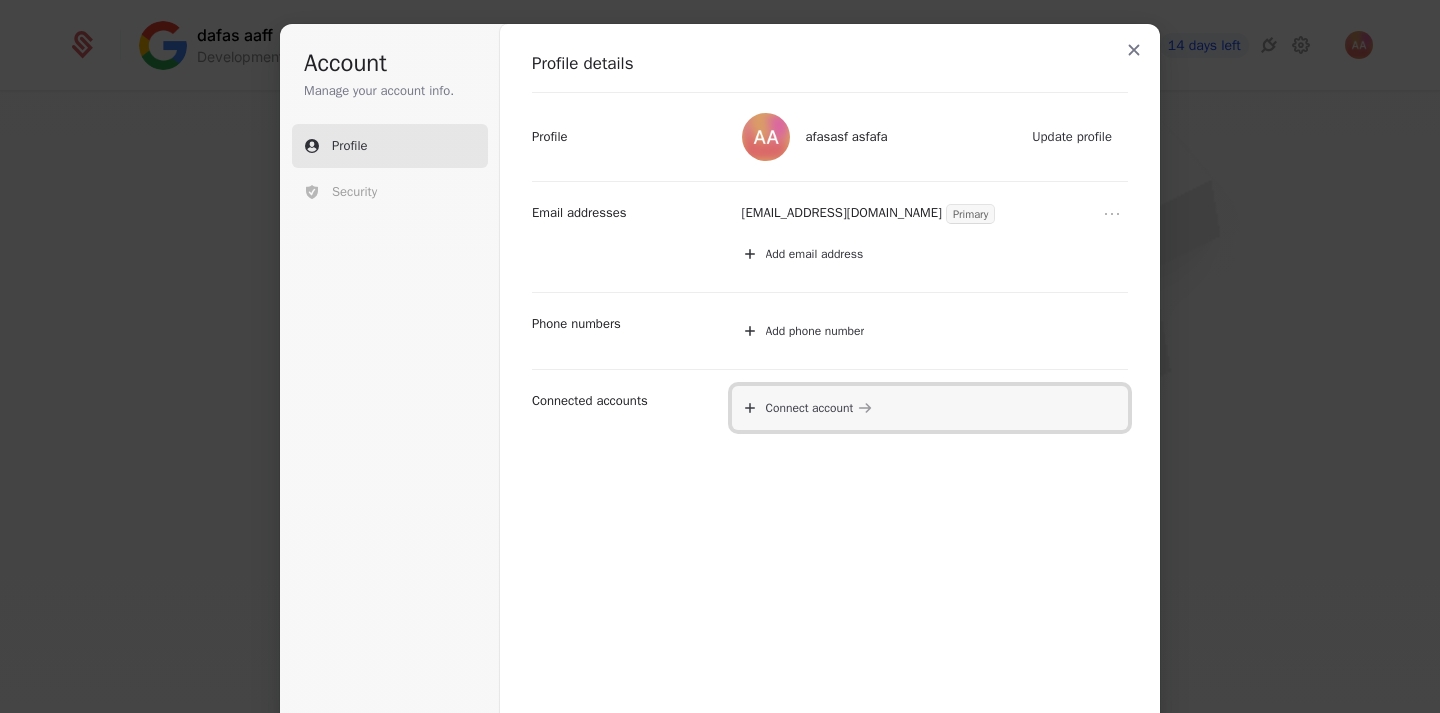 click on "Connect account" at bounding box center (810, 408) 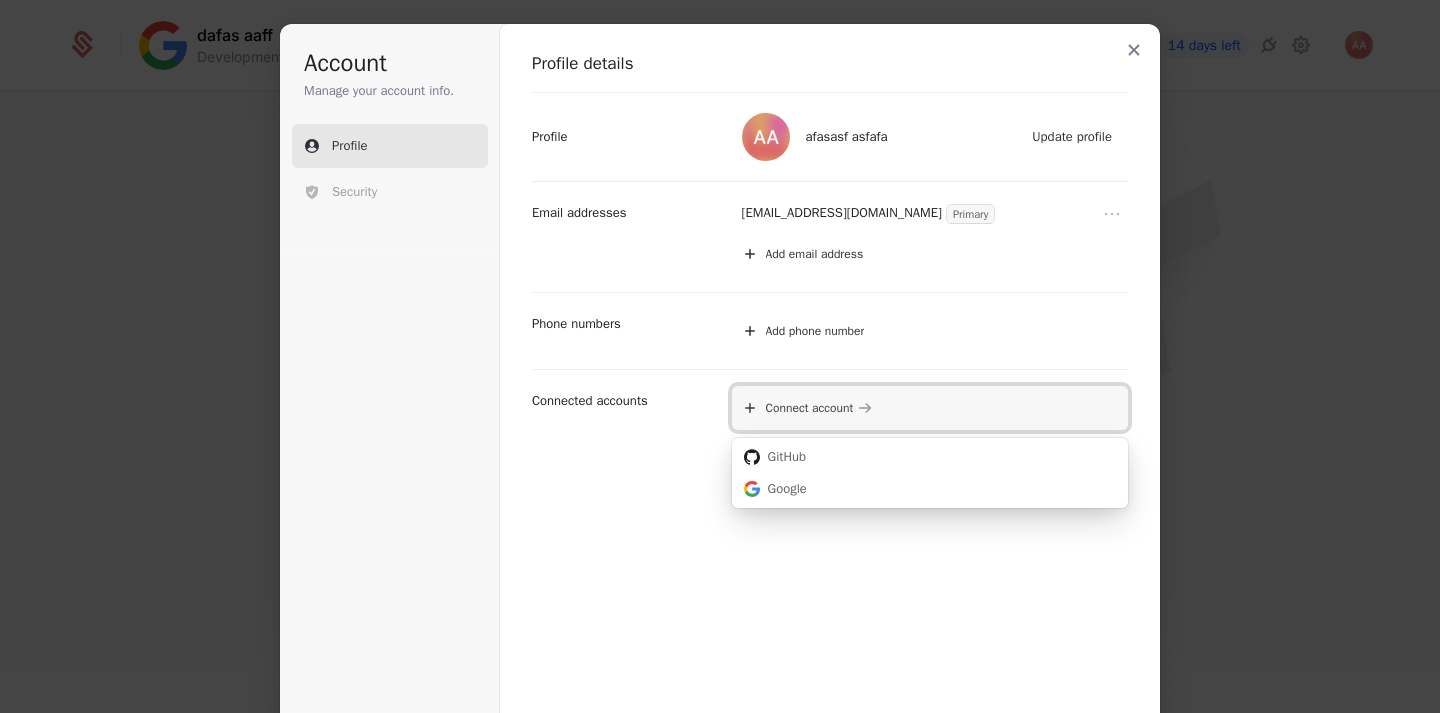 click on "Connect account" at bounding box center (810, 408) 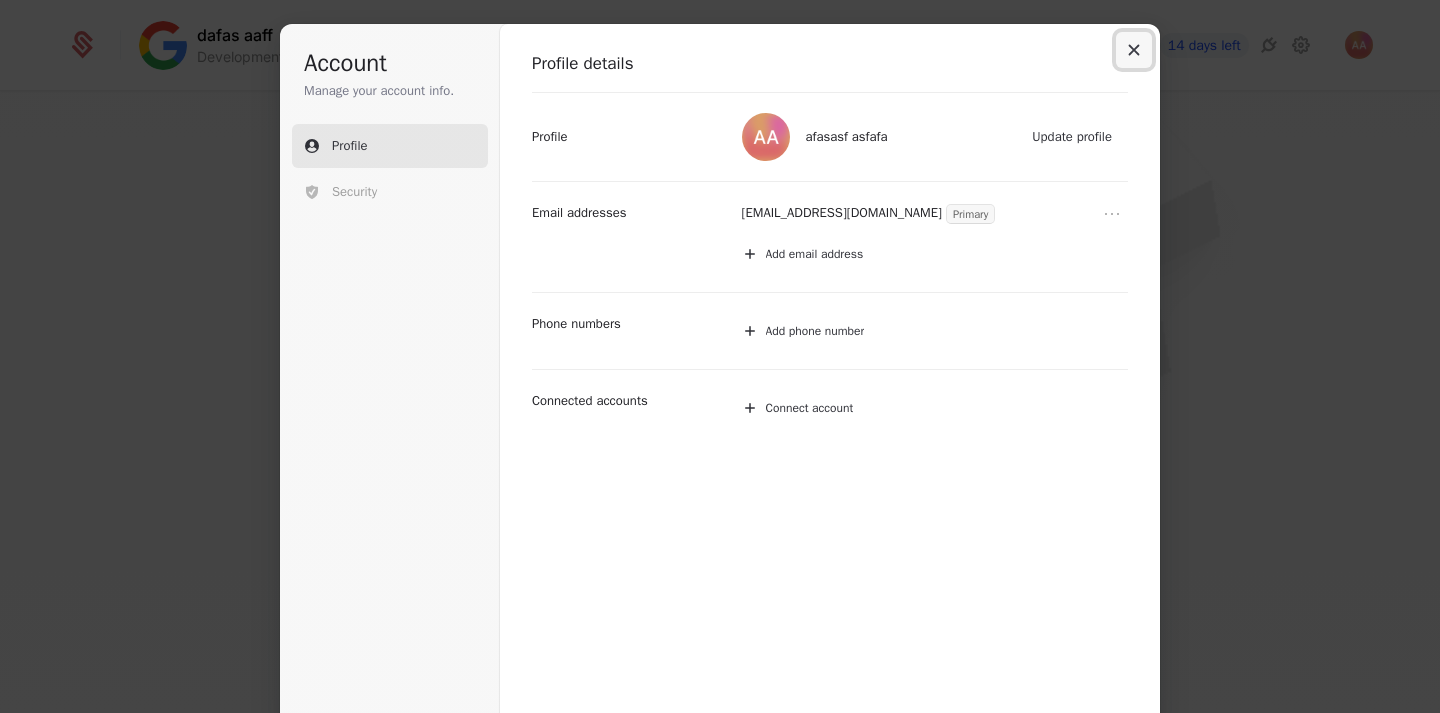 click 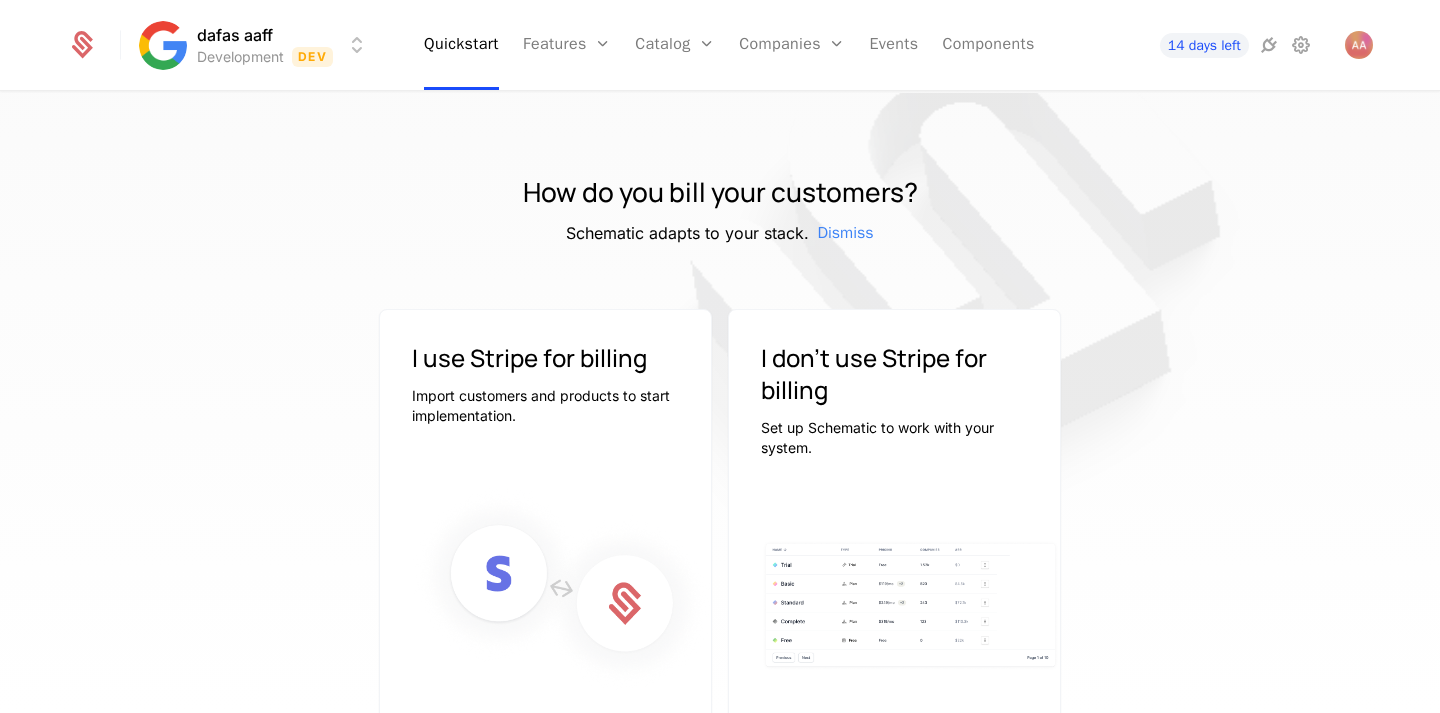 scroll, scrollTop: 142, scrollLeft: 0, axis: vertical 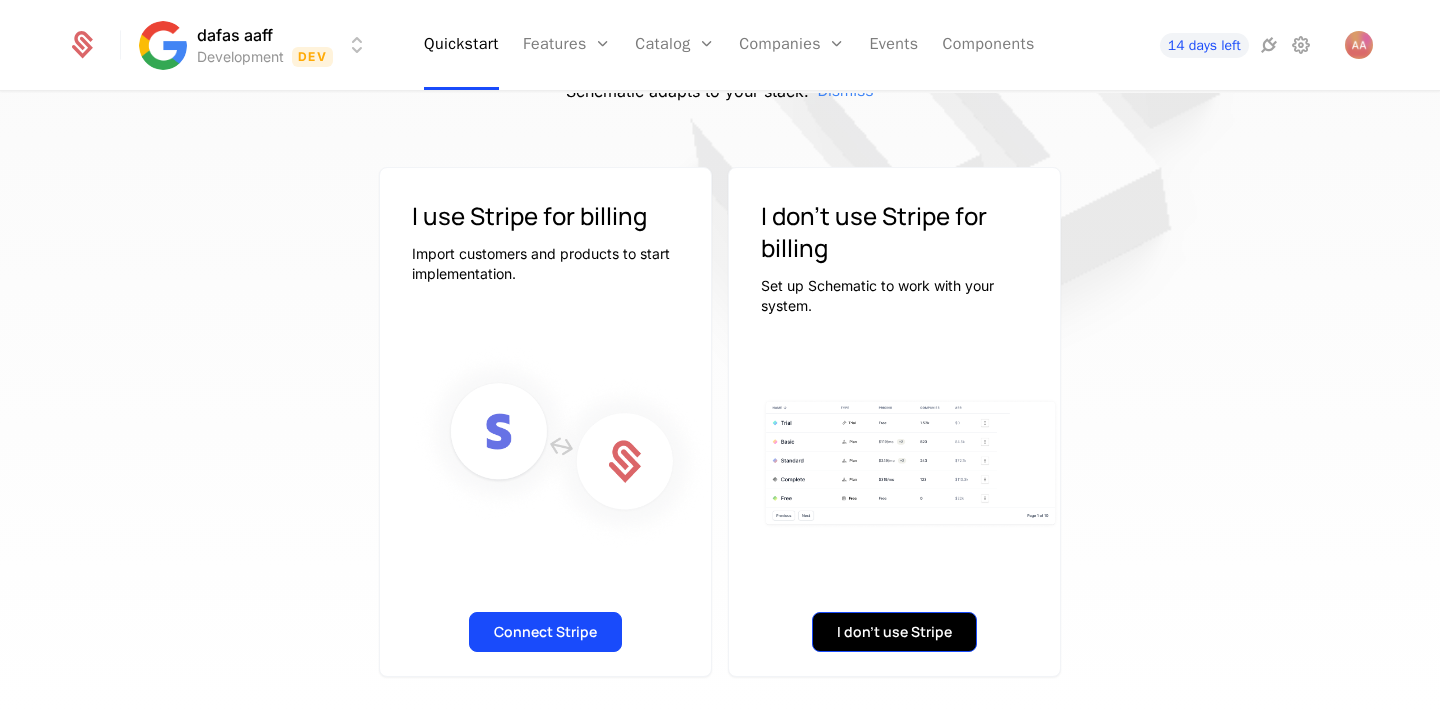 click on "I don't use Stripe" at bounding box center (894, 632) 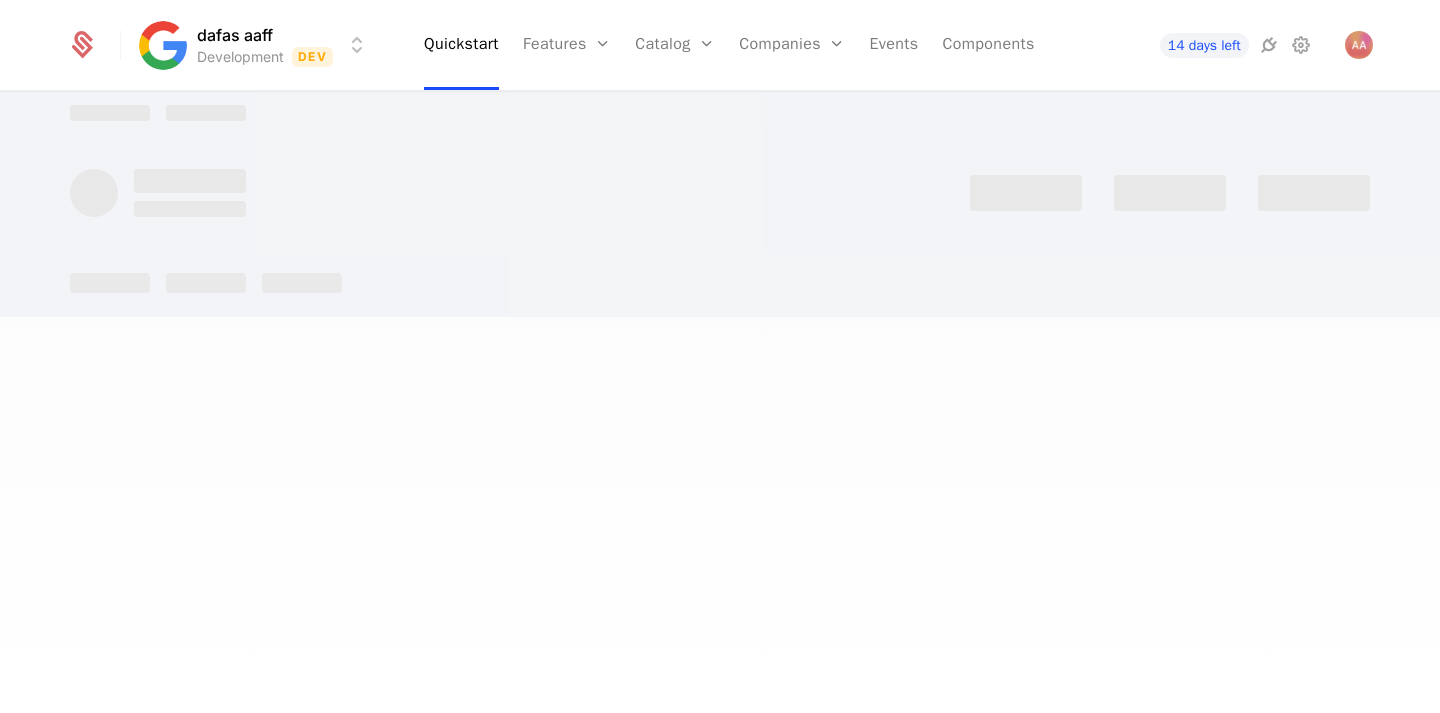 scroll, scrollTop: 0, scrollLeft: 0, axis: both 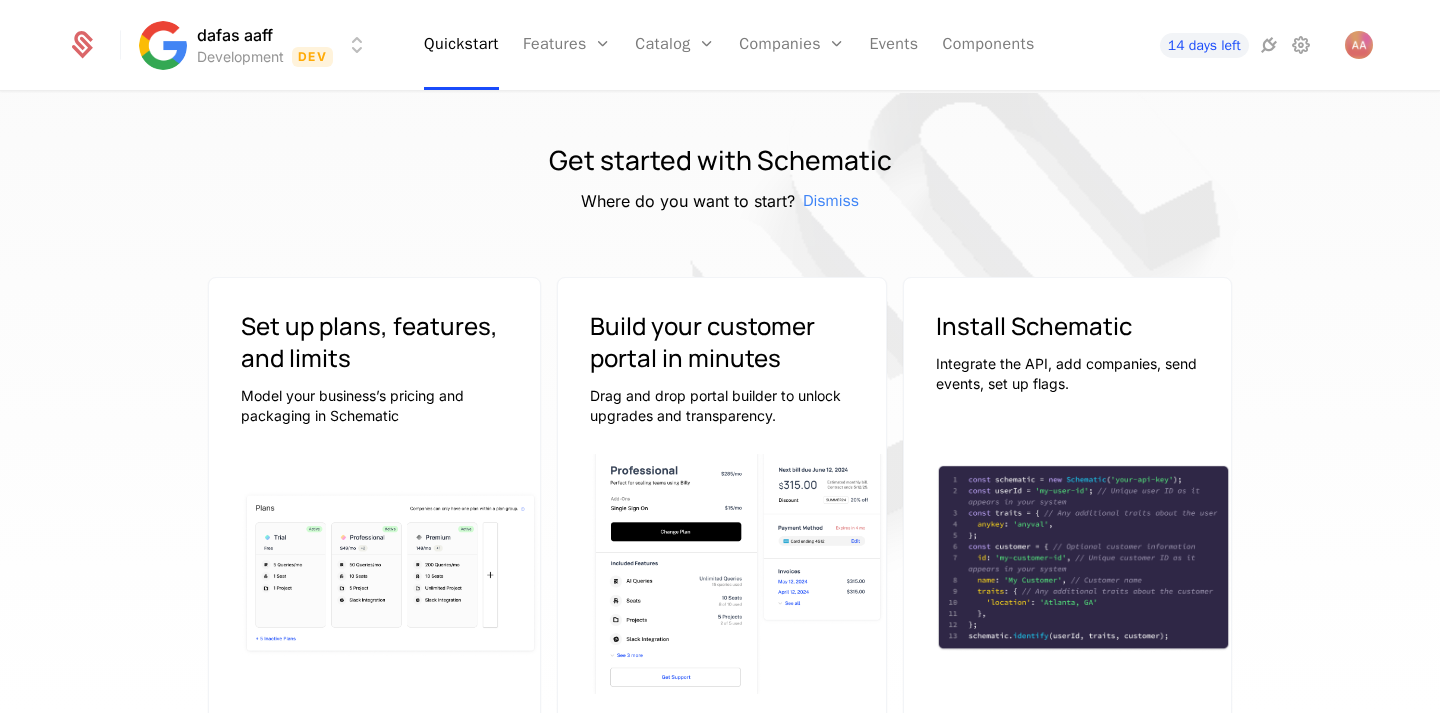 click on "dafas aaff Development Dev Quickstart Features Features Flags Catalog Plans Add Ons Configuration Companies Companies Users Events Components 14 days left Get started with Schematic Where do you want to start? Dismiss Set up plans, features, and limits Model your business’s pricing and packaging in Schematic Continue Generate Sample Data Build your customer portal in minutes Drag and drop portal builder to unlock upgrades and transparency. Continue Install Schematic Integrate the API, add companies, send events, set up flags. Go to Docs Price like the best Launch pricing and packaging optimized for your product Watch on Youtube 3:45 Price Like Posthog Watch on Youtube 2:39 Price like Cursor Watch on Youtube 1:27 Set up usage based pricing Watch on Youtube 1:07 Set up a billing portal Watch on Youtube 1:11 Set up free trial Watch on Youtube 2:17 Enforce usage limits Watch on Youtube 1:09 Set up a customer portal
Best Viewed on Desktop You're currently viewing this on a  mobile device ." at bounding box center [720, 356] 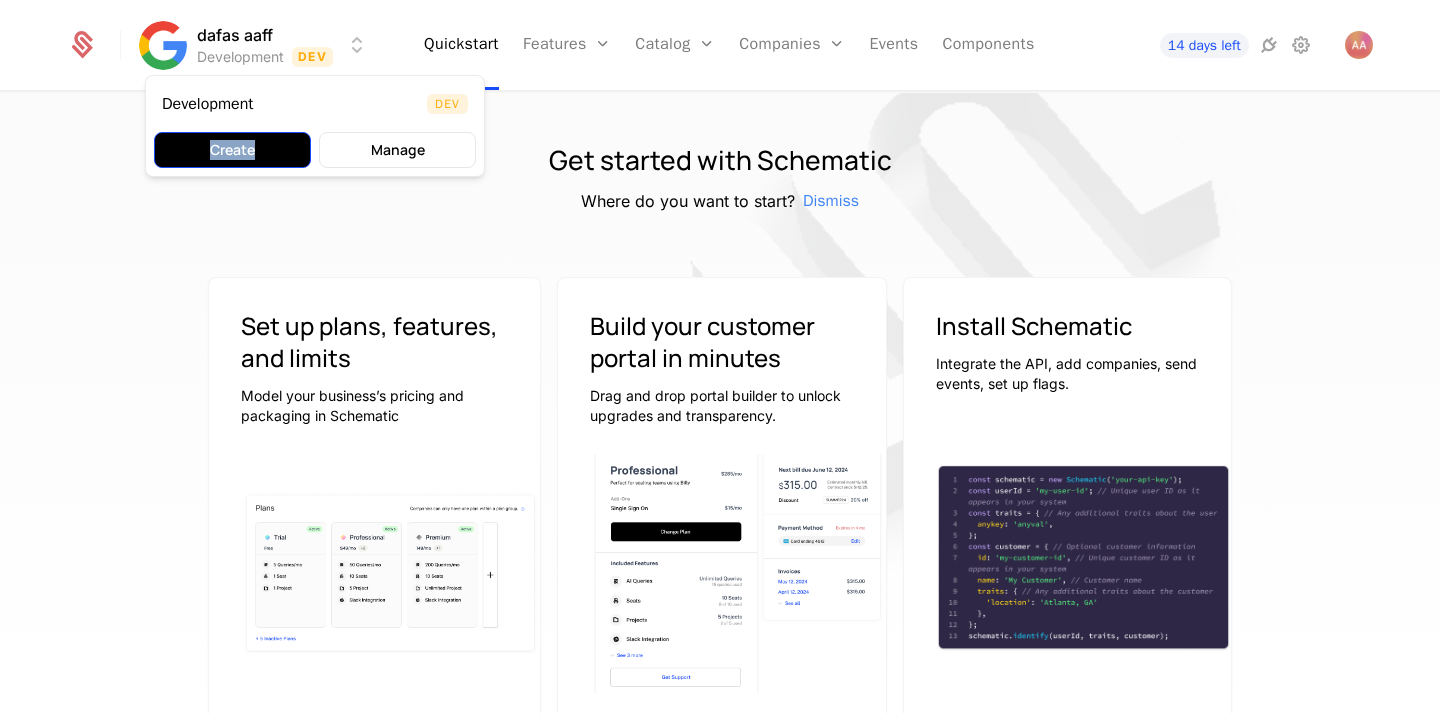 click on "Create" at bounding box center [232, 150] 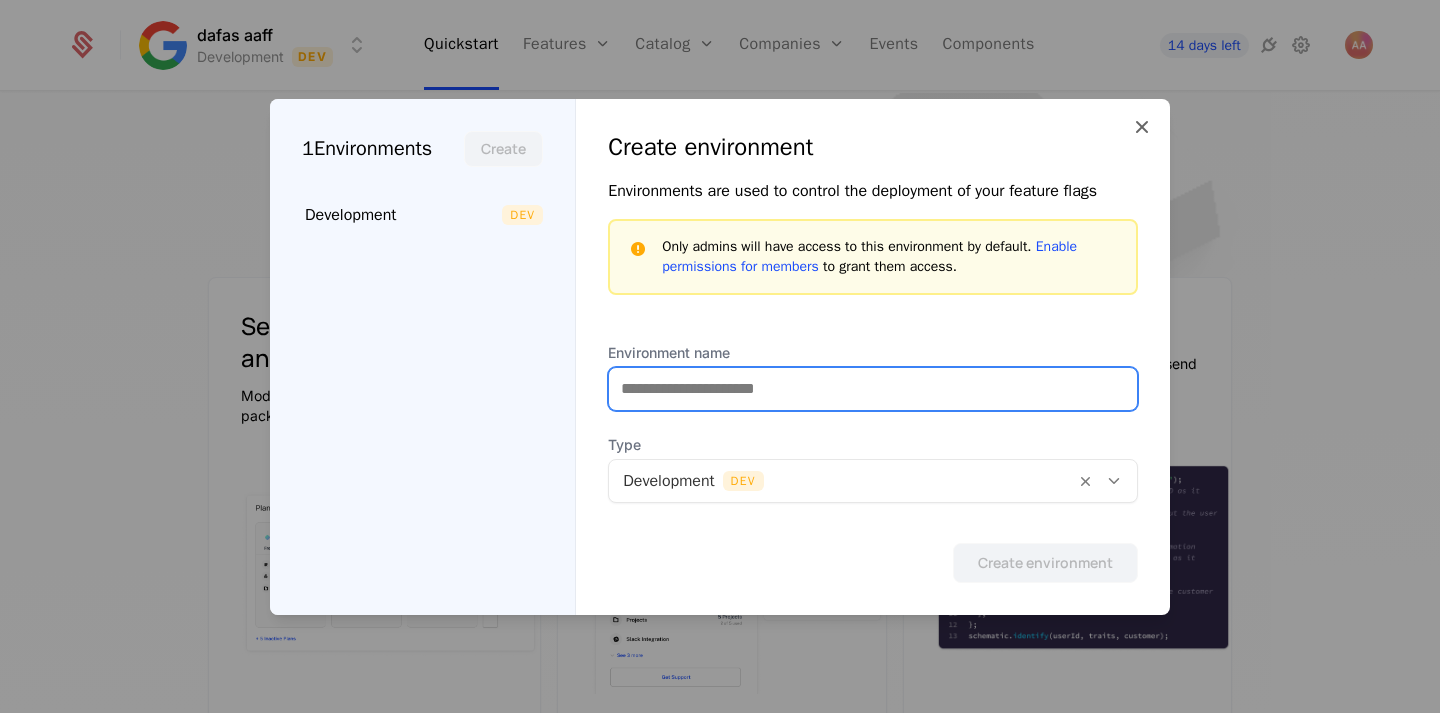 click on "Environment name" at bounding box center (873, 389) 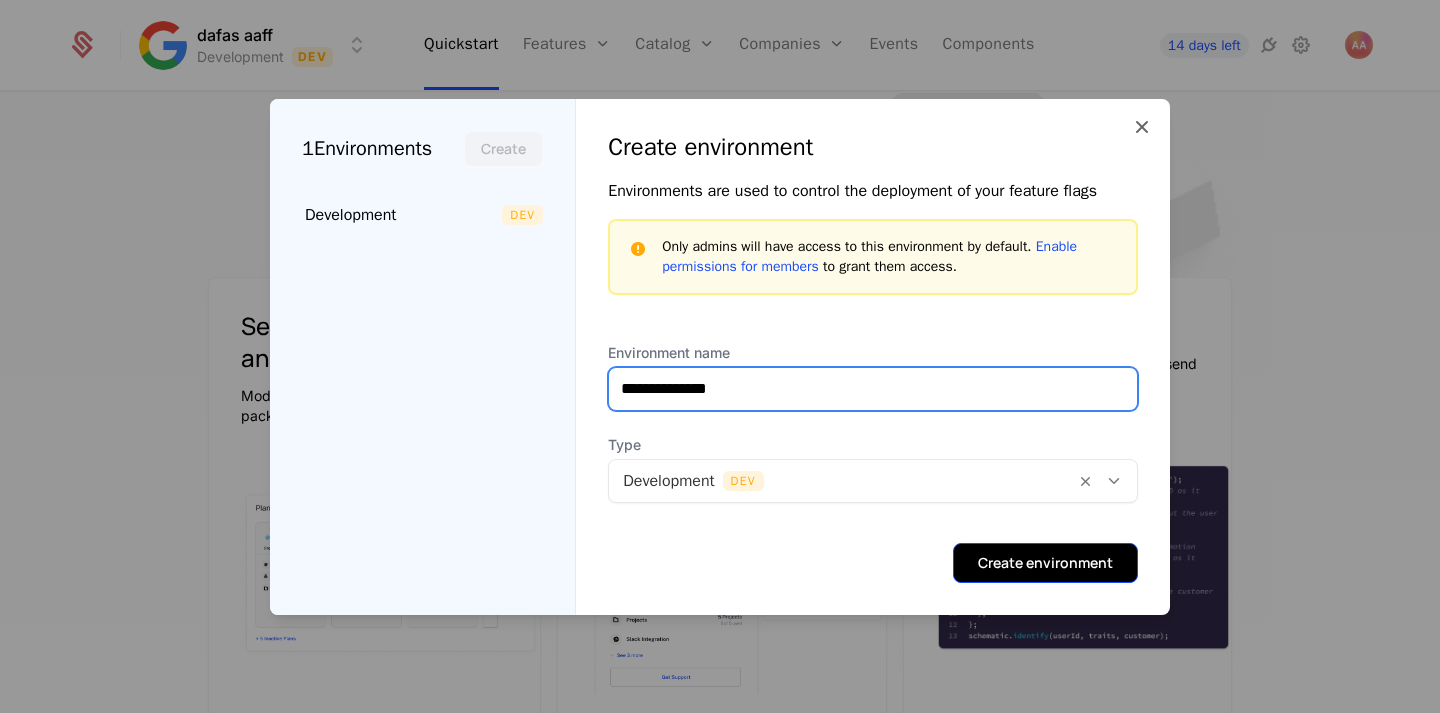 type on "**********" 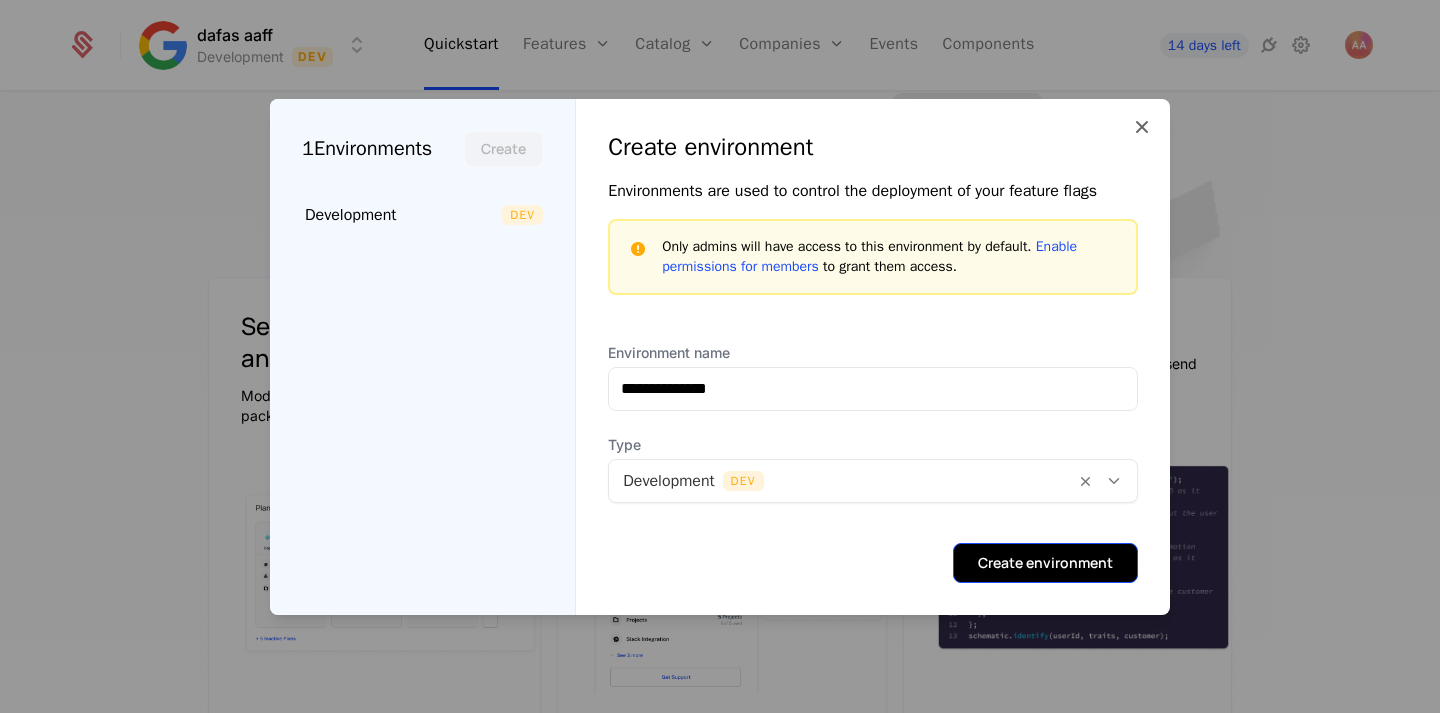 click on "Create environment" at bounding box center (1045, 563) 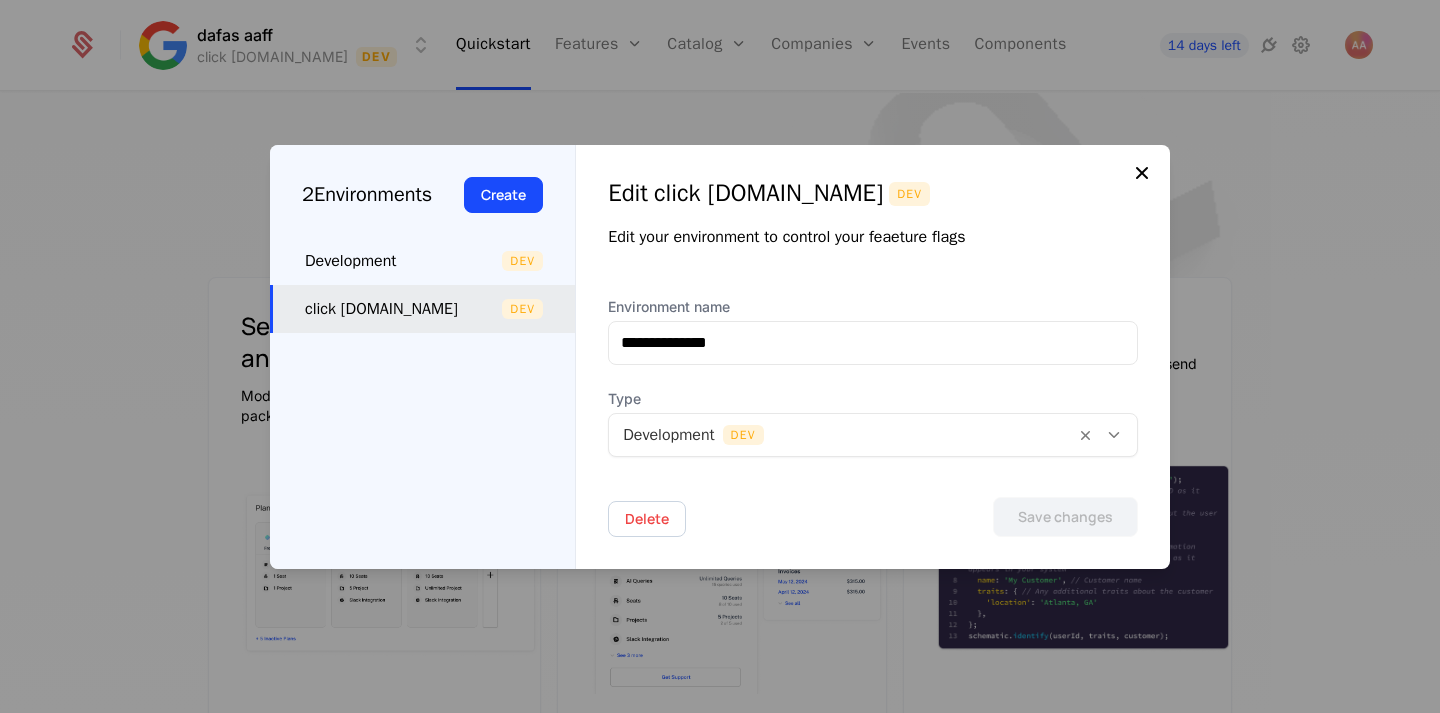 click at bounding box center (1142, 173) 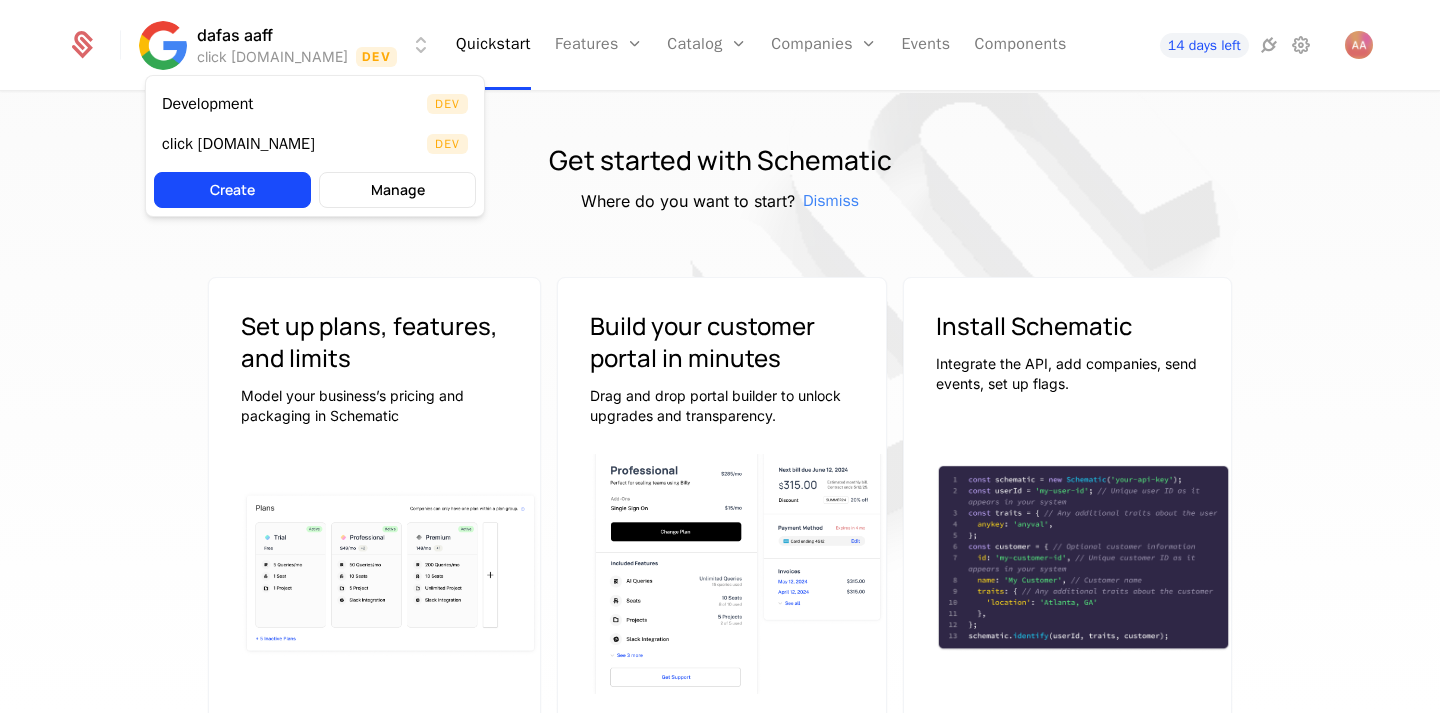 click on "dafas aaff click evil.com Dev Quickstart Features Features Flags Catalog Plans Add Ons Configuration Companies Companies Users Events Components 14 days left Get started with Schematic Where do you want to start? Dismiss Set up plans, features, and limits Model your business’s pricing and packaging in Schematic Continue Generate Sample Data Build your customer portal in minutes Drag and drop portal builder to unlock upgrades and transparency. Continue Install Schematic Integrate the API, add companies, send events, set up flags. Go to Docs Price like the best Launch pricing and packaging optimized for your product Watch on Youtube 3:45 Price Like Posthog Watch on Youtube 2:39 Price like Cursor Watch on Youtube 1:27 Set up usage based pricing Watch on Youtube 1:07 Set up a billing portal Watch on Youtube 1:11 Set up free trial Watch on Youtube 2:17 Enforce usage limits Watch on Youtube 1:09 Set up a customer portal
Best Viewed on Desktop You're currently viewing this on a  mobile device ." at bounding box center [720, 356] 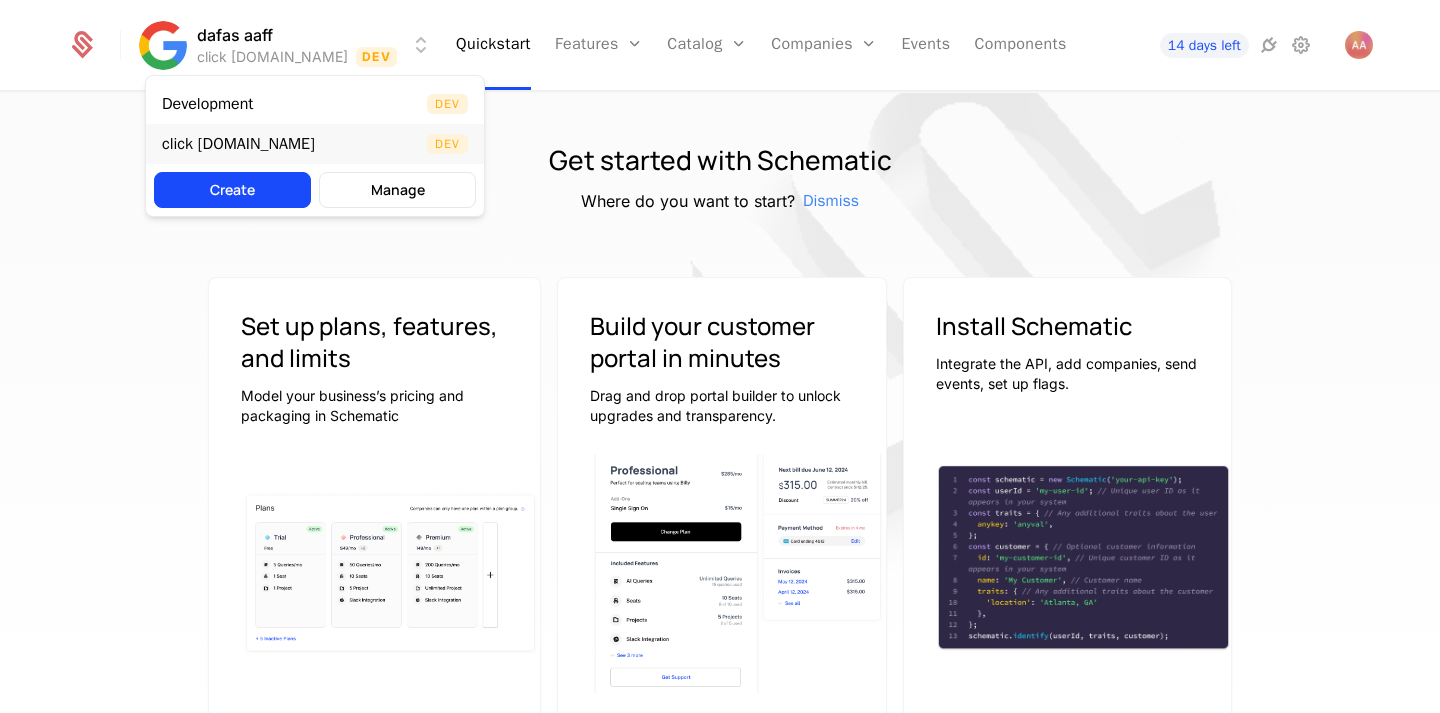 click on "click evil.com Dev" at bounding box center [315, 144] 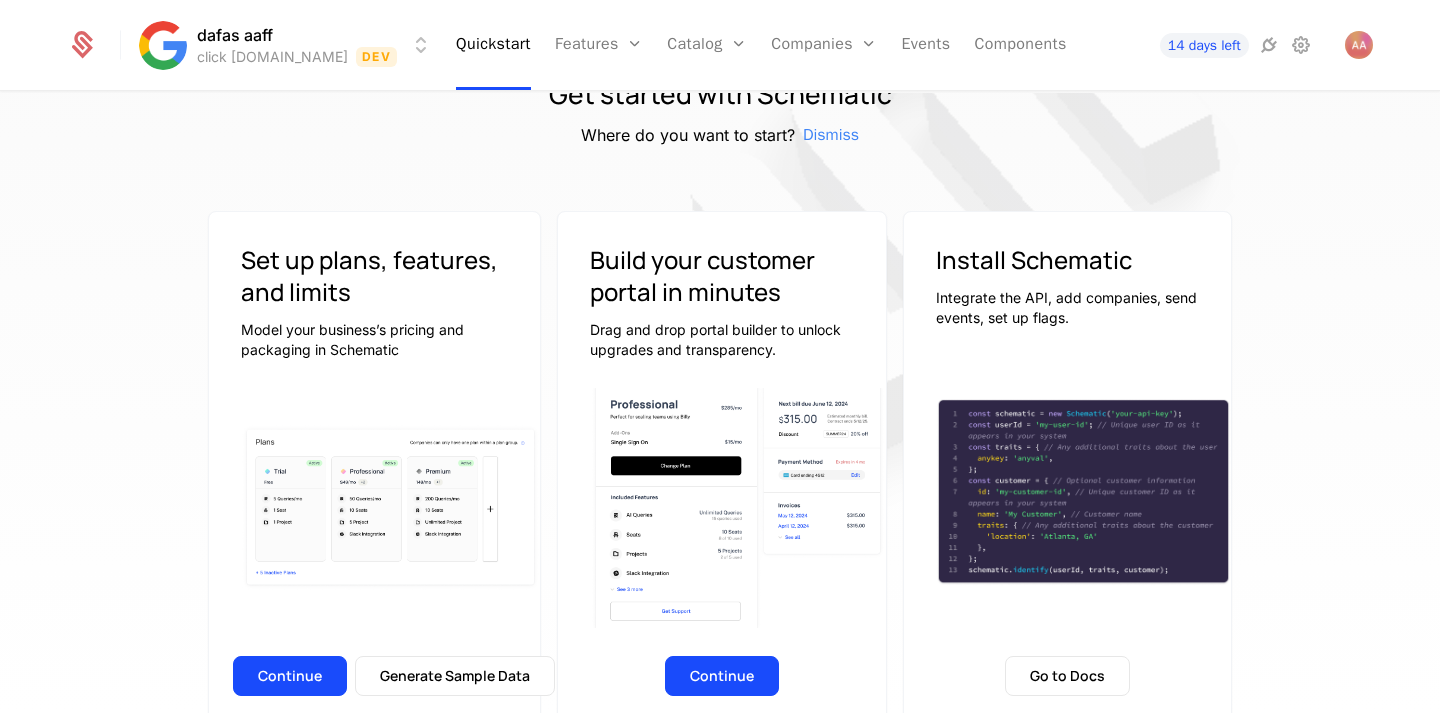scroll, scrollTop: 247, scrollLeft: 0, axis: vertical 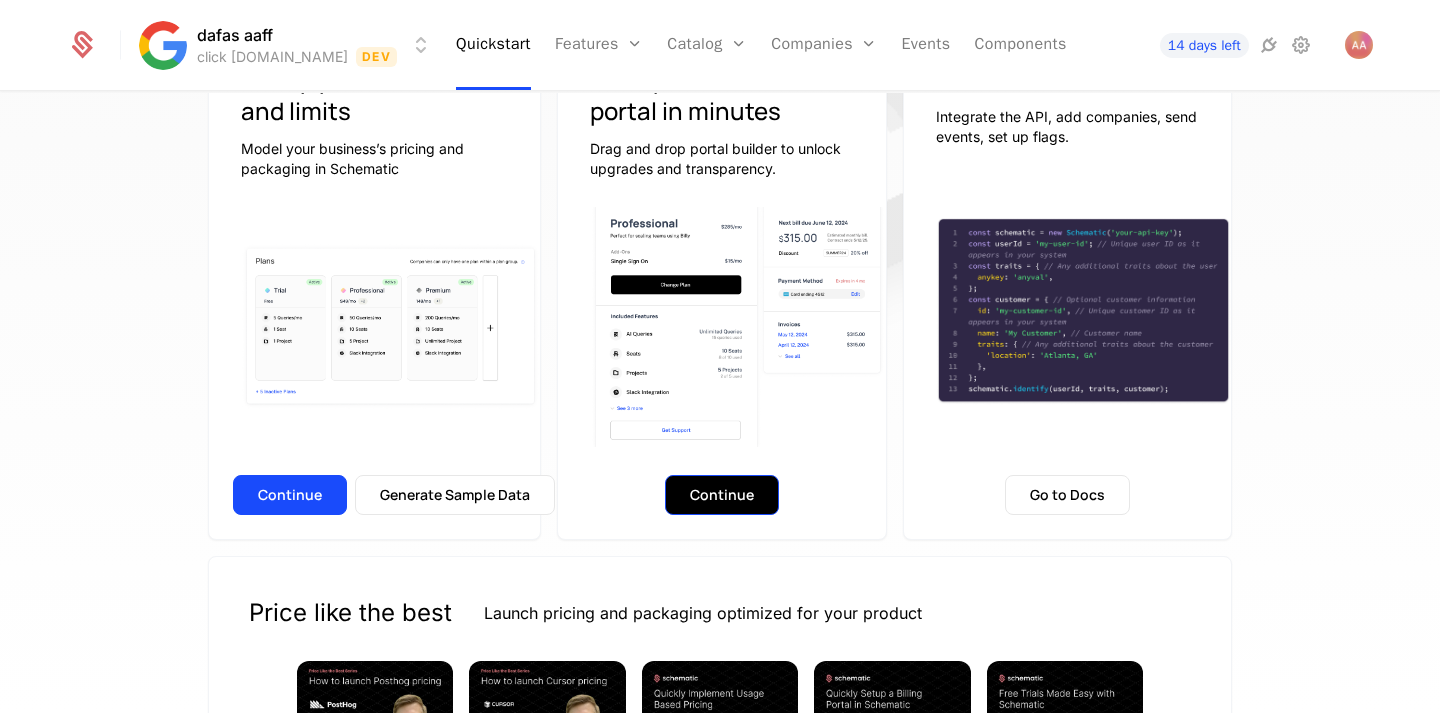 click on "Continue" at bounding box center (722, 495) 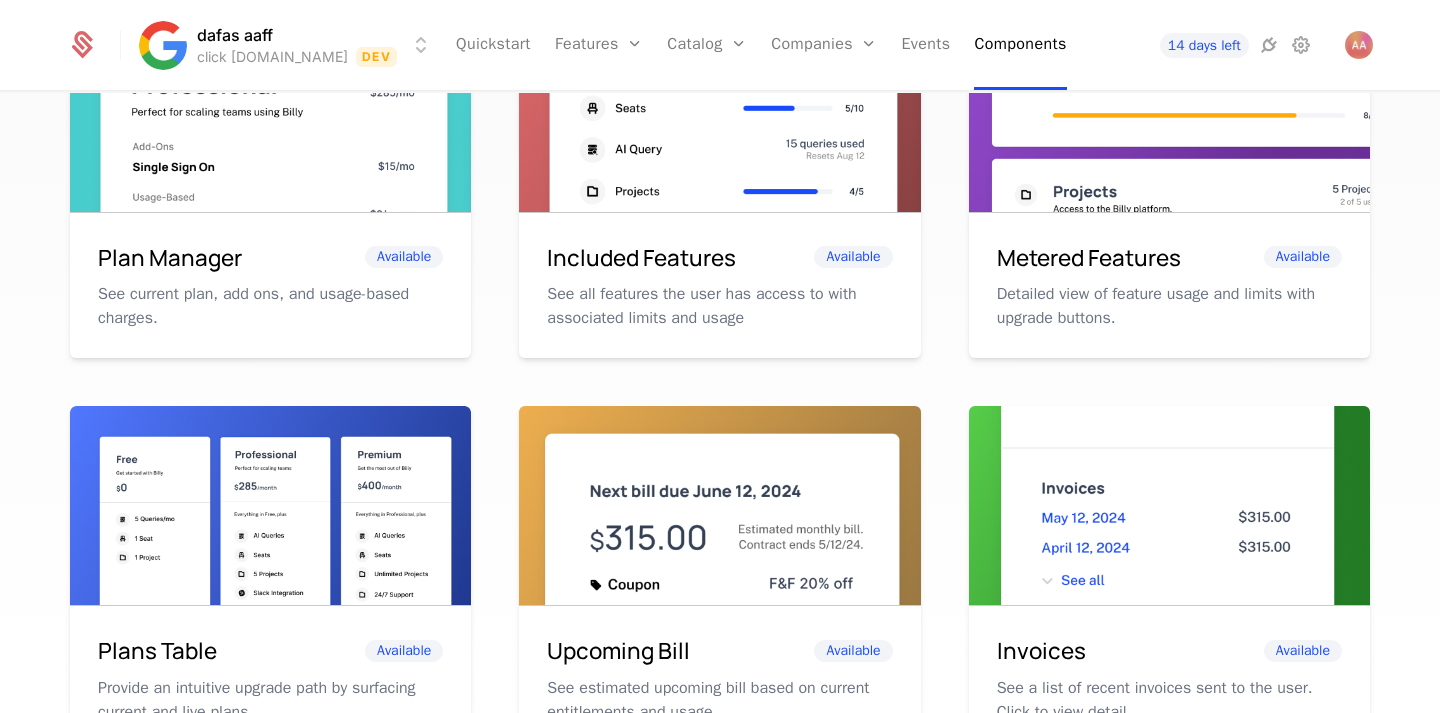 scroll, scrollTop: 96, scrollLeft: 0, axis: vertical 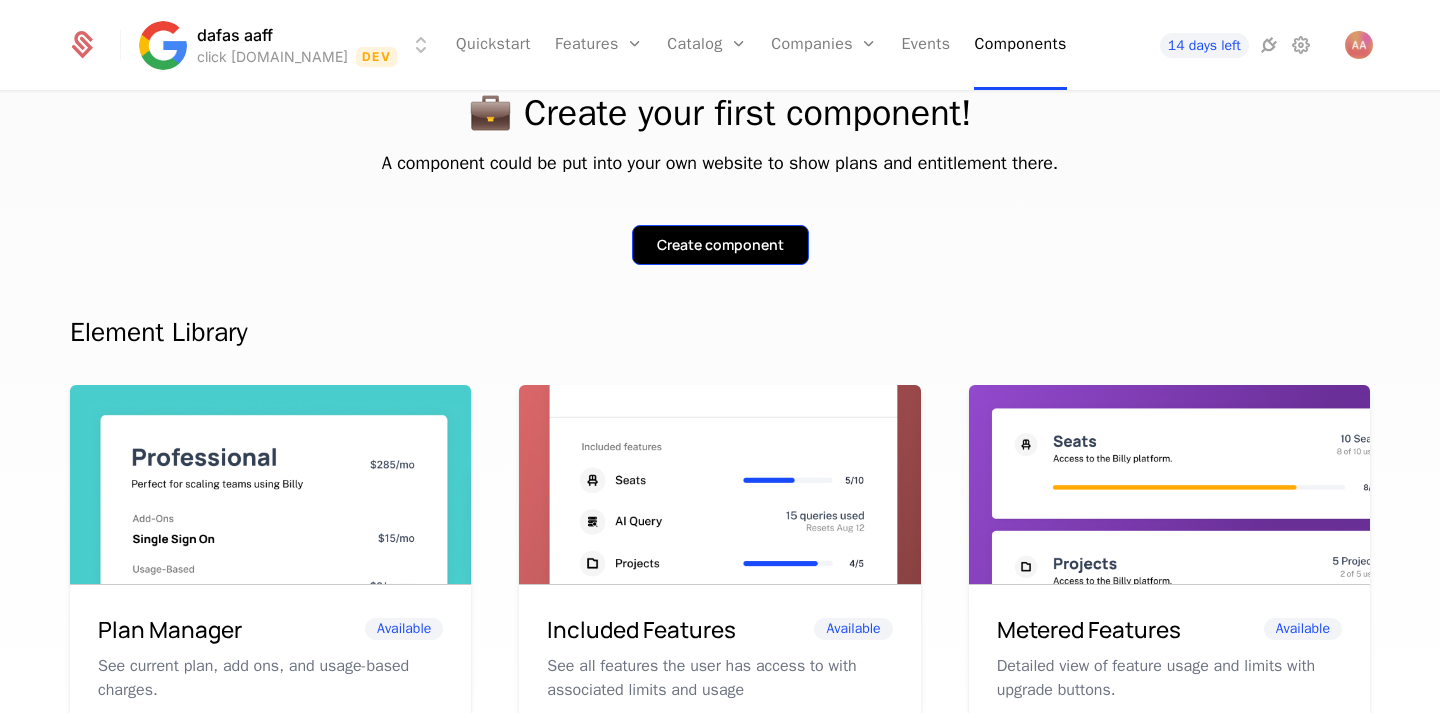 click on "Create component" at bounding box center (720, 245) 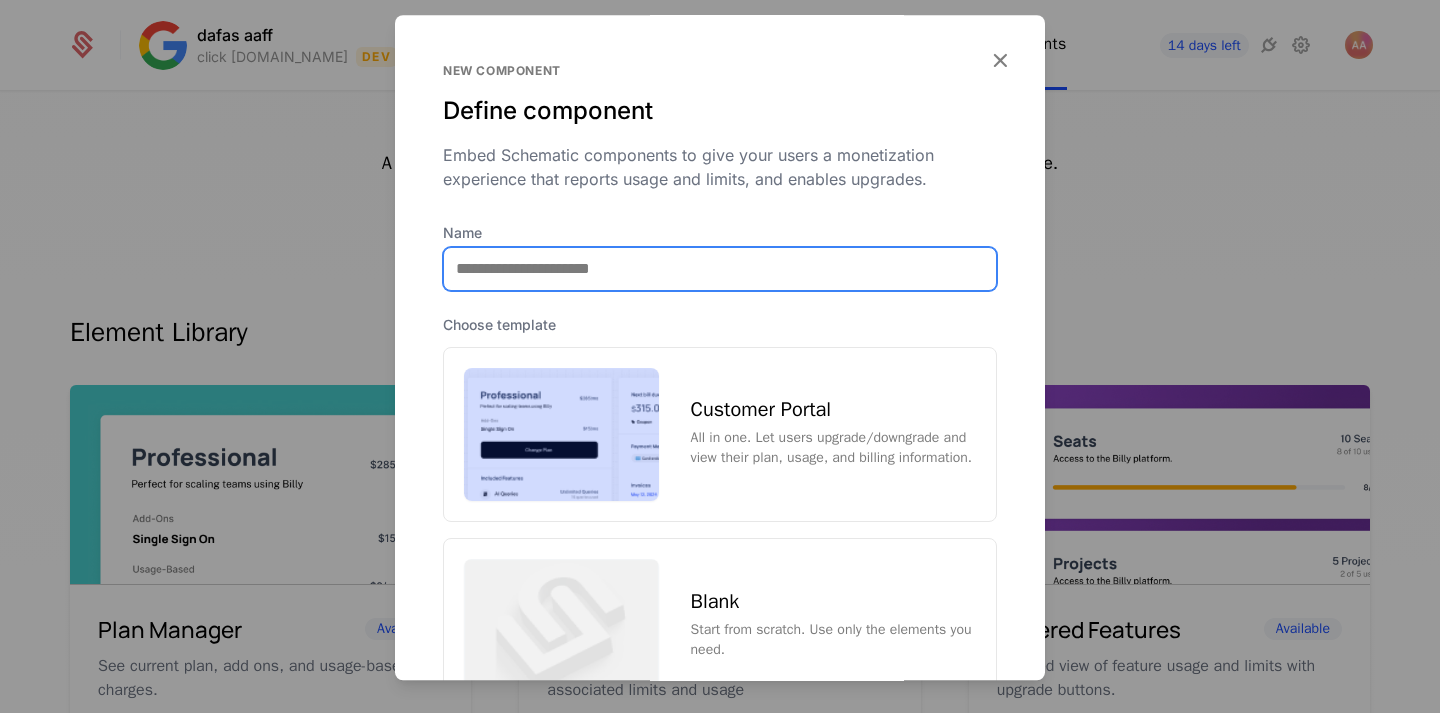 click on "Name" at bounding box center (720, 269) 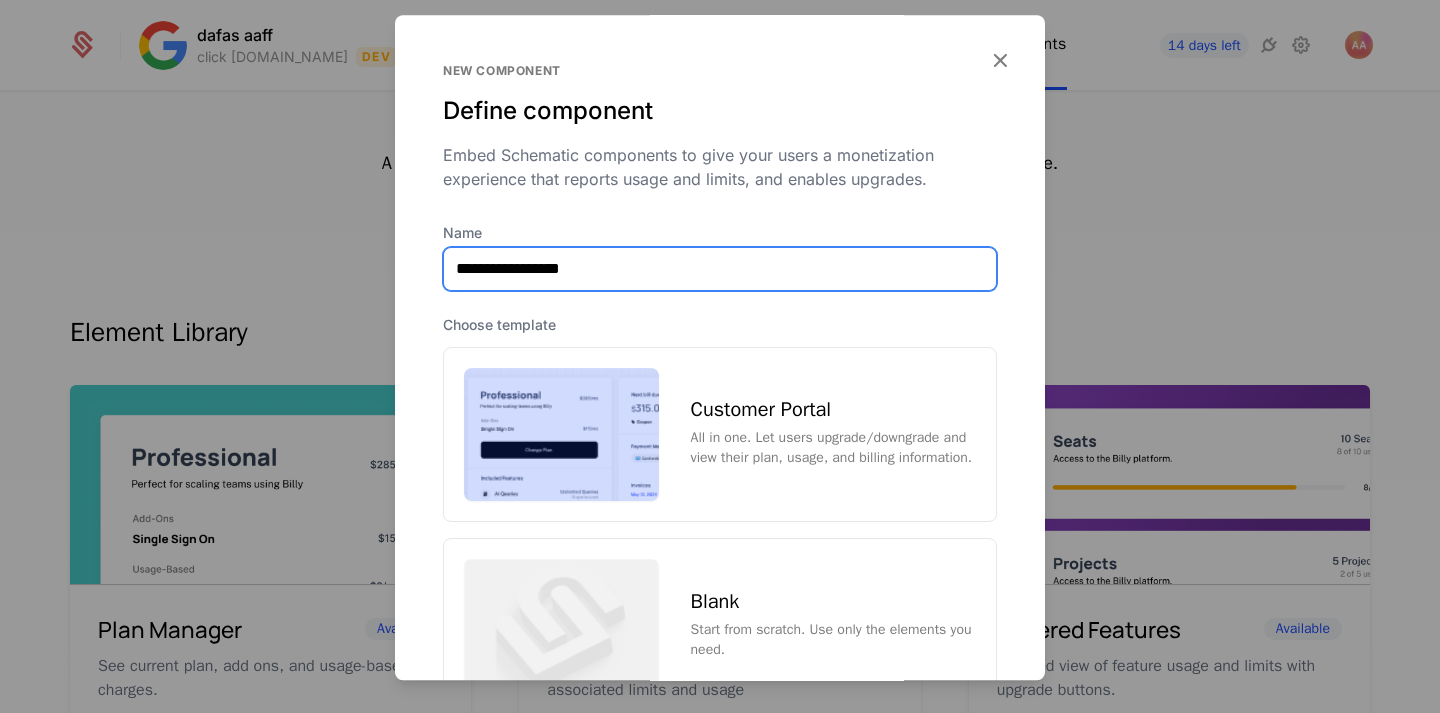 scroll, scrollTop: 211, scrollLeft: 0, axis: vertical 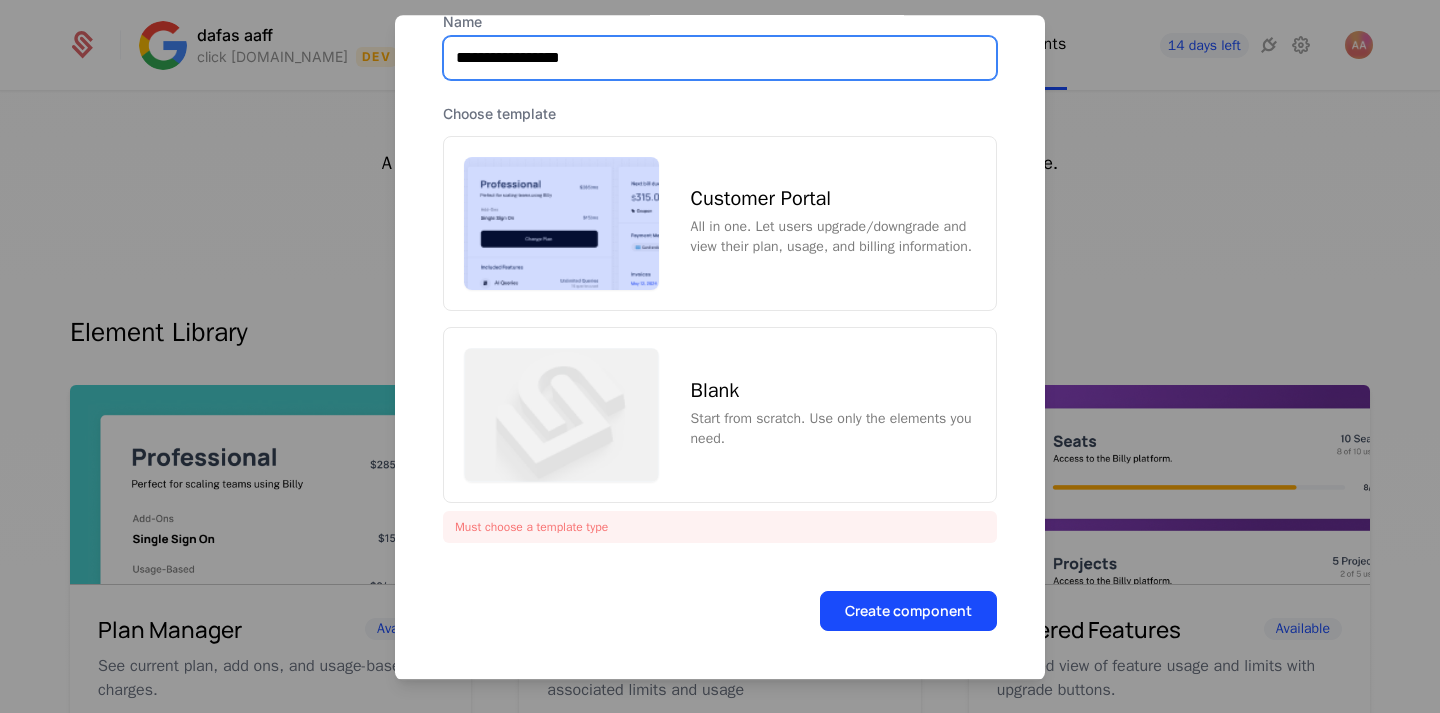 type on "**********" 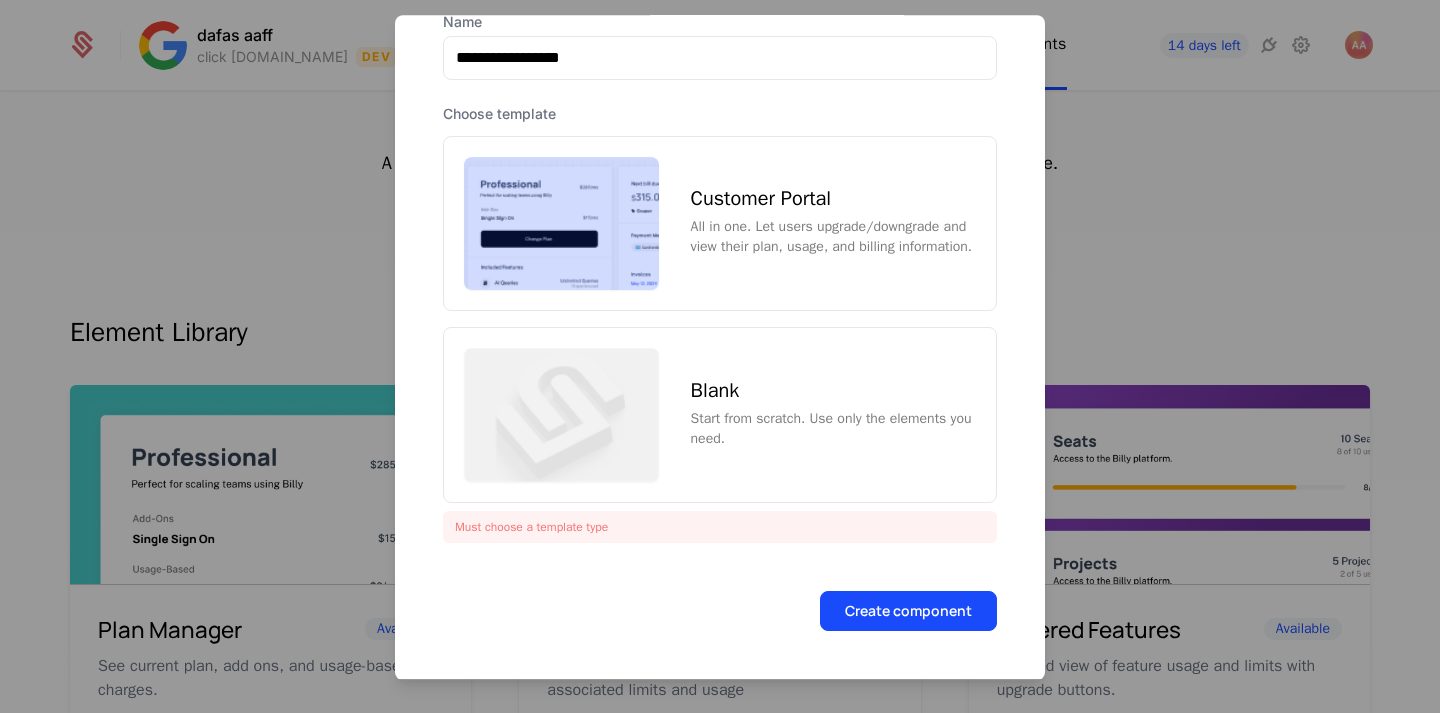 click on "Start from scratch. Use only the elements you need." at bounding box center [833, 429] 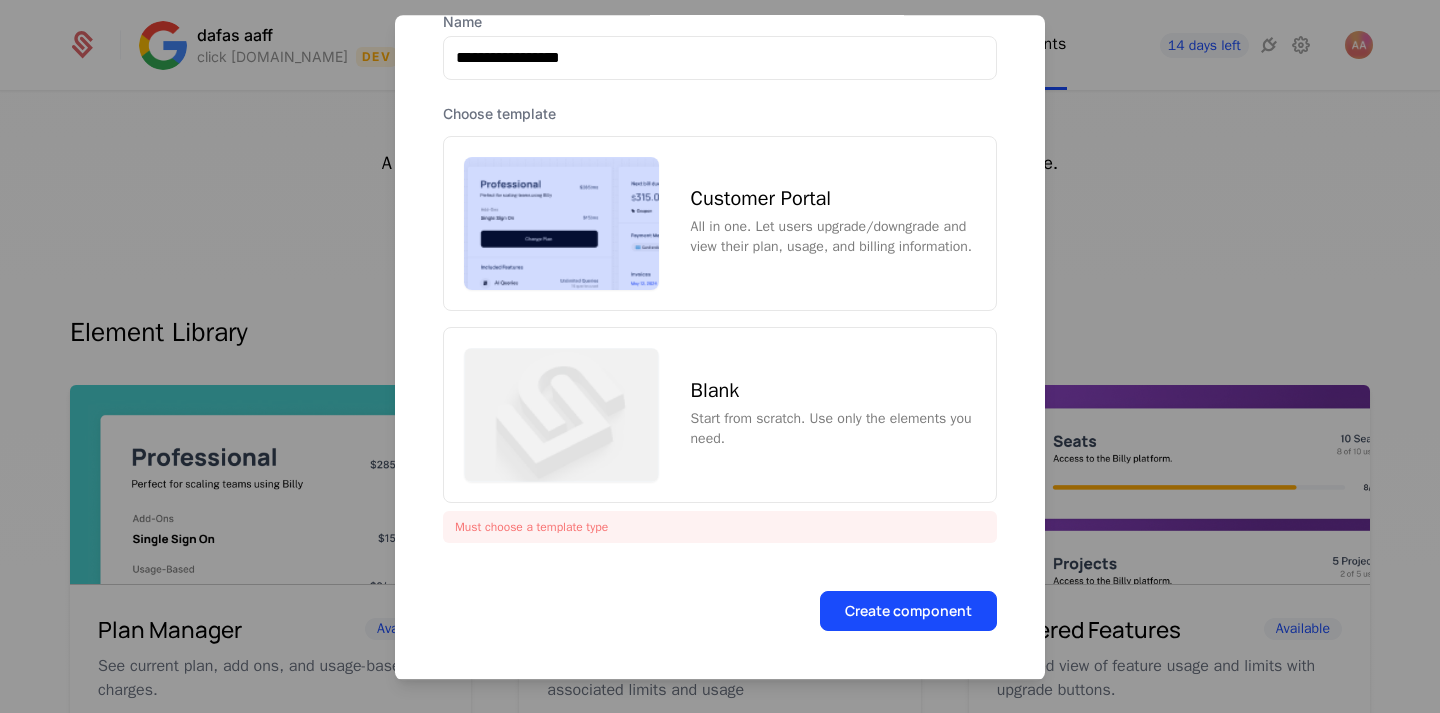 scroll, scrollTop: 171, scrollLeft: 0, axis: vertical 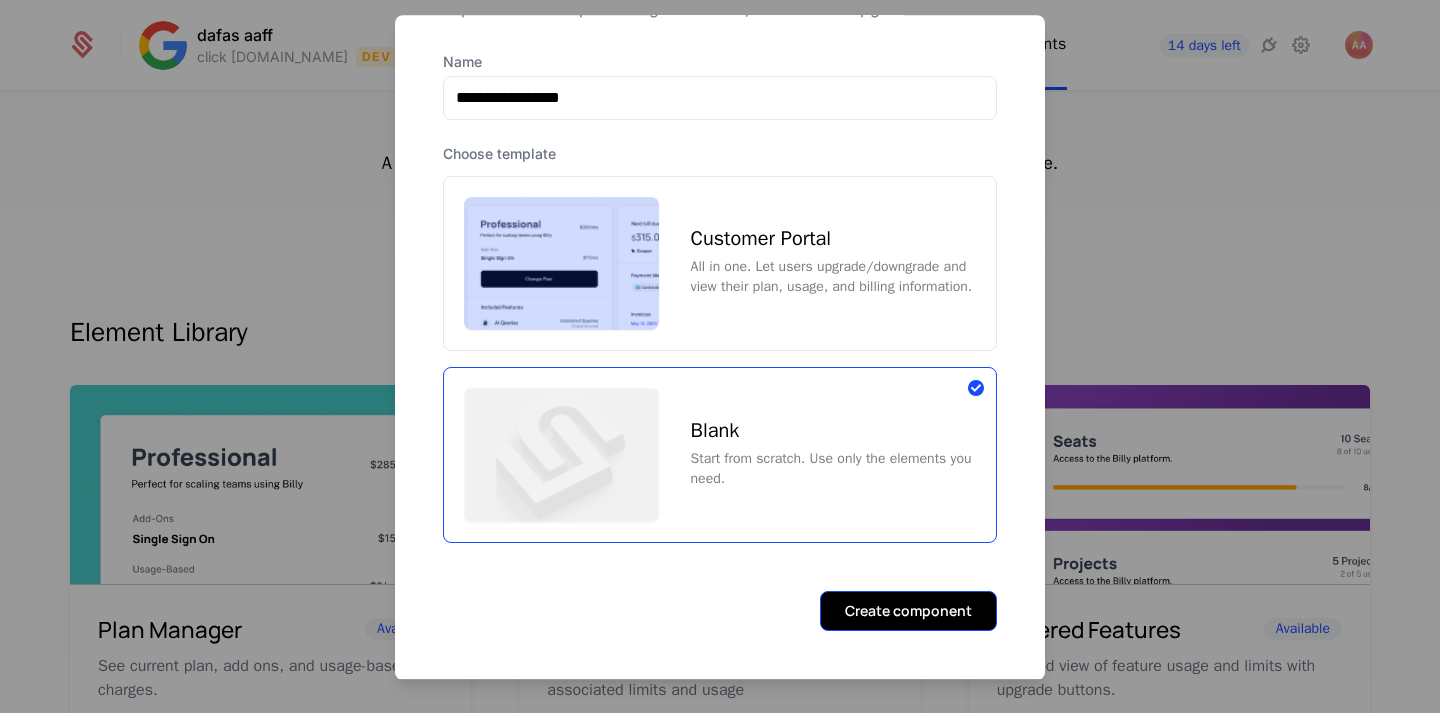 click on "Create component" at bounding box center [908, 611] 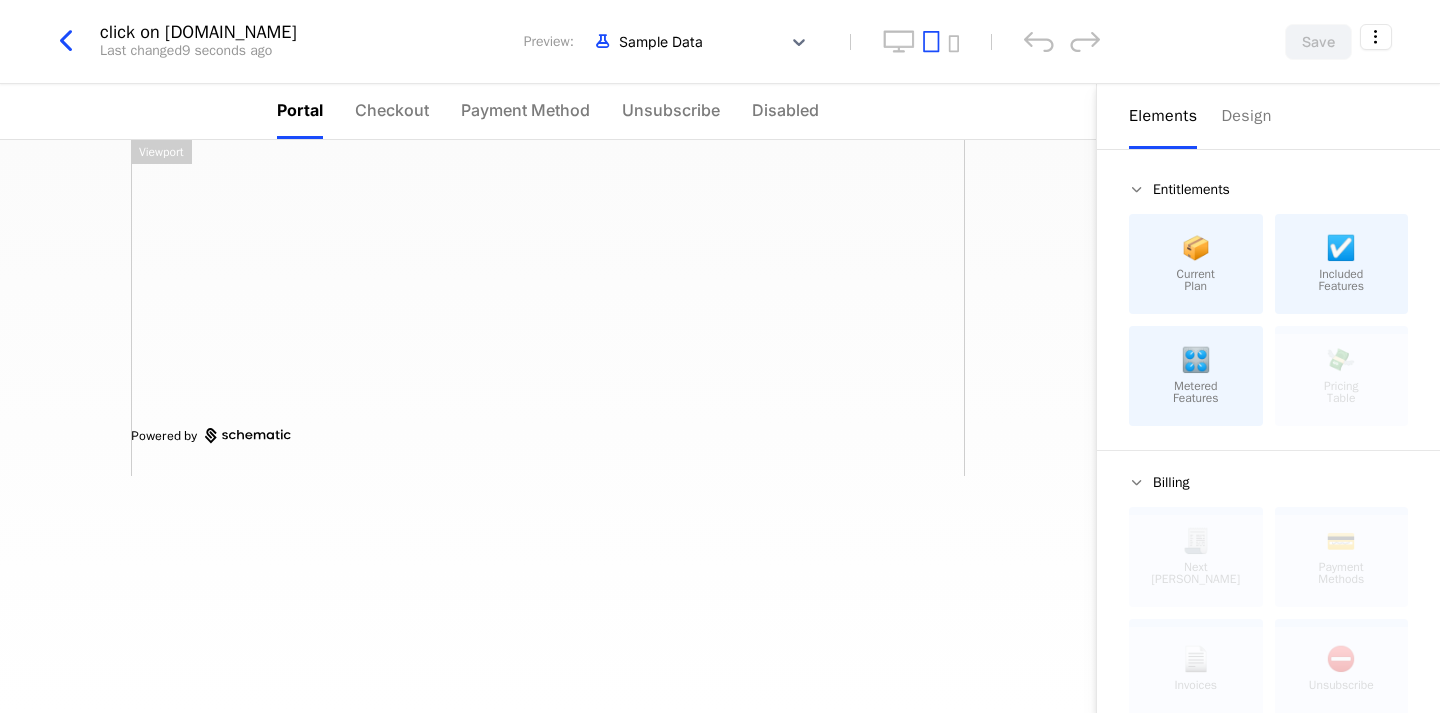 scroll, scrollTop: 220, scrollLeft: 0, axis: vertical 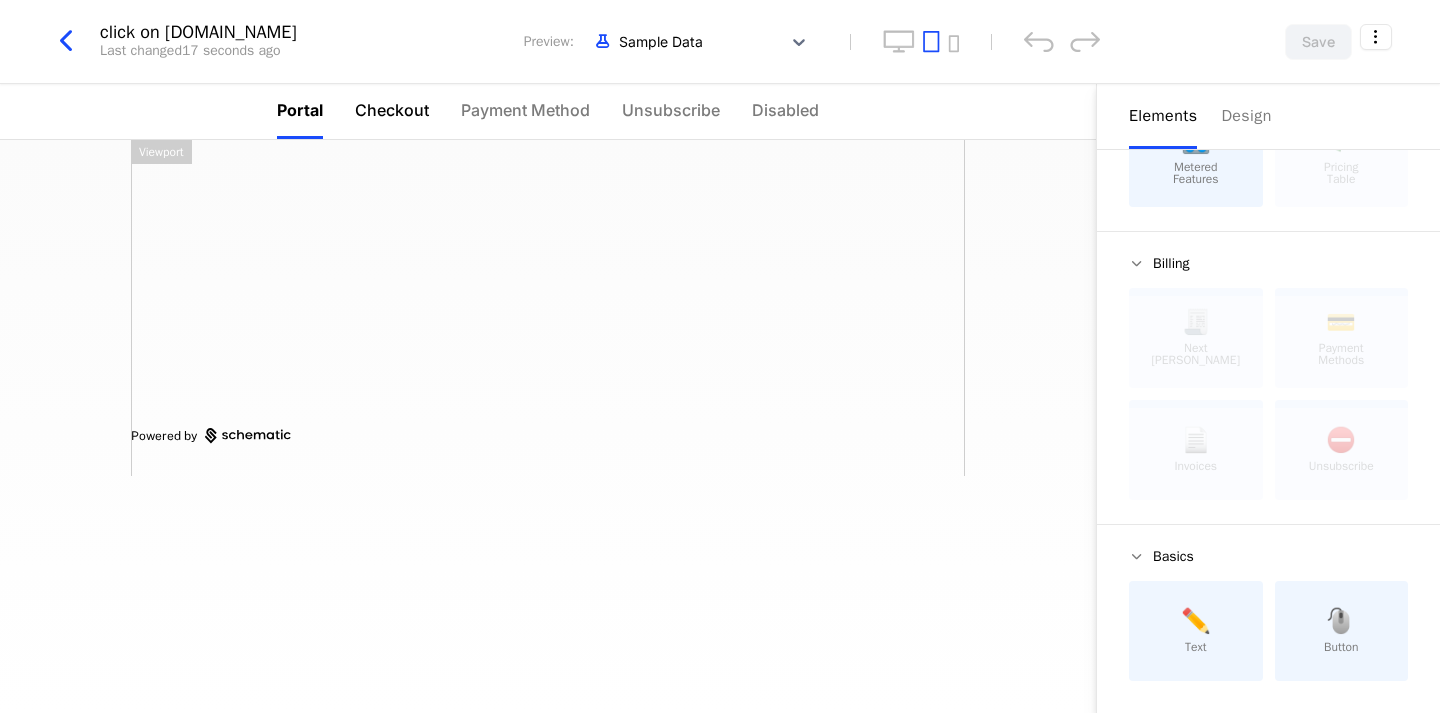 click on "Checkout" at bounding box center (392, 110) 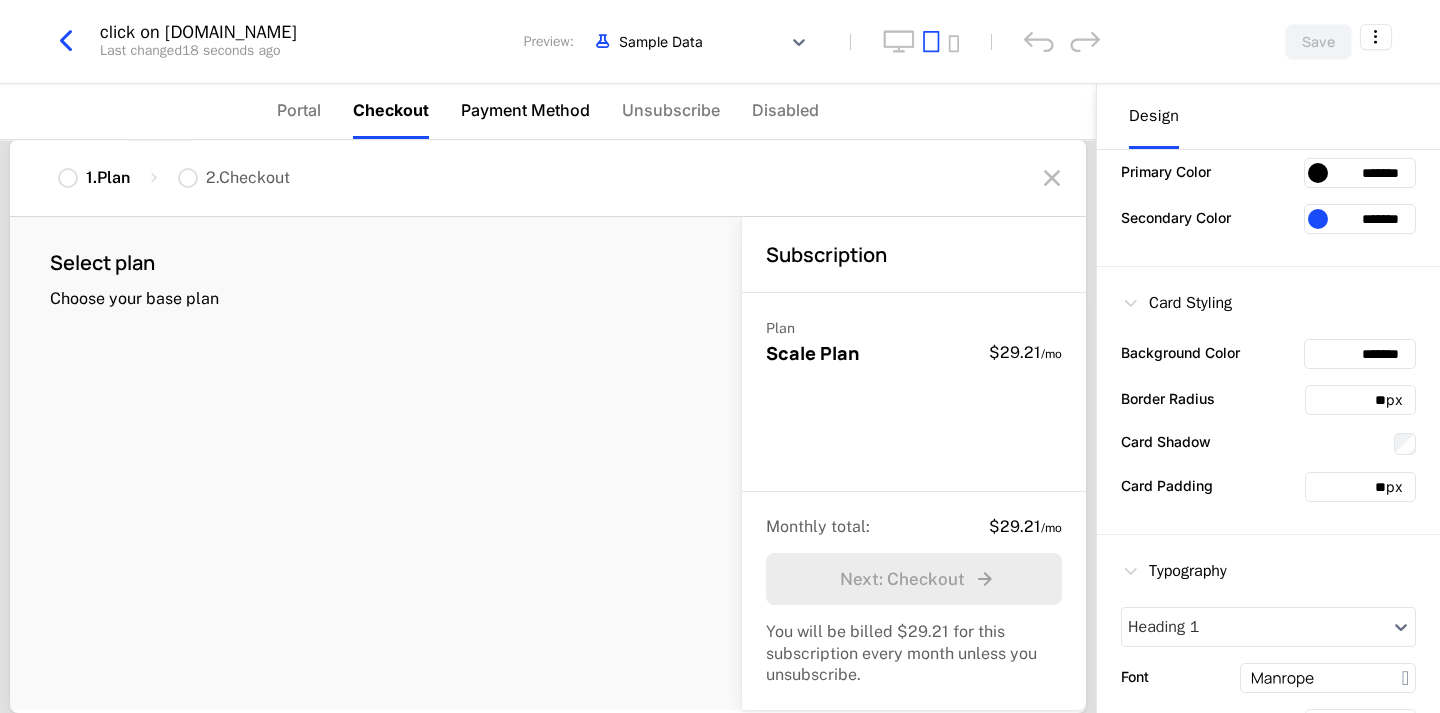 click on "Payment Method" at bounding box center (525, 110) 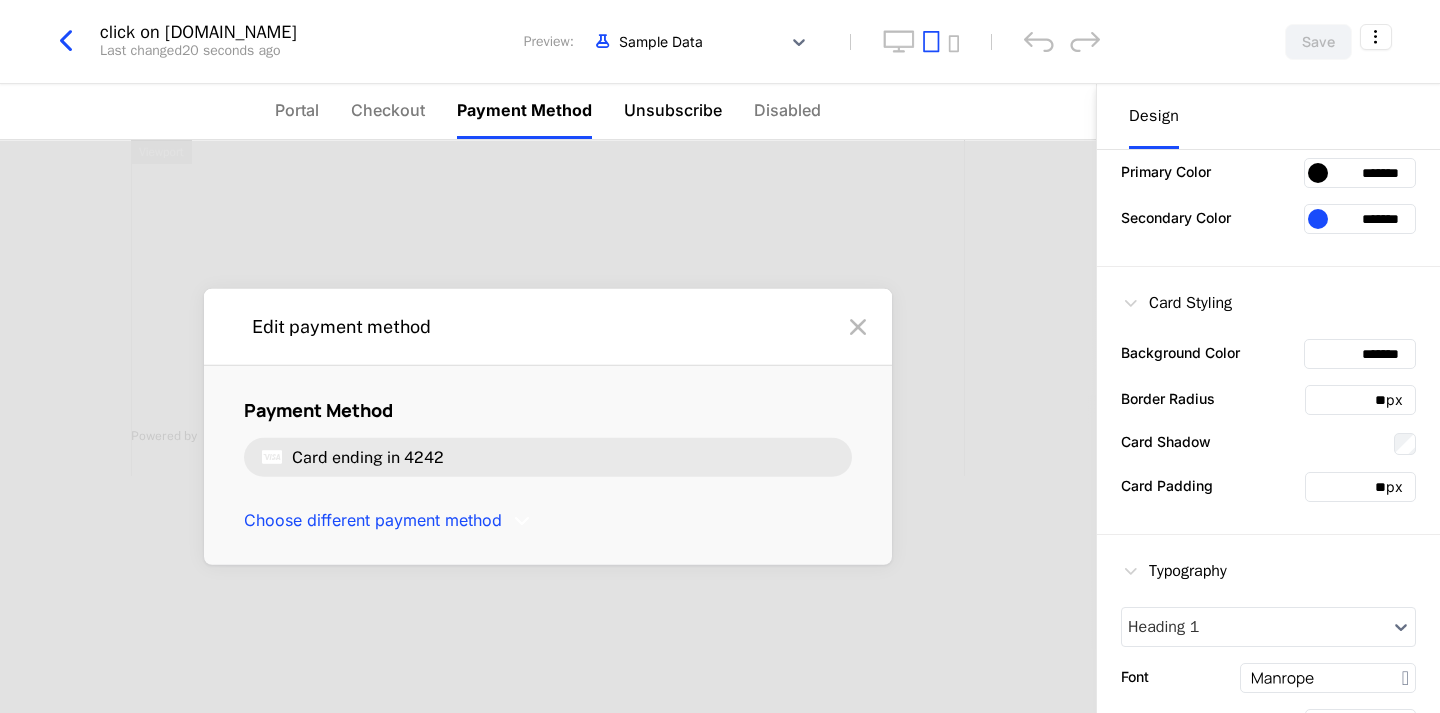 click on "Unsubscribe" at bounding box center (673, 110) 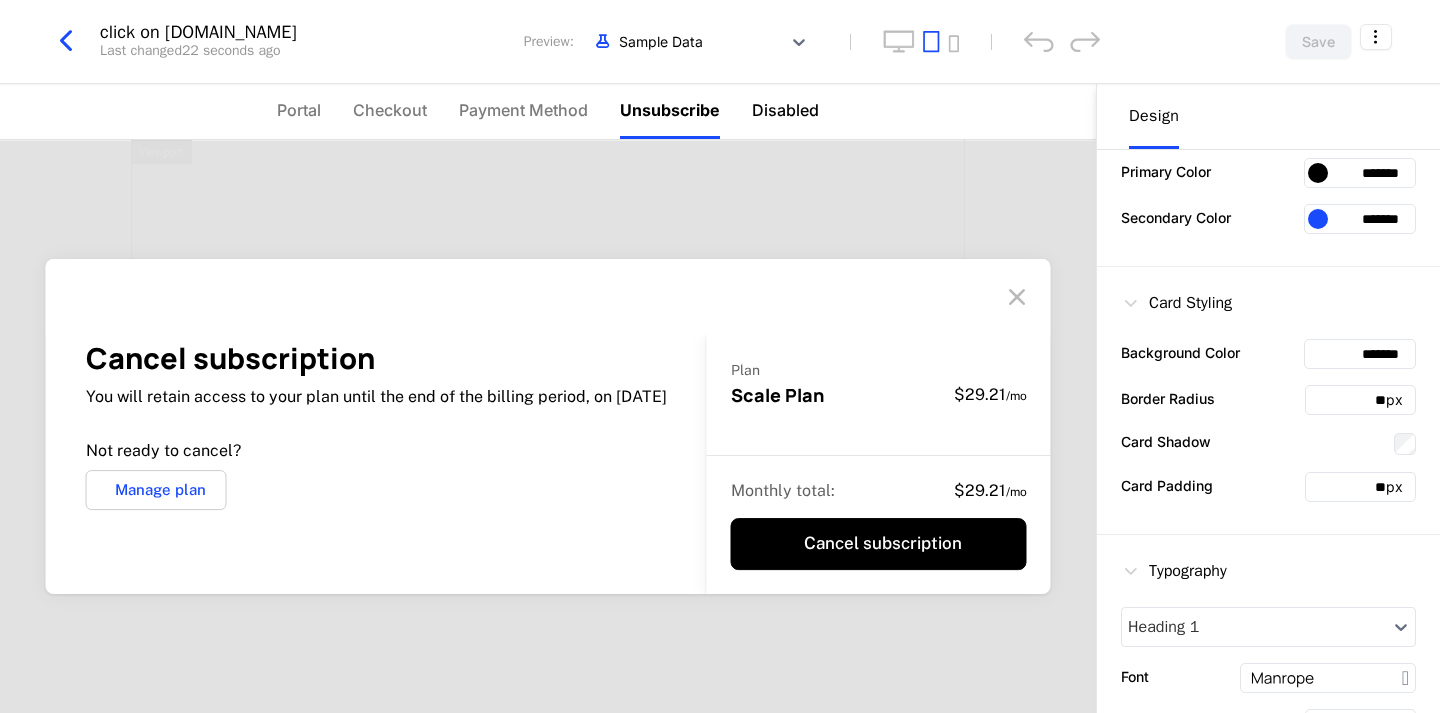 click on "Disabled" at bounding box center [785, 110] 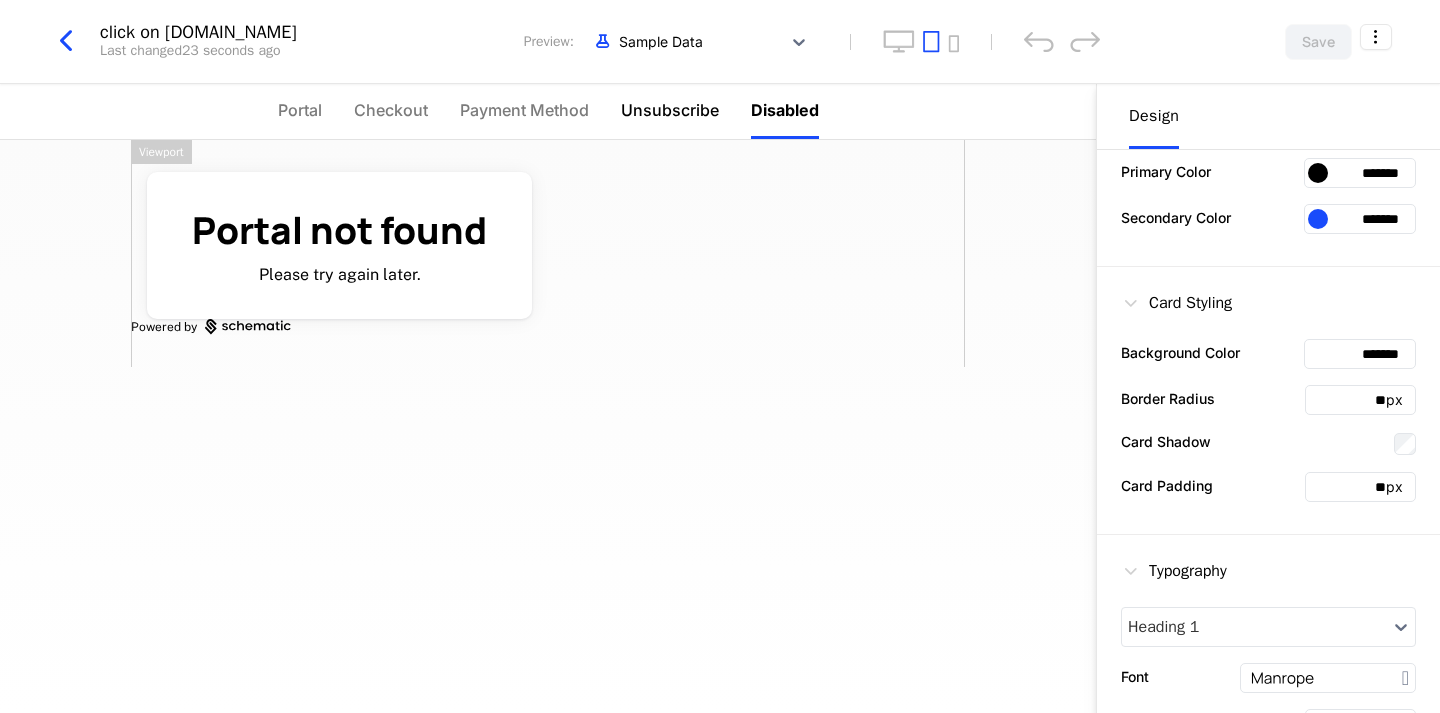 click on "Unsubscribe" at bounding box center (670, 110) 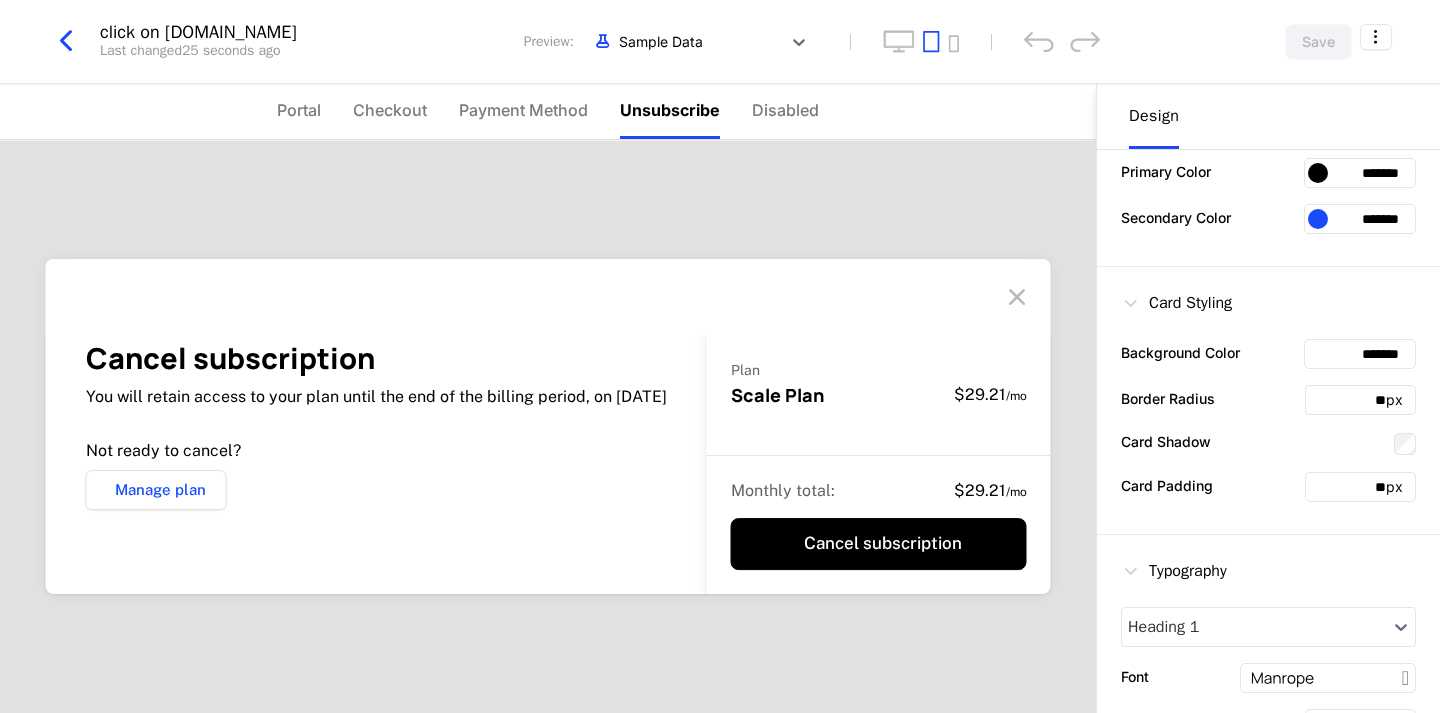 click on "Manage plan" at bounding box center [156, 490] 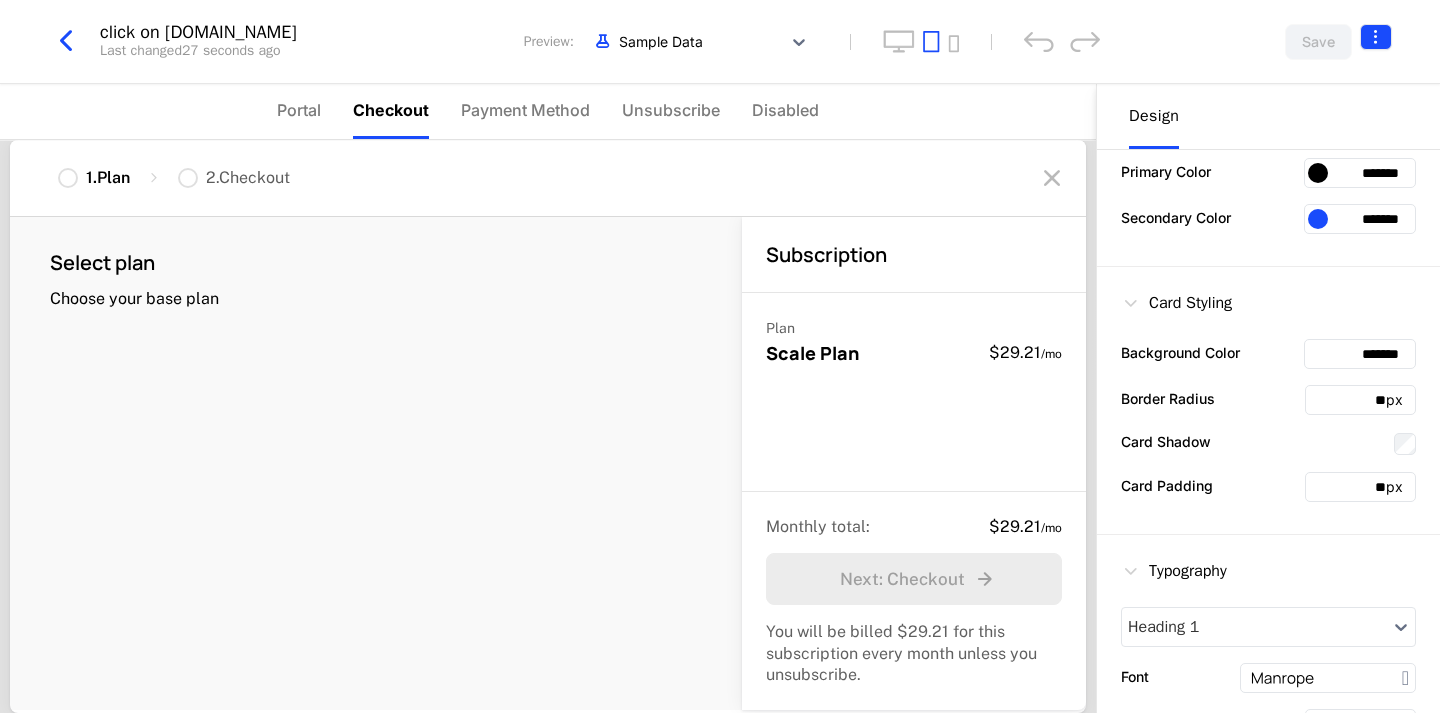 click on "dafas aaff click evil.com Dev Quickstart Features Features Flags Catalog Plans Add Ons Configuration Companies Companies Users Events Components 14 days left click on evil.com Last changed  27 seconds ago Preview: Sample Data Save Portal Checkout Payment Method Unsubscribe Disabled Powered by   1 .  Plan 2 .  Checkout Select plan Choose your base plan Subscription Plan Scale Plan $29.21 / mo Monthly total : $29.21 / mo Next :   Checkout You will be billed $29.21  for this subscription
every month   unless you unsubscribe. Design Define styling for all elements within this component. General Columns Sections Merged Separate Primary Color ******* Secondary Color ******* Card Styling Background Color ******* Border Radius ** px Card Shadow Card Padding ** px Typography Heading 1 Font ******* Font Size ** px Font Color ******* Font Weight 800 Badge Visibility Hidden Visible Alignment Left Center Right
Best Viewed on Desktop You're currently viewing this on a  mobile device ." at bounding box center (720, 356) 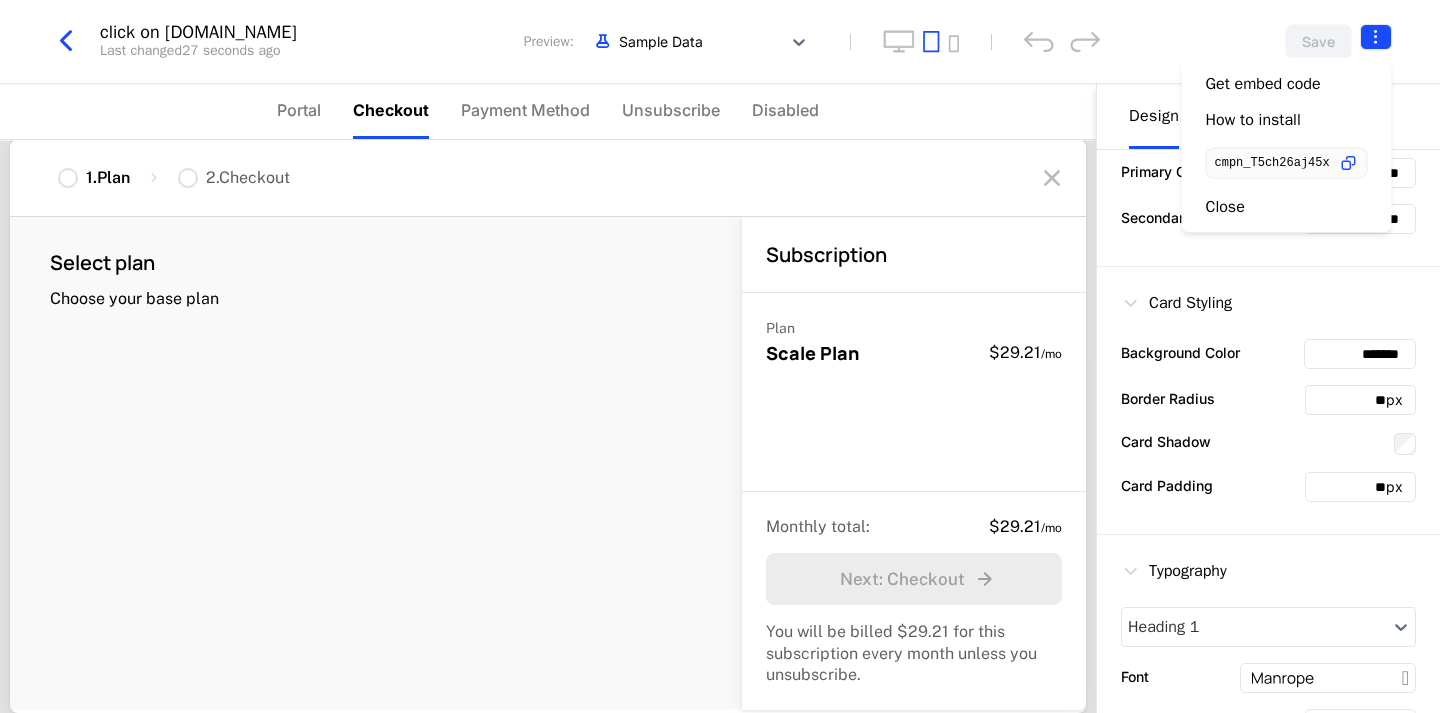 click on "dafas aaff click evil.com Dev Quickstart Features Features Flags Catalog Plans Add Ons Configuration Companies Companies Users Events Components 14 days left click on evil.com Last changed  27 seconds ago Preview: Sample Data Save Portal Checkout Payment Method Unsubscribe Disabled Powered by   1 .  Plan 2 .  Checkout Select plan Choose your base plan Subscription Plan Scale Plan $29.21 / mo Monthly total : $29.21 / mo Next :   Checkout You will be billed $29.21  for this subscription
every month   unless you unsubscribe. Design Define styling for all elements within this component. General Columns Sections Merged Separate Primary Color ******* Secondary Color ******* Card Styling Background Color ******* Border Radius ** px Card Shadow Card Padding ** px Typography Heading 1 Font ******* Font Size ** px Font Color ******* Font Weight 800 Badge Visibility Hidden Visible Alignment Left Center Right
Best Viewed on Desktop You're currently viewing this on a  mobile device ." at bounding box center [720, 356] 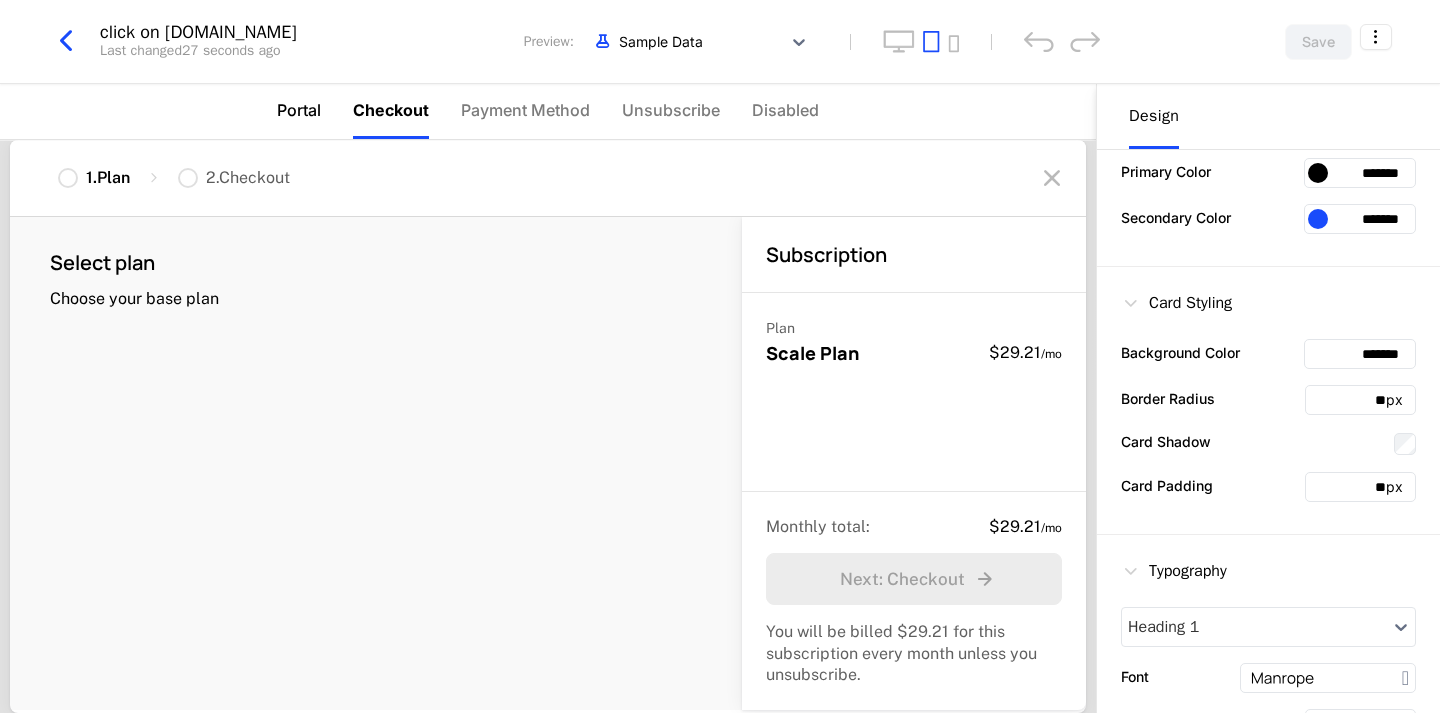 click on "Portal" at bounding box center [299, 110] 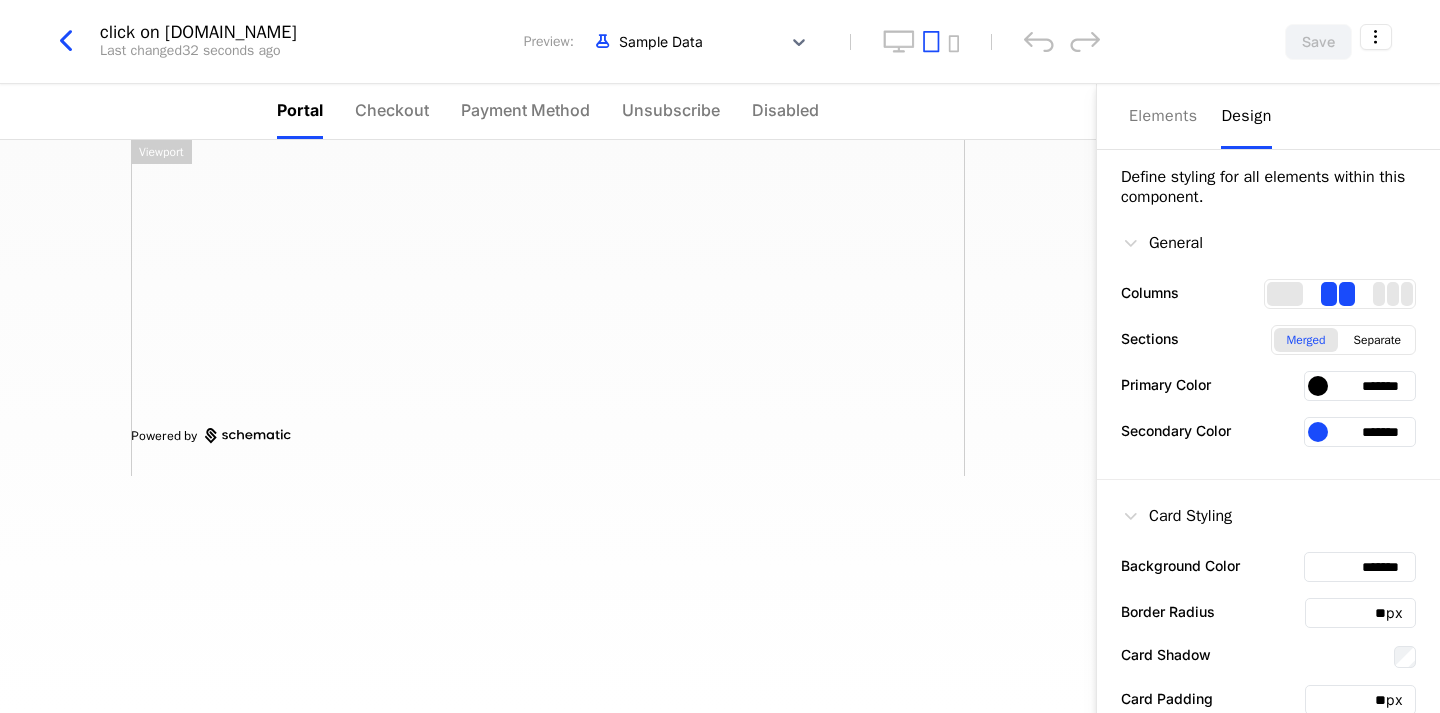 scroll, scrollTop: 0, scrollLeft: 0, axis: both 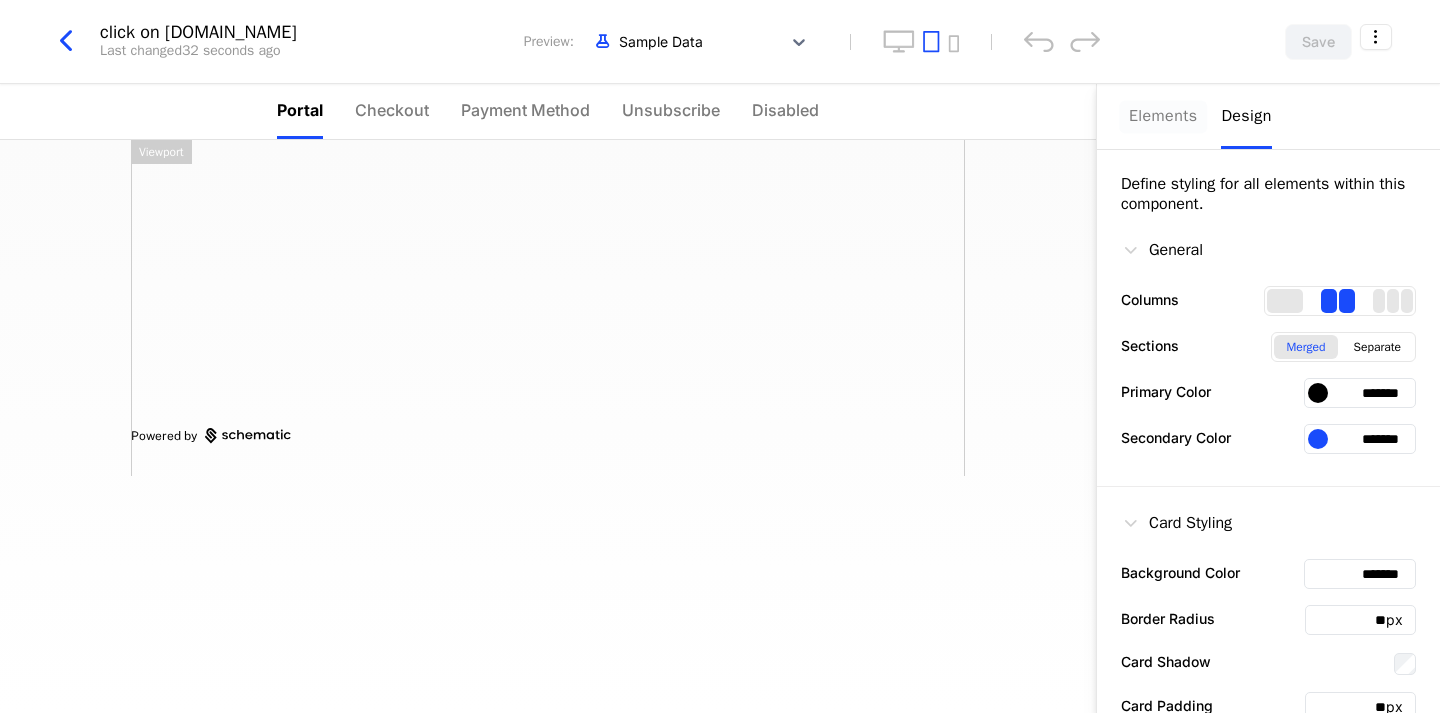 click on "Elements" at bounding box center (1163, 116) 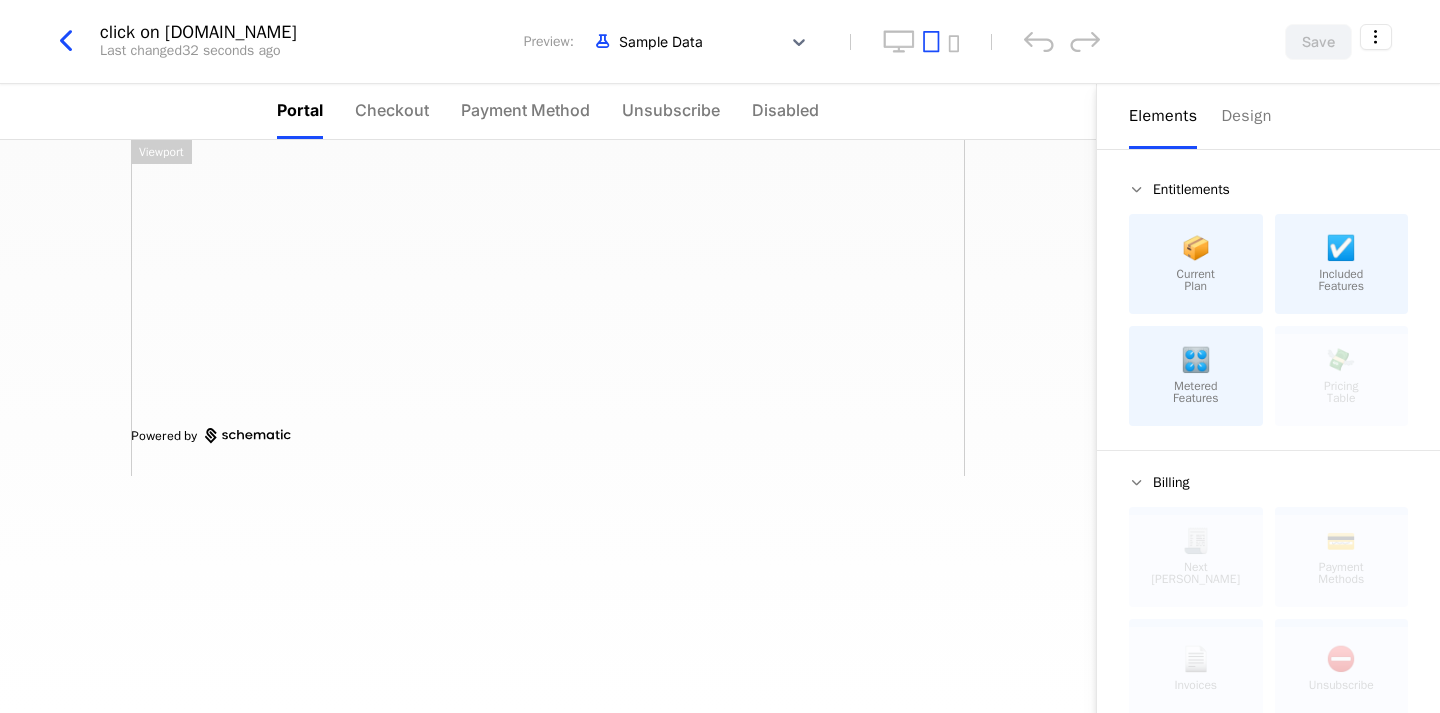 click on "📦 Current Plan" at bounding box center (1196, 264) 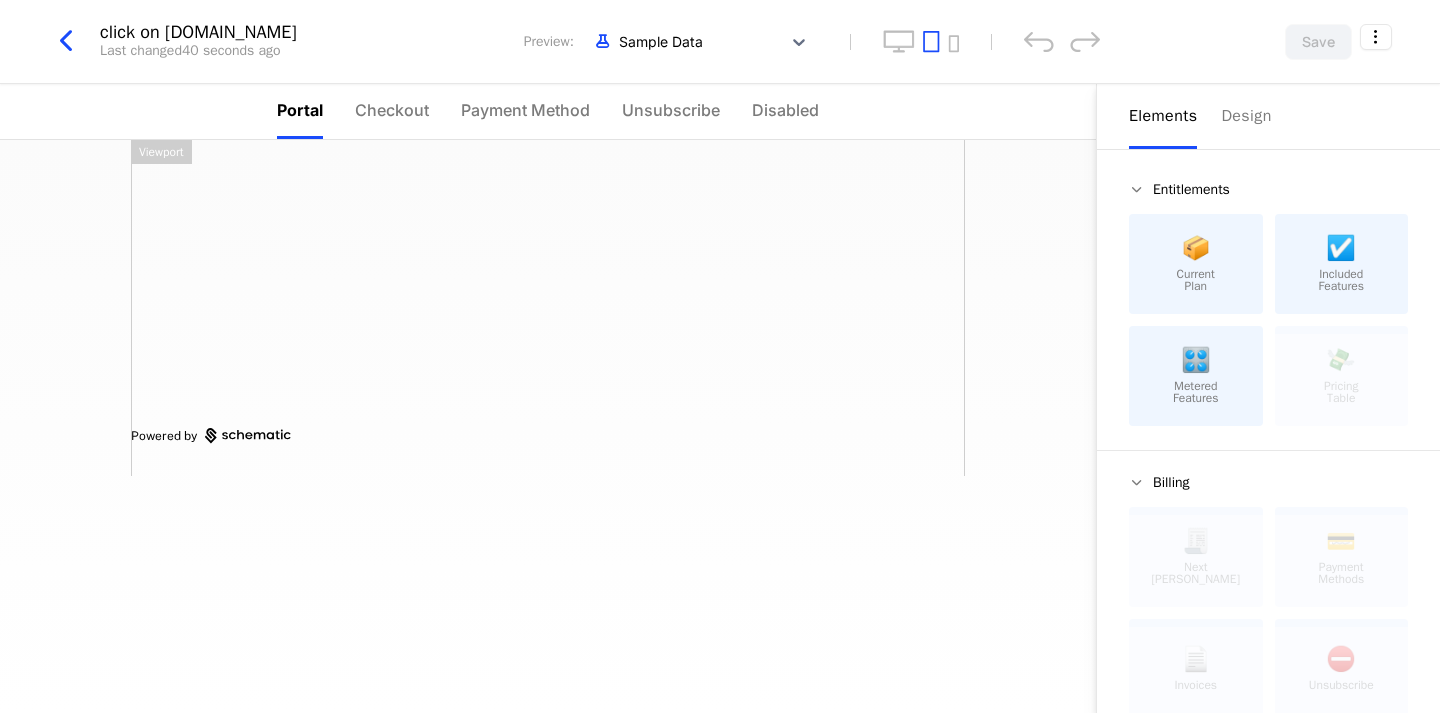 click on "🎛️ Metered Features" at bounding box center (1196, 376) 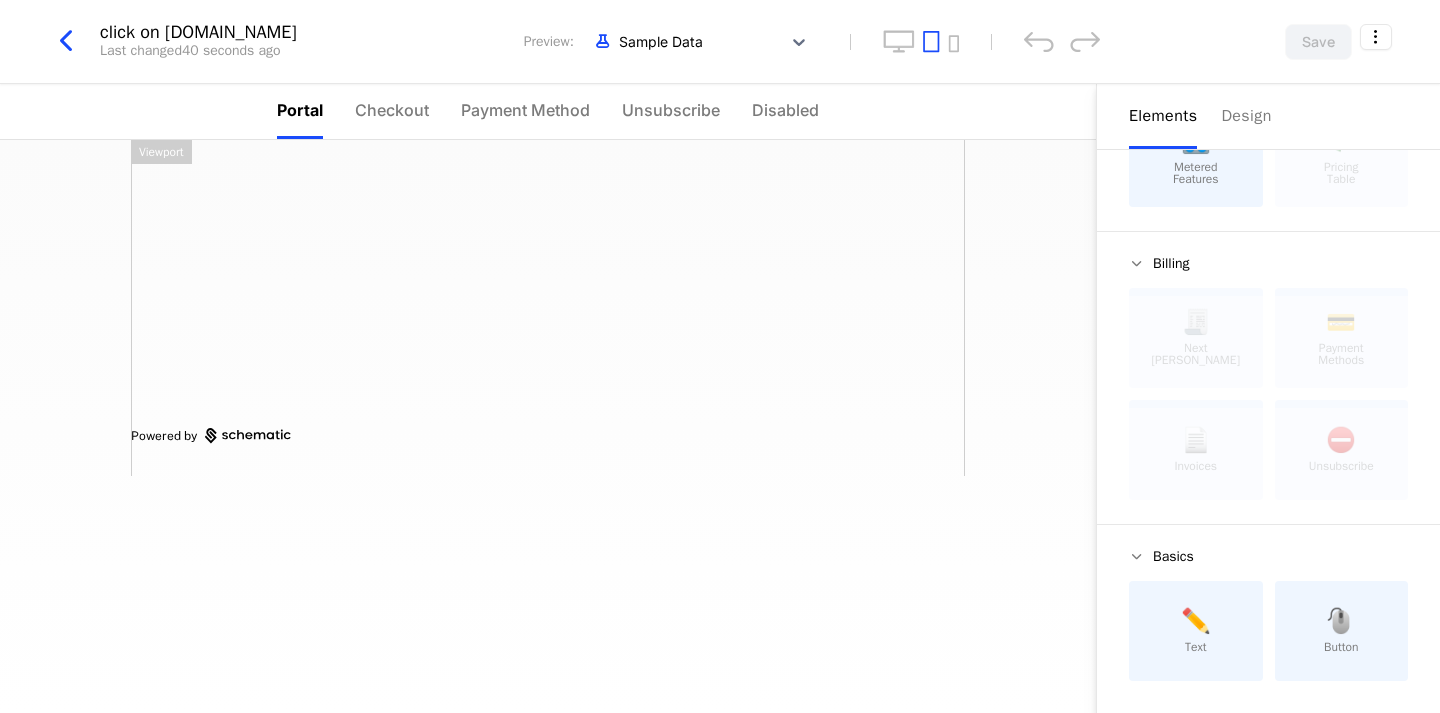 scroll, scrollTop: 0, scrollLeft: 0, axis: both 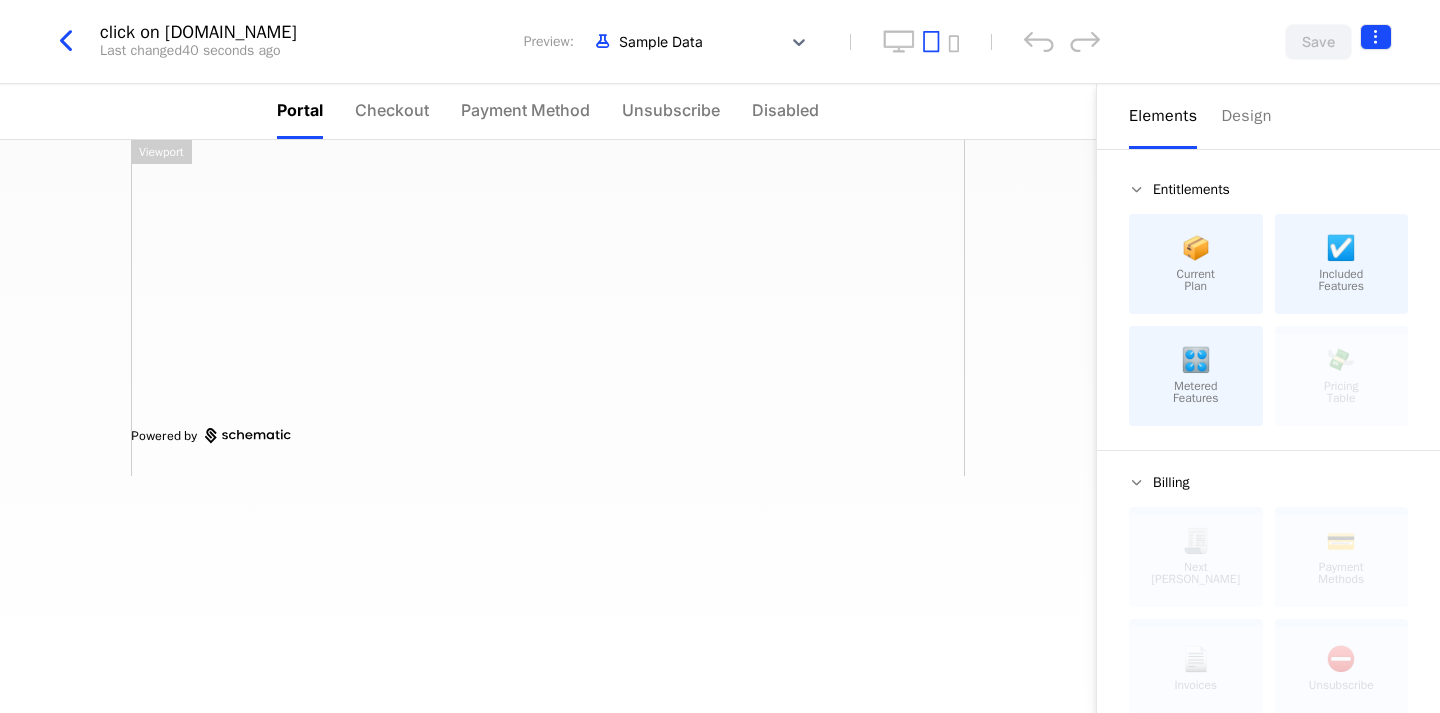 click on "dafas aaff click evil.com Dev Quickstart Features Features Flags Catalog Plans Add Ons Configuration Companies Companies Users Events Components 14 days left click on evil.com Last changed  40 seconds ago Preview: Sample Data Save Portal Checkout Payment Method Unsubscribe Disabled Powered by   Elements Design Entitlements 📦 Current Plan ☑️ Included Features 🎛️ Metered Features 💸 Pricing Table This element requires an active Stripe integration Billing 🧾 Next Bill Due This element requires an active Stripe integration 💳 Payment Methods This element requires an active Stripe integration 📄 Invoices This element requires an active Stripe integration ⛔️ Unsubscribe This element requires an active Stripe integration Basics ✏️ Text 🖱️ Button Viewport
Best Viewed on Desktop You're currently viewing this on a  mobile device . For the best experience,   we recommend using a desktop or larger screens Got it" at bounding box center [720, 356] 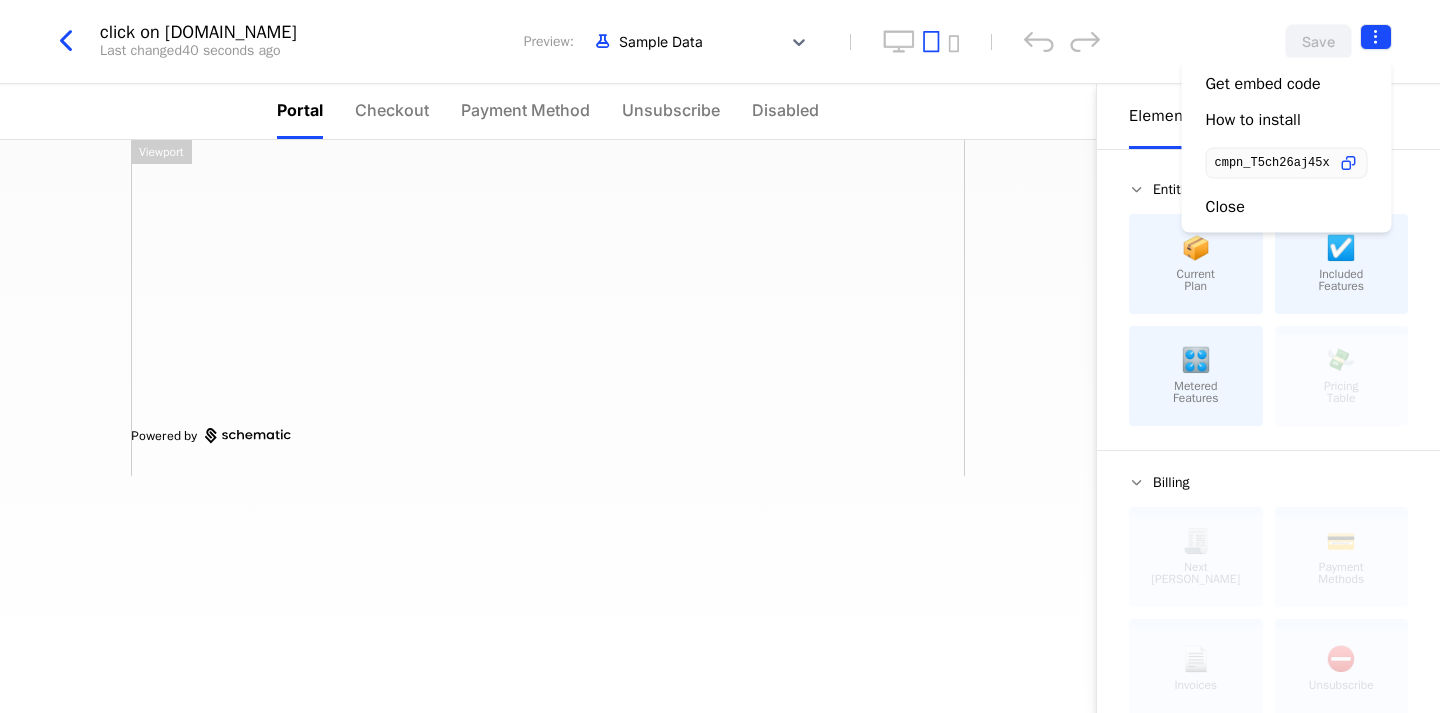 click on "dafas aaff click evil.com Dev Quickstart Features Features Flags Catalog Plans Add Ons Configuration Companies Companies Users Events Components 14 days left click on evil.com Last changed  40 seconds ago Preview: Sample Data Save Portal Checkout Payment Method Unsubscribe Disabled Powered by   Elements Design Entitlements 📦 Current Plan ☑️ Included Features 🎛️ Metered Features 💸 Pricing Table This element requires an active Stripe integration Billing 🧾 Next Bill Due This element requires an active Stripe integration 💳 Payment Methods This element requires an active Stripe integration 📄 Invoices This element requires an active Stripe integration ⛔️ Unsubscribe This element requires an active Stripe integration Basics ✏️ Text 🖱️ Button Viewport
Best Viewed on Desktop You're currently viewing this on a  mobile device . For the best experience,   we recommend using a desktop or larger screens Got it  Get embed code How to install cmpn_T5ch26aj45x Close" at bounding box center [720, 356] 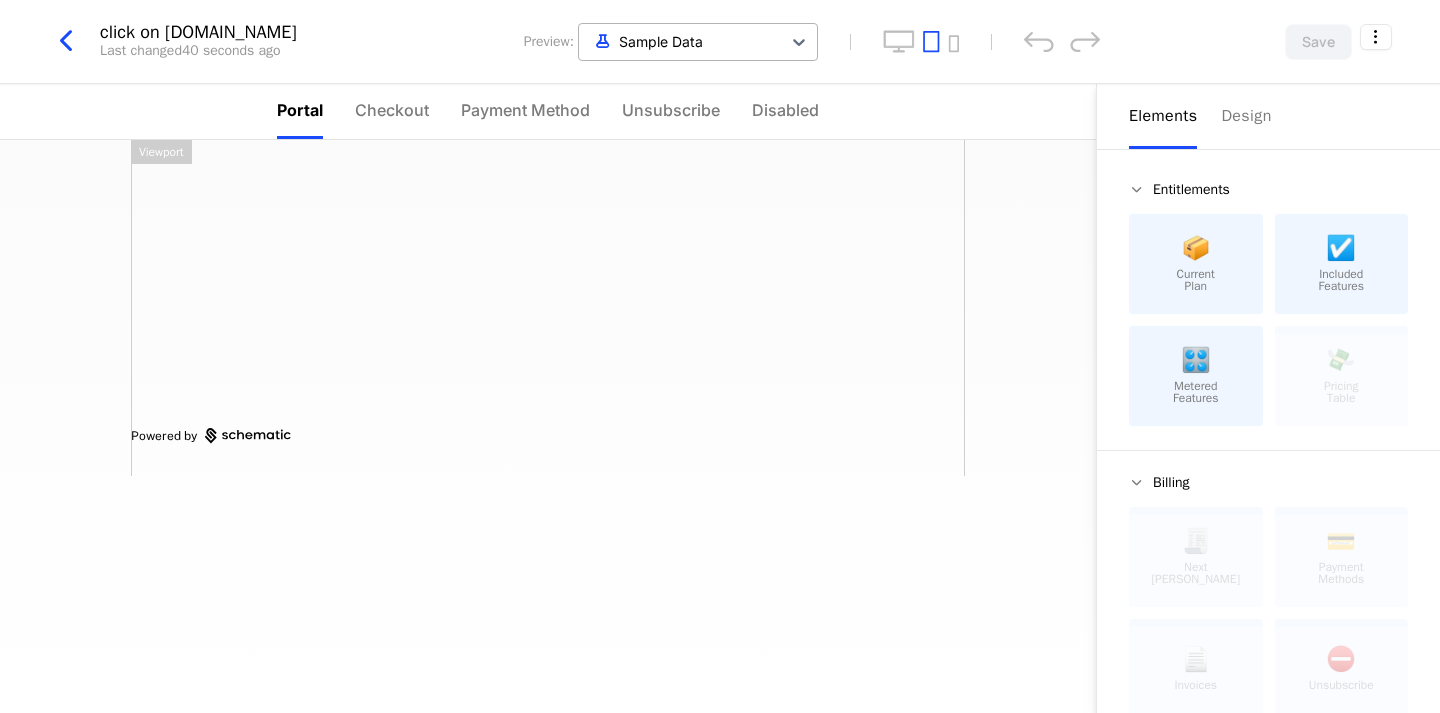 click at bounding box center (680, 41) 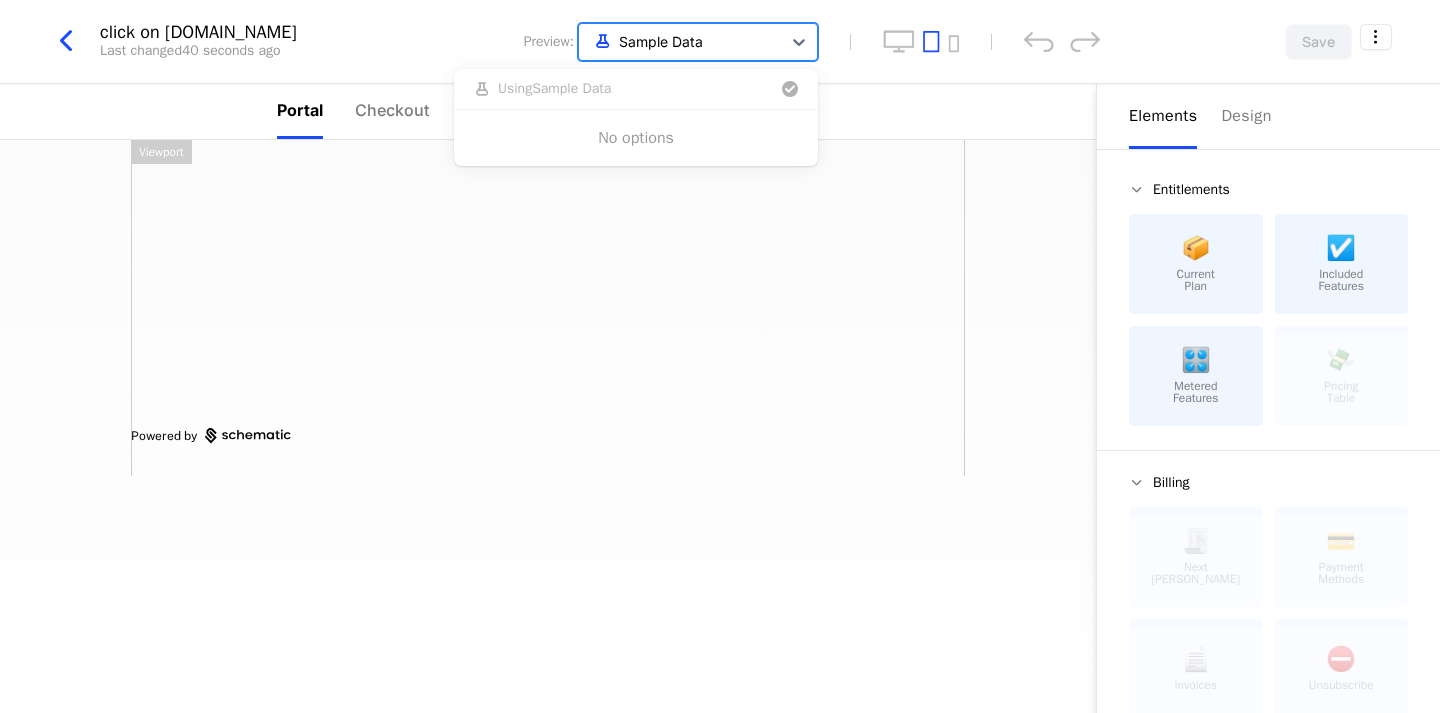 click at bounding box center (680, 41) 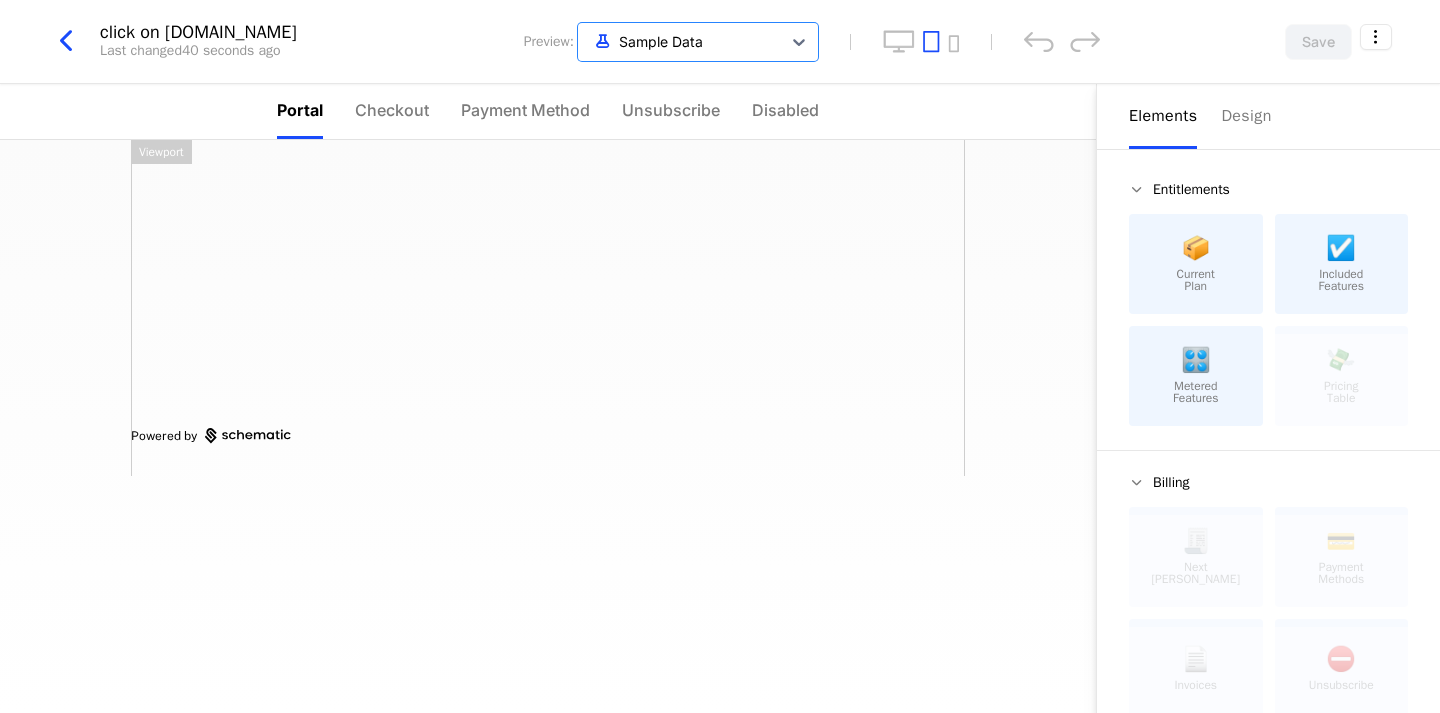 click on "Last changed  40 seconds ago" at bounding box center [190, 51] 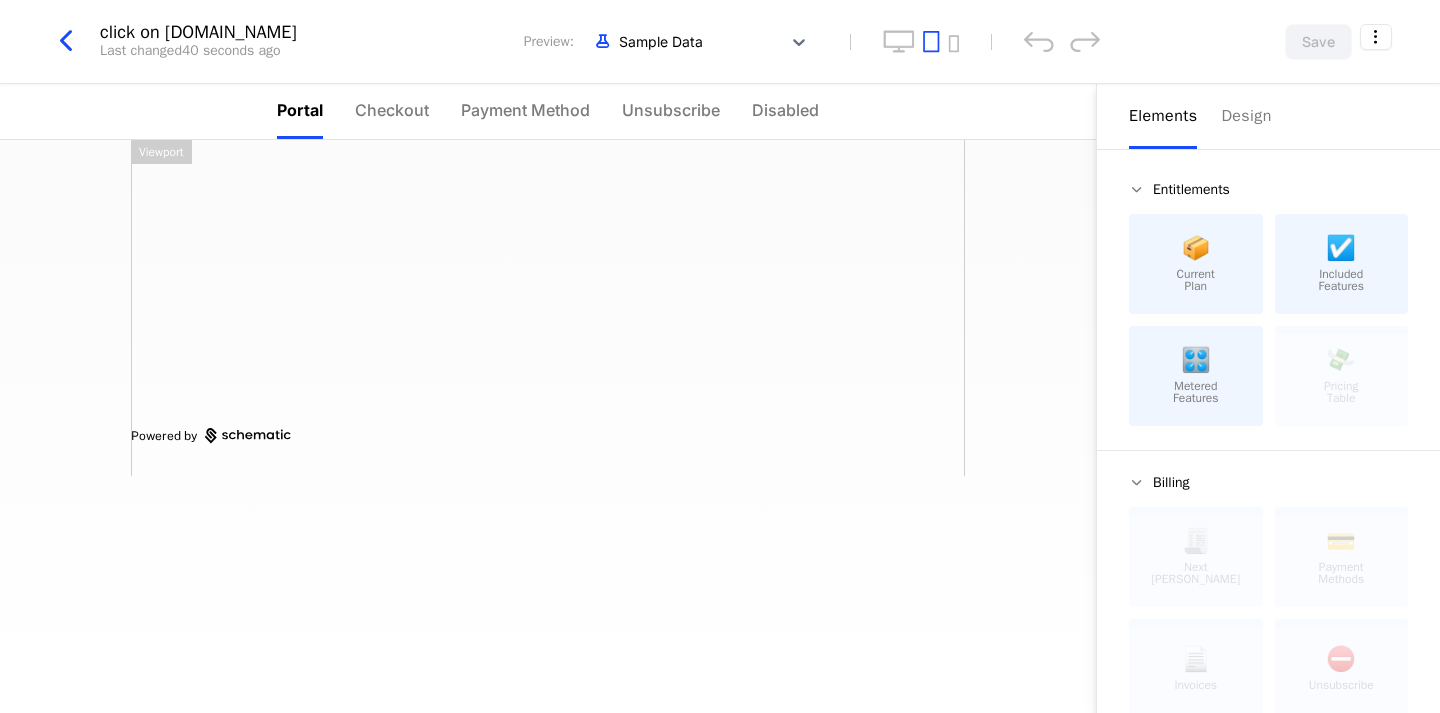 click at bounding box center [66, 41] 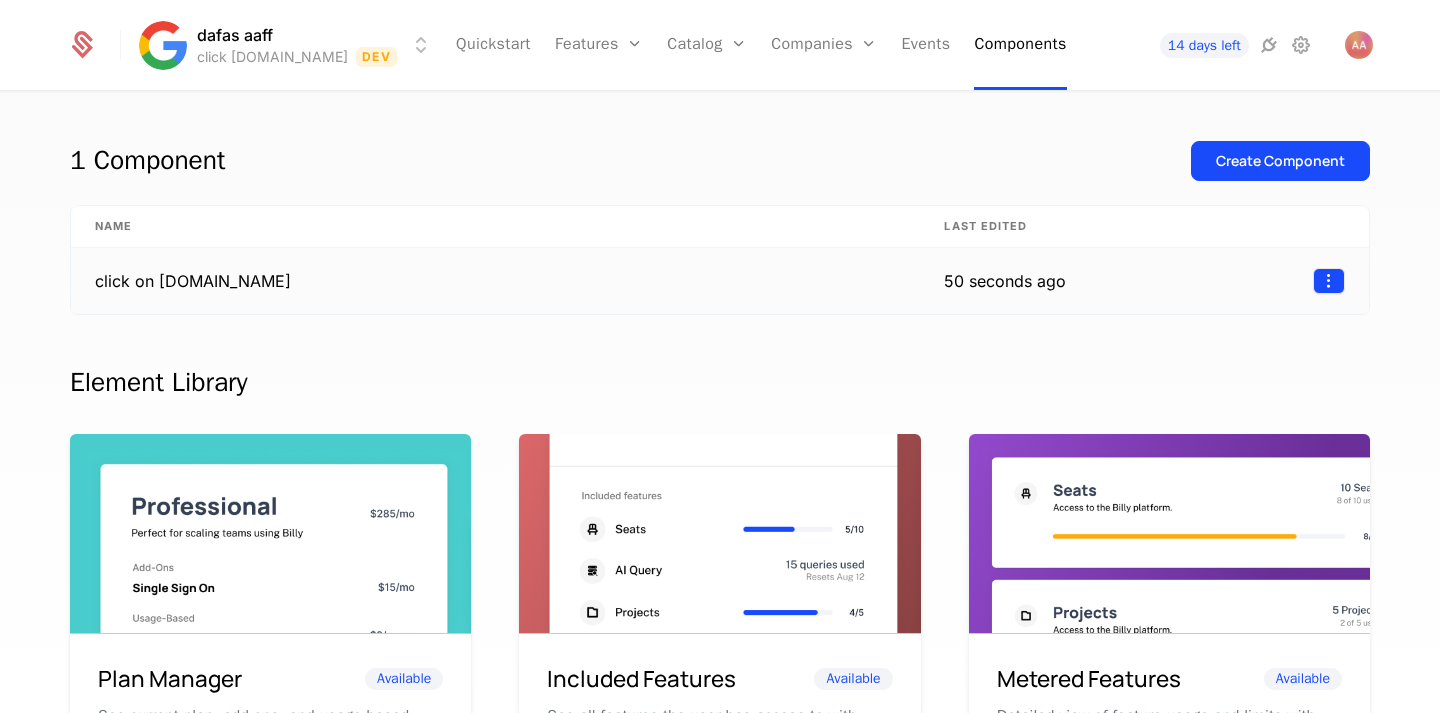 click on "dafas aaff click evil.com Dev Quickstart Features Features Flags Catalog Plans Add Ons Configuration Companies Companies Users Events Components 14 days left 1 Component Create Component Name Last edited click on evil.com 50 seconds ago Element Library Plan Manager Available See current plan, add ons, and usage-based charges. Included Features Available See all features the user has access to with associated limits and usage Metered Features Available Detailed view of feature usage and limits with upgrade buttons. Plans Table Available Provide an intuitive upgrade path by surfacing current and live plans. Upcoming Bill Available See estimated upcoming bill based on current entitlements and usage. Invoices Available See a list of recent invoices sent to the user. Click to view detail. Payment Method Available See and easily edit current payment method on file. Usage Graphs Coming soon Show usage over time to surface usage trends. Public Pricing Page Coming soon
Best Viewed on Desktop ." at bounding box center [720, 356] 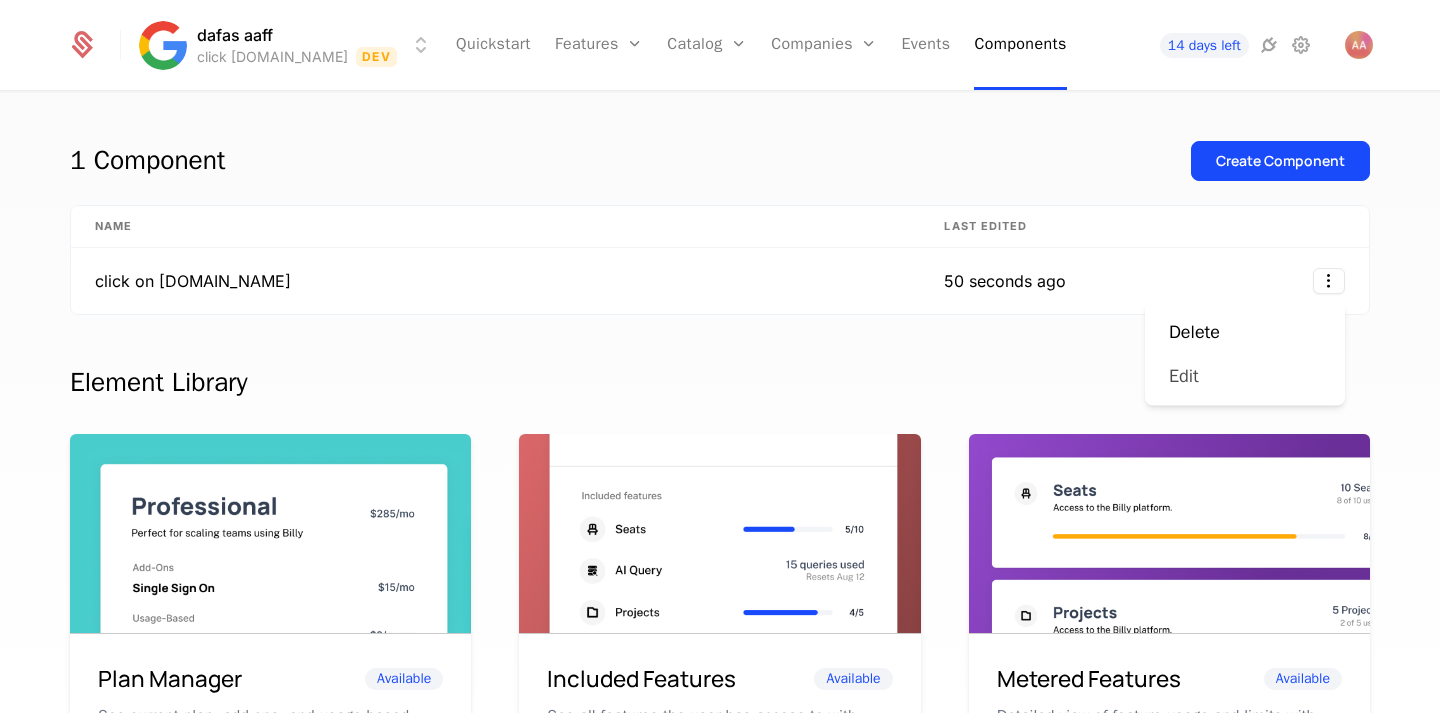 click on "Edit" at bounding box center [1245, 376] 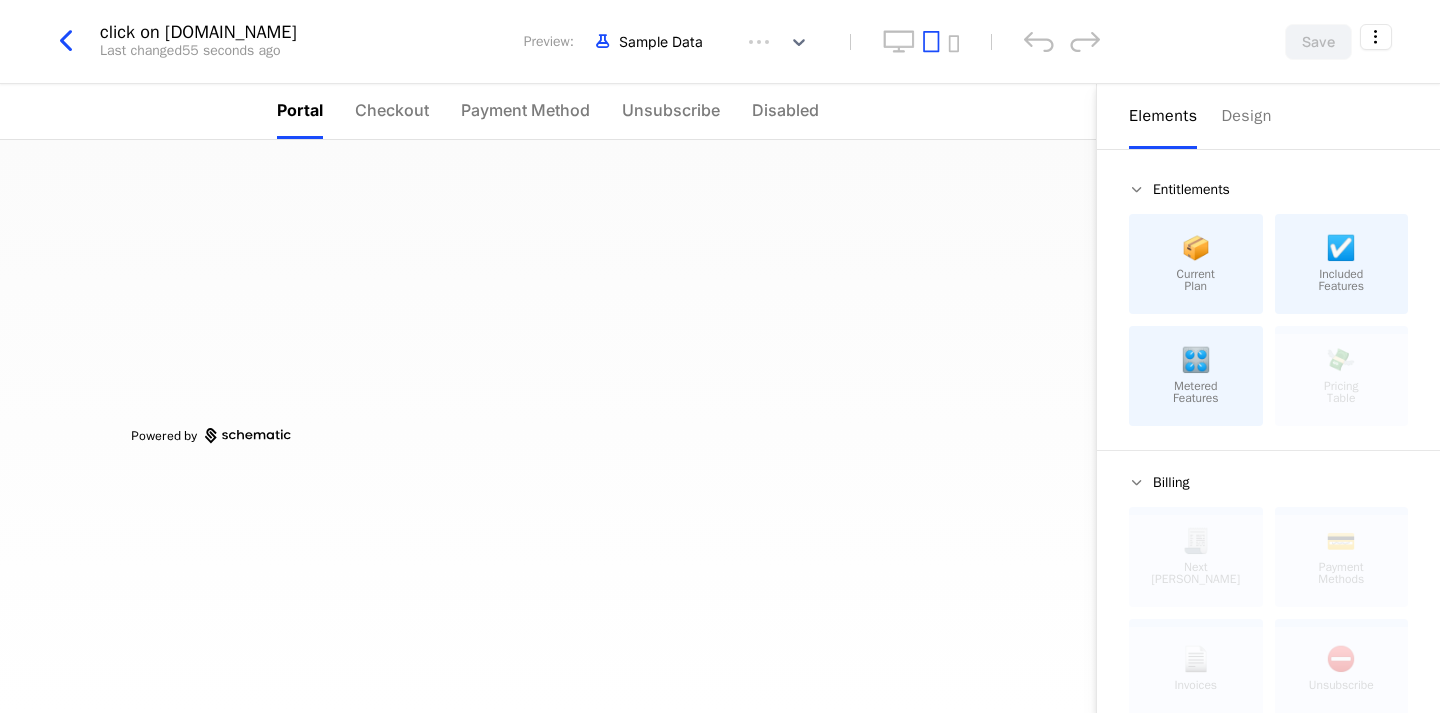 click at bounding box center [66, 41] 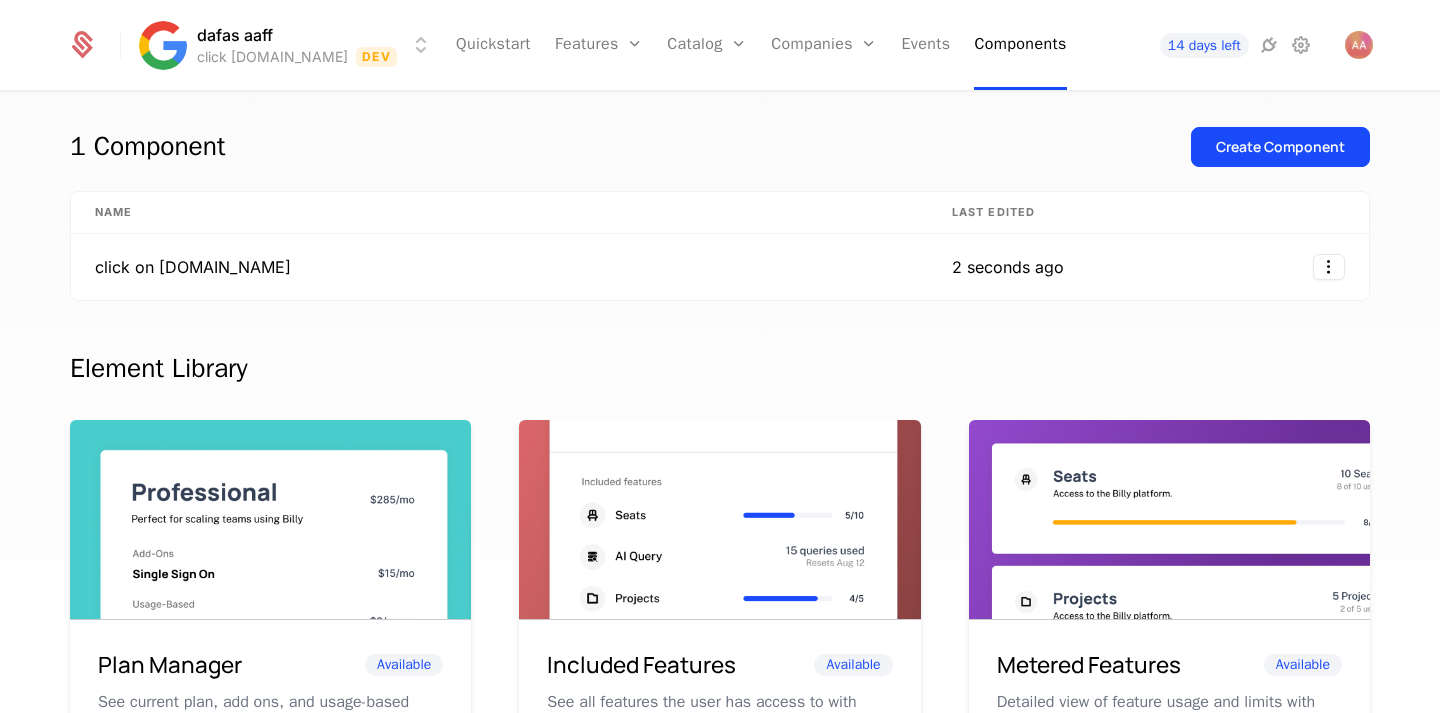 scroll, scrollTop: 0, scrollLeft: 0, axis: both 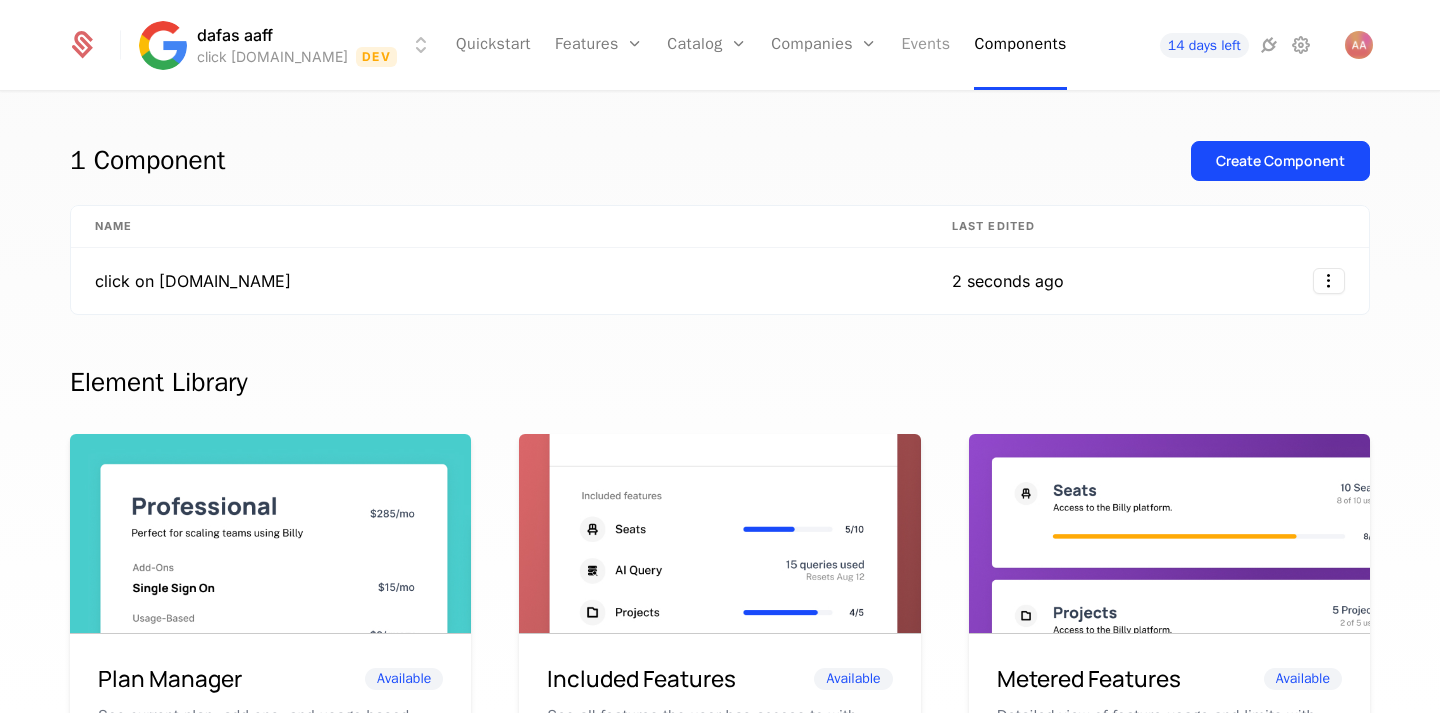 click on "Events" at bounding box center (925, 45) 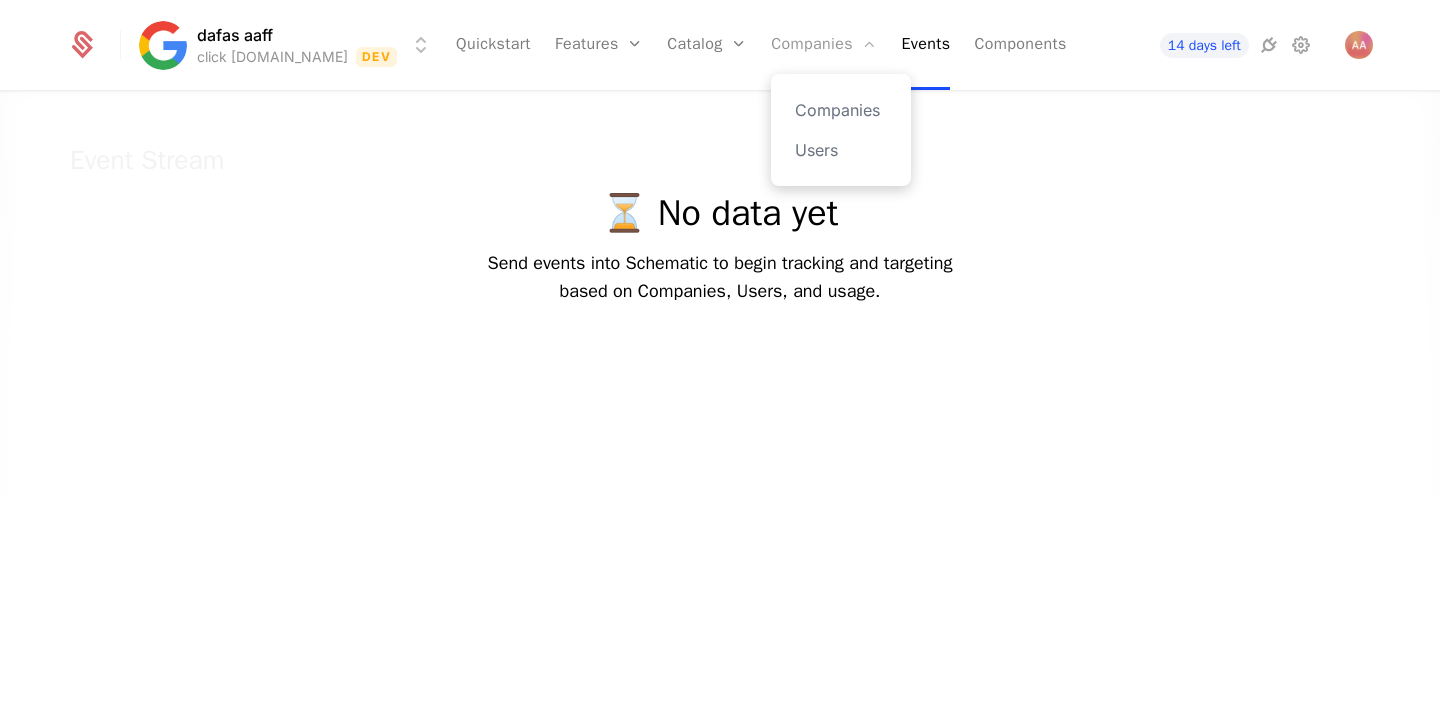 click on "Companies" at bounding box center [824, 45] 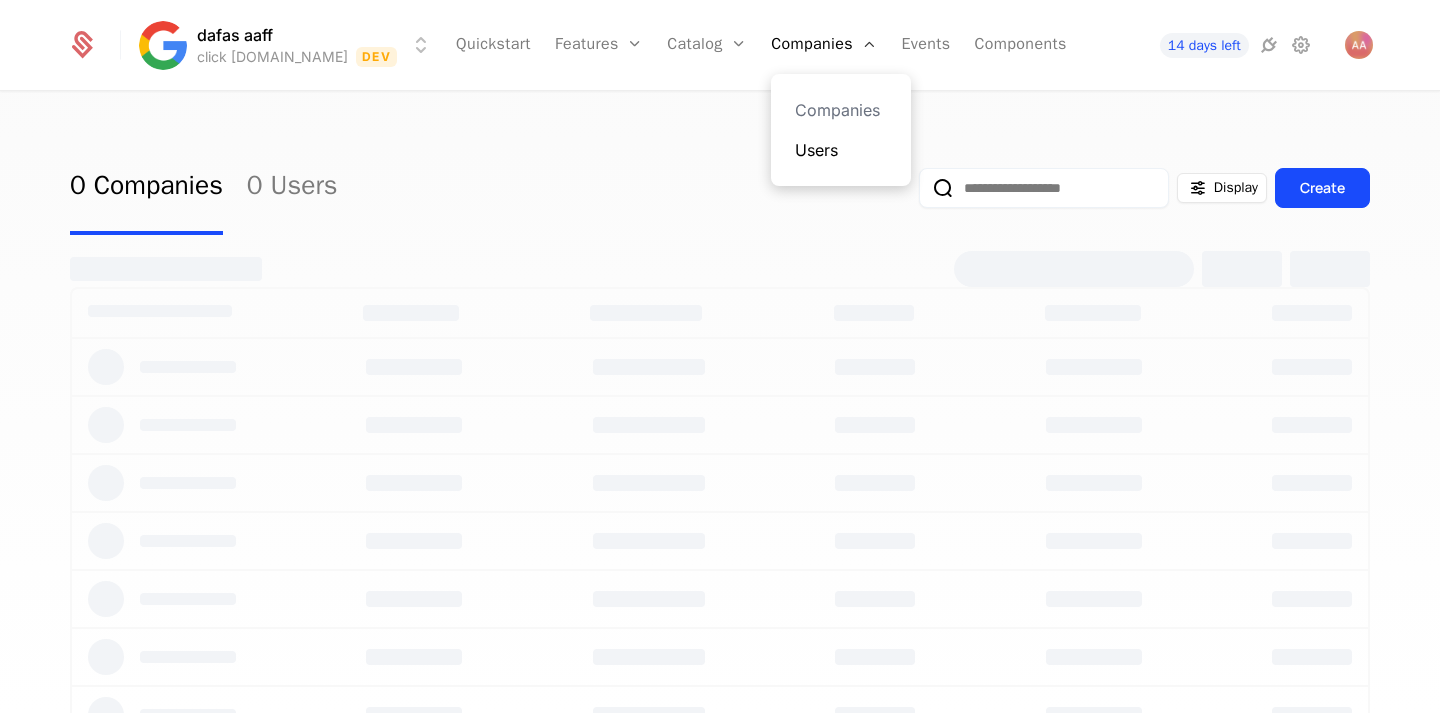 click on "Users" at bounding box center (841, 150) 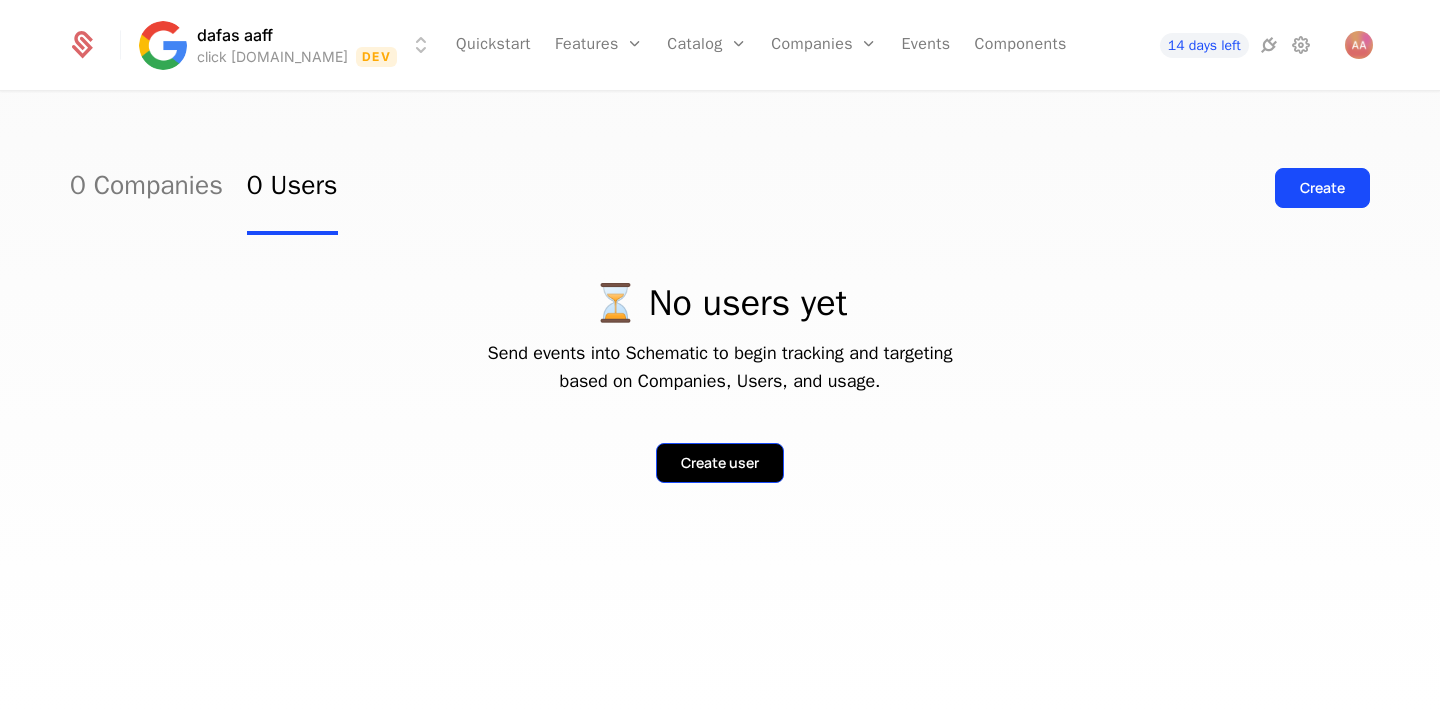 click on "Create user" at bounding box center (720, 463) 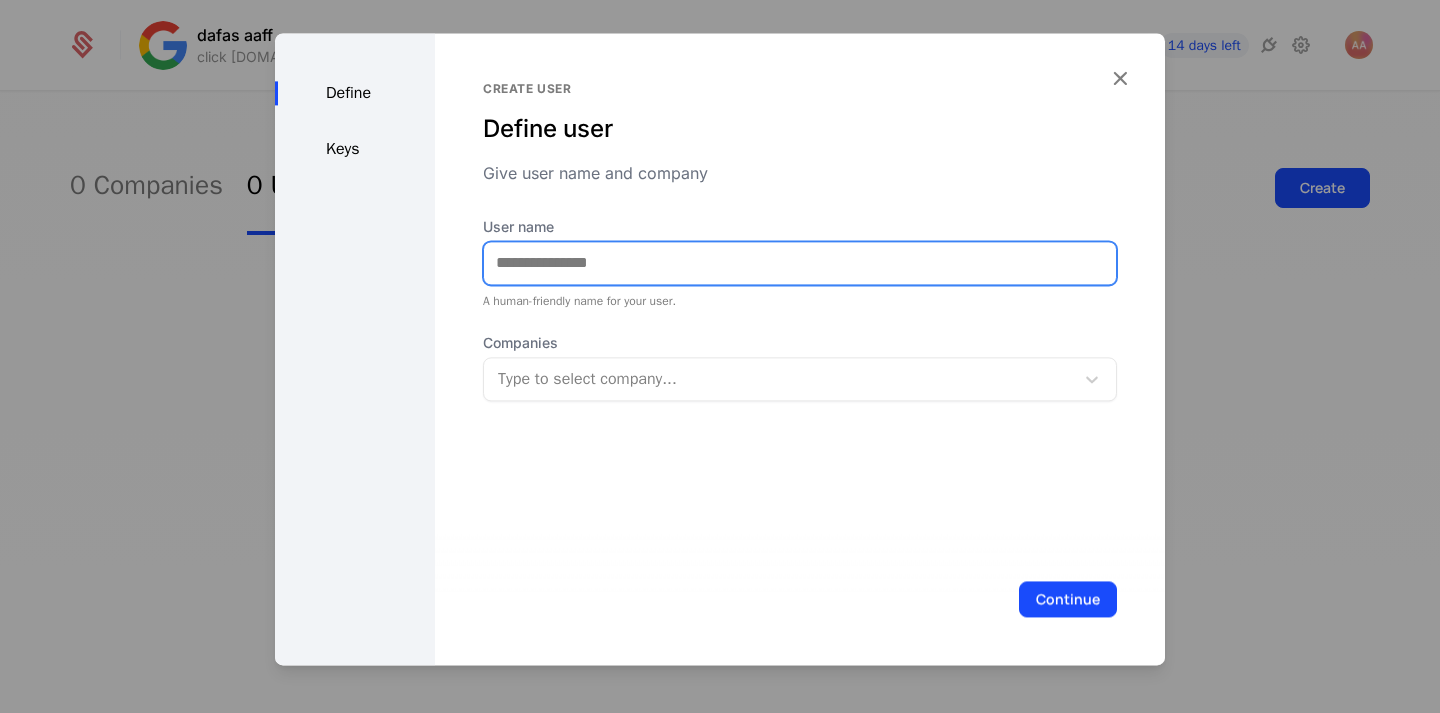 click on "User name" at bounding box center (800, 263) 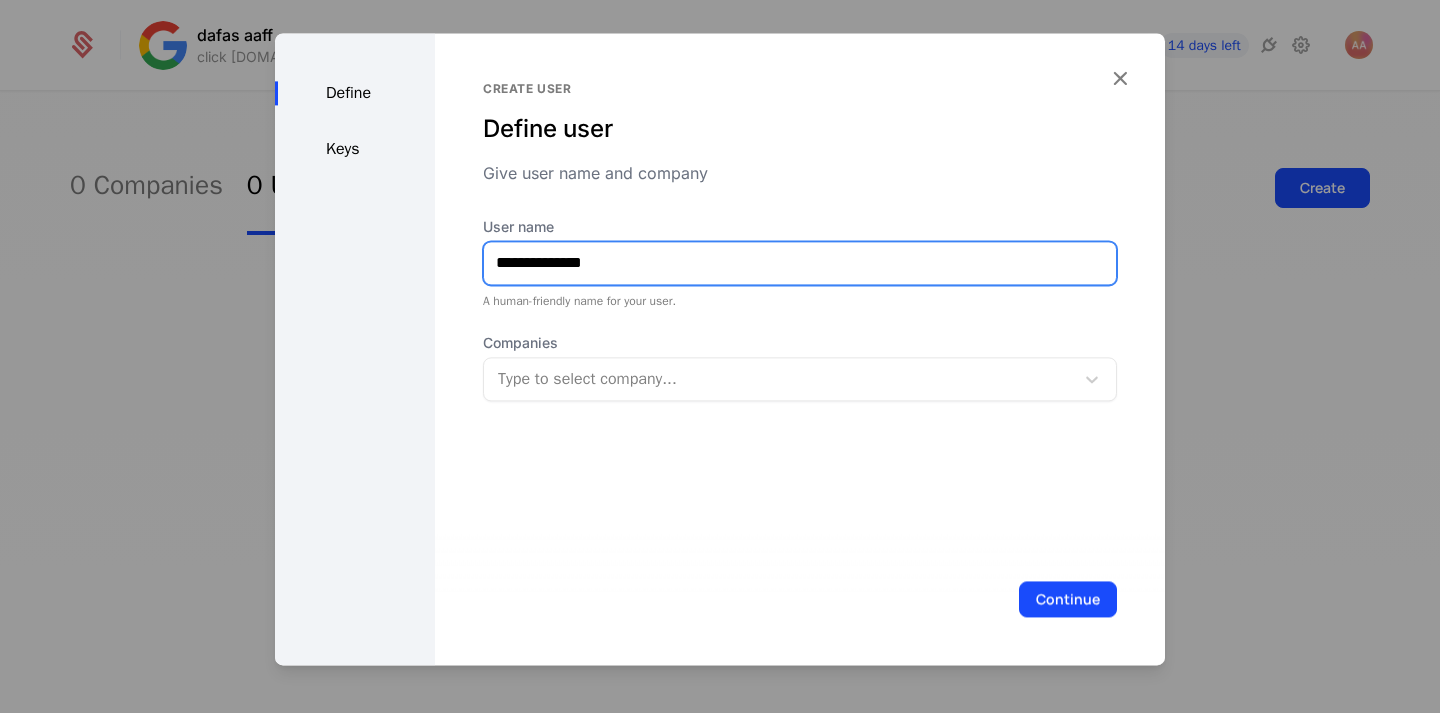 type on "**********" 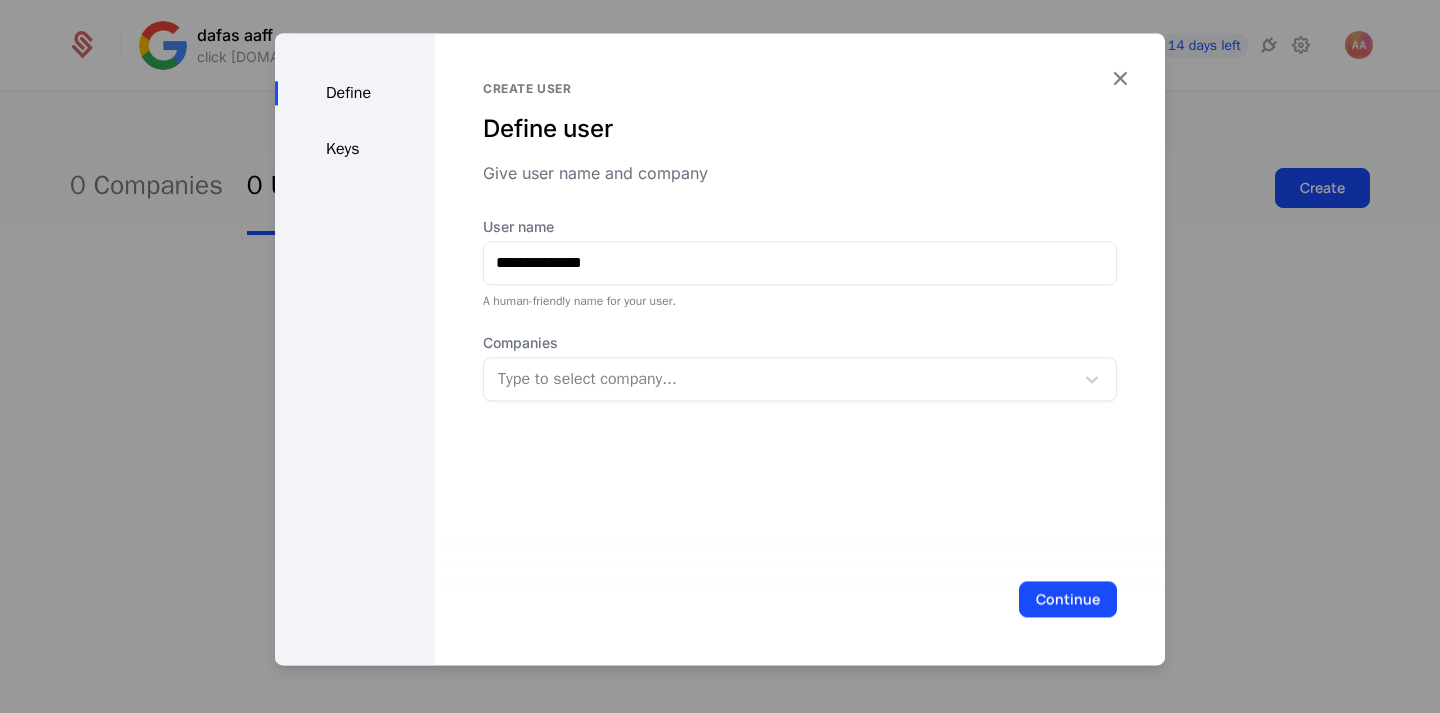 click on "Companies" at bounding box center [800, 343] 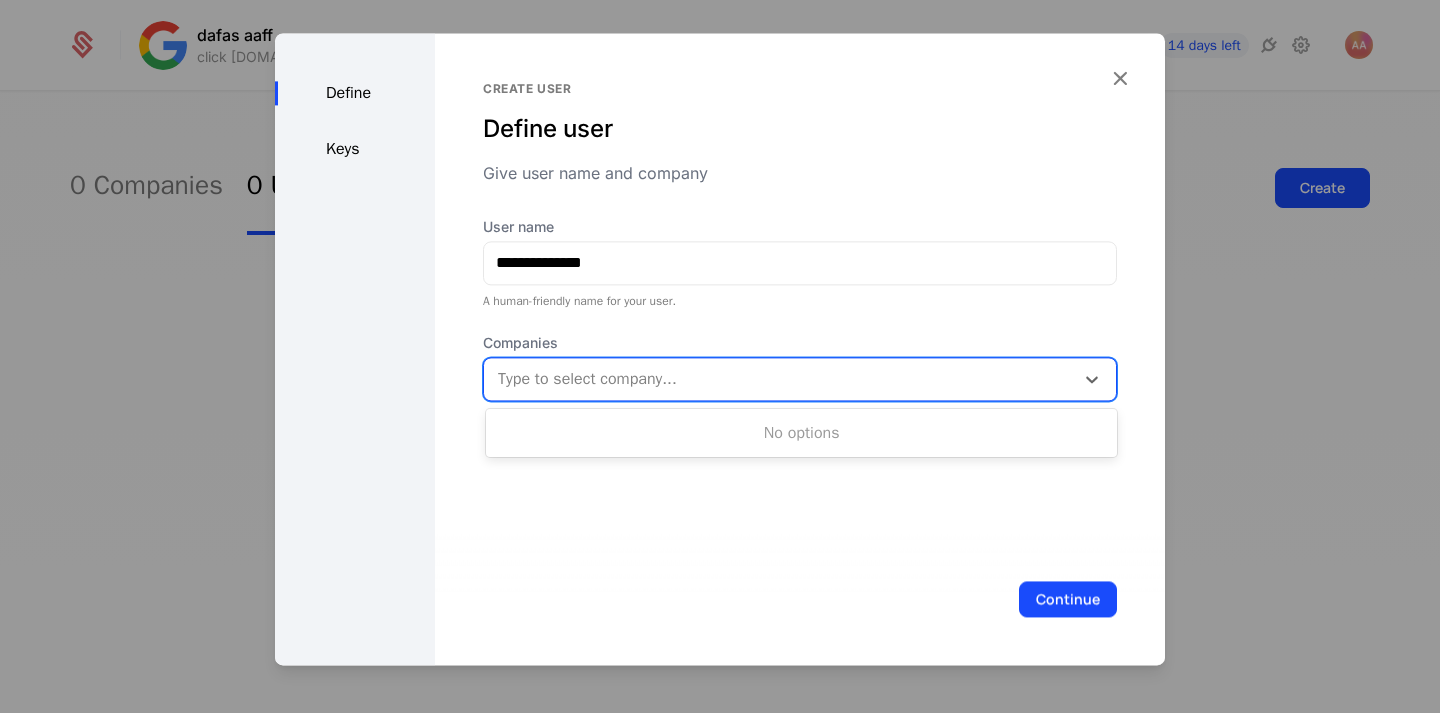 click on "Type to select company..." at bounding box center (779, 379) 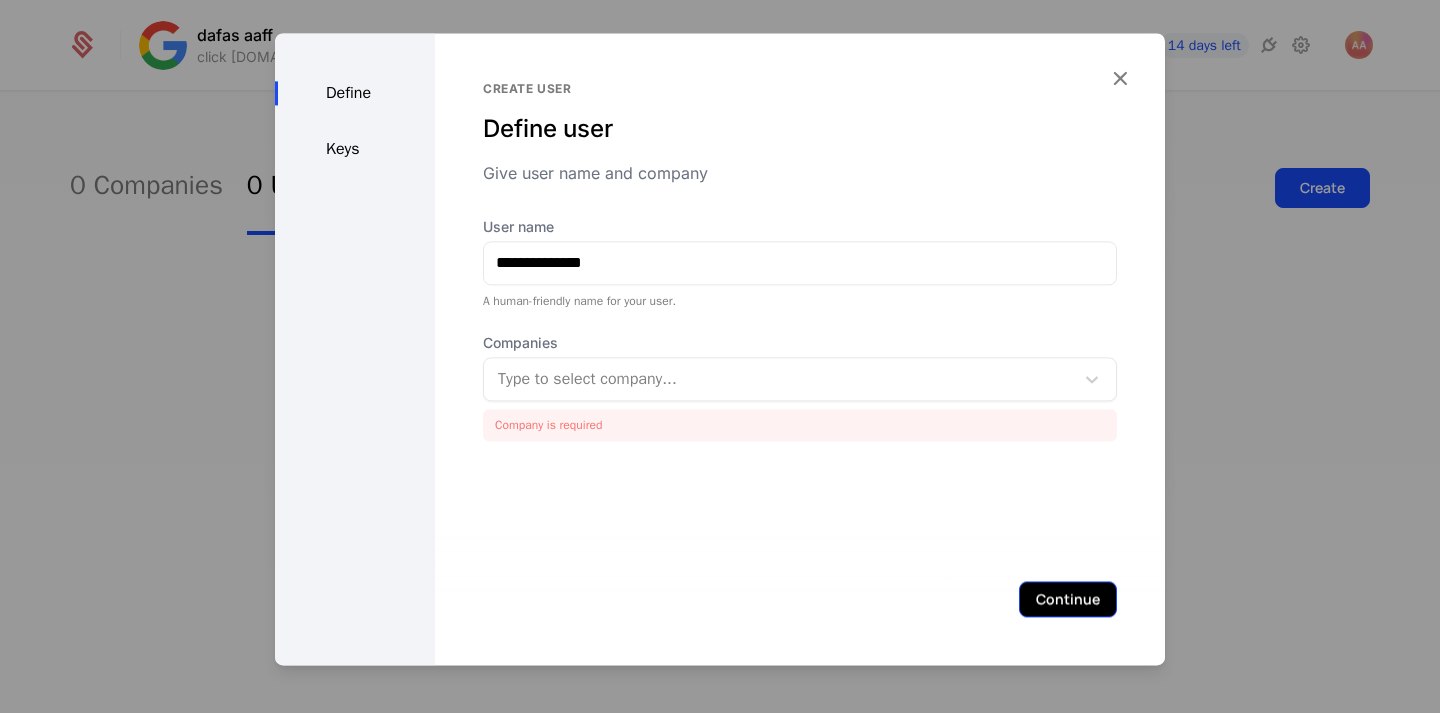 click on "Continue" at bounding box center [1068, 599] 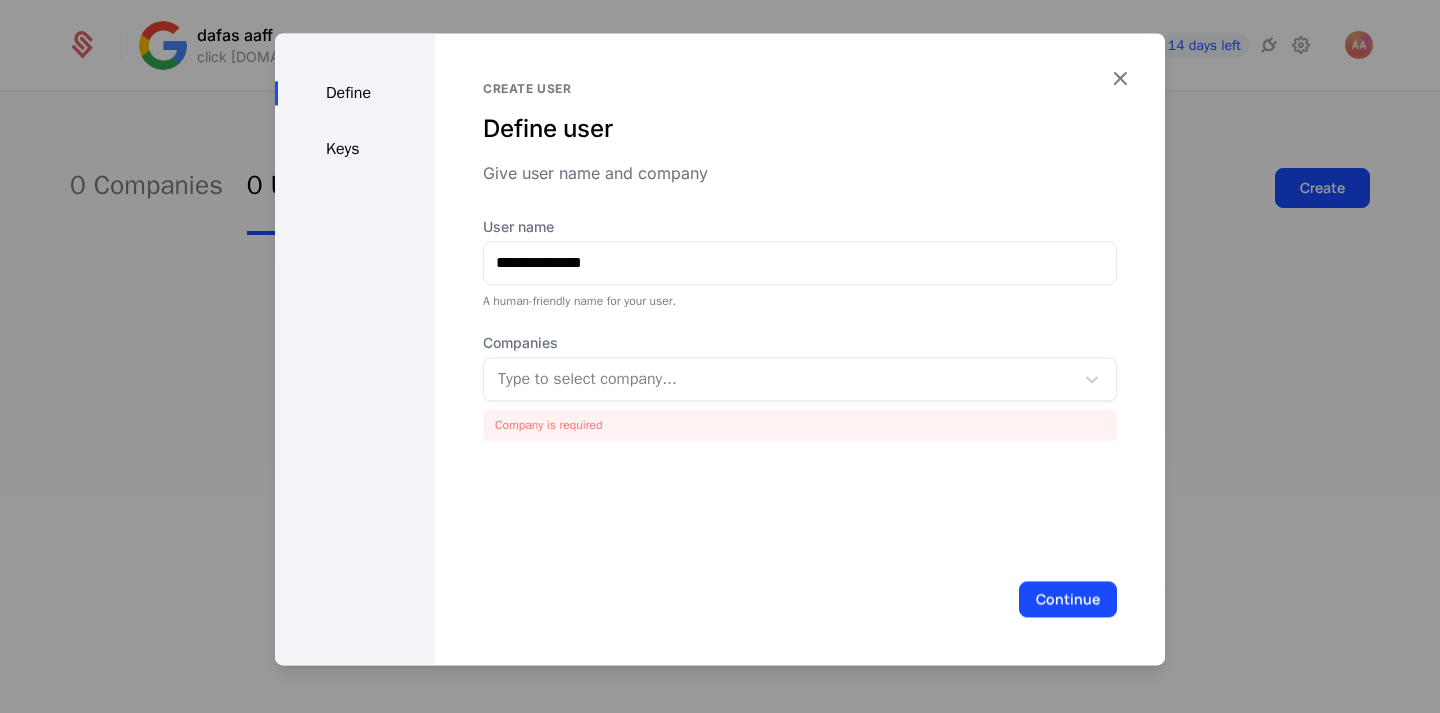 click at bounding box center [781, 379] 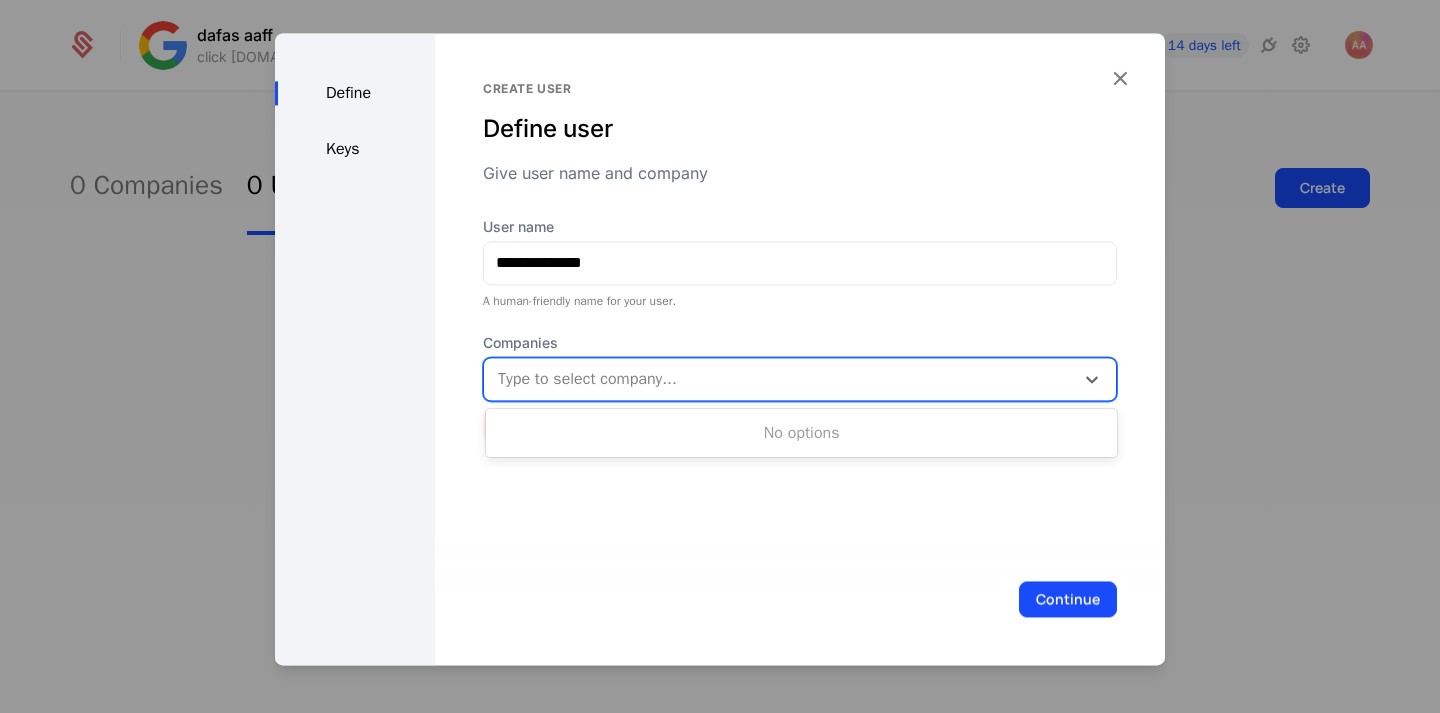 click on "Keys" at bounding box center [355, 149] 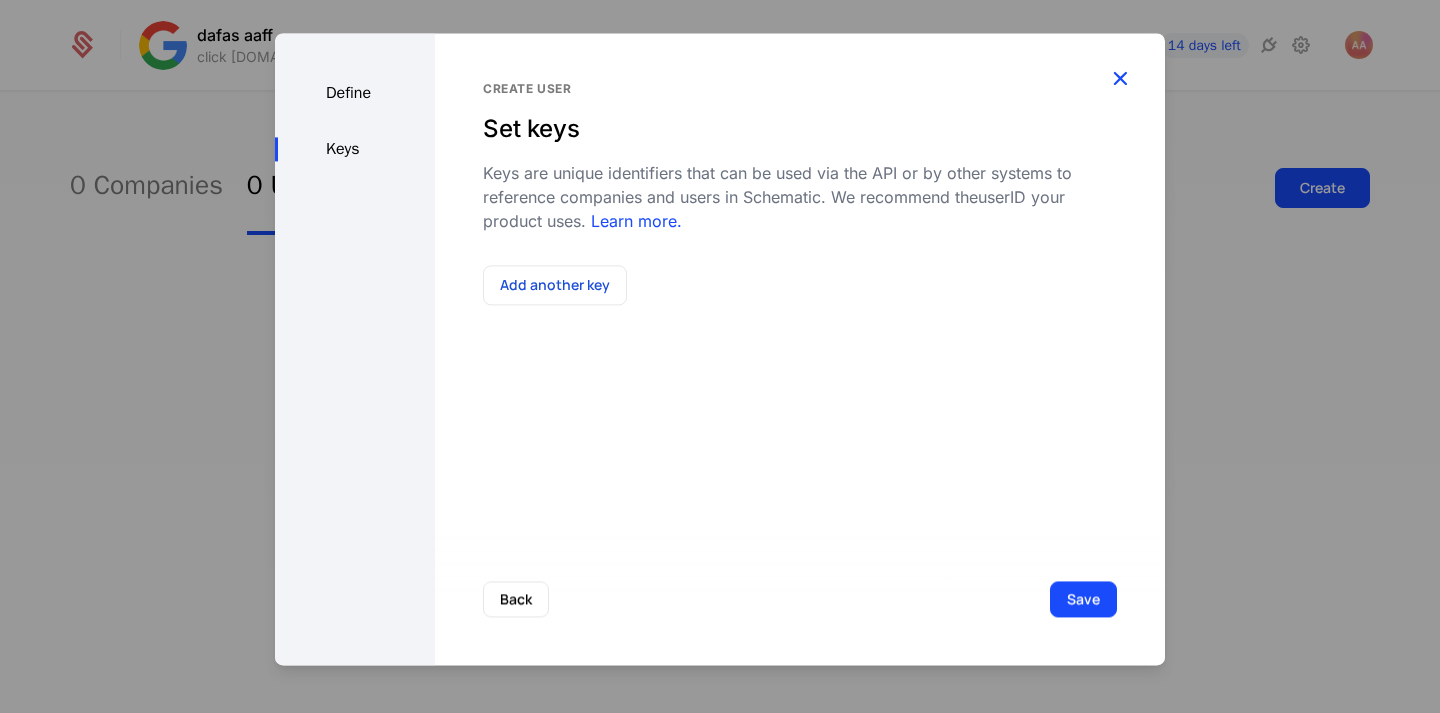 click at bounding box center [1120, 78] 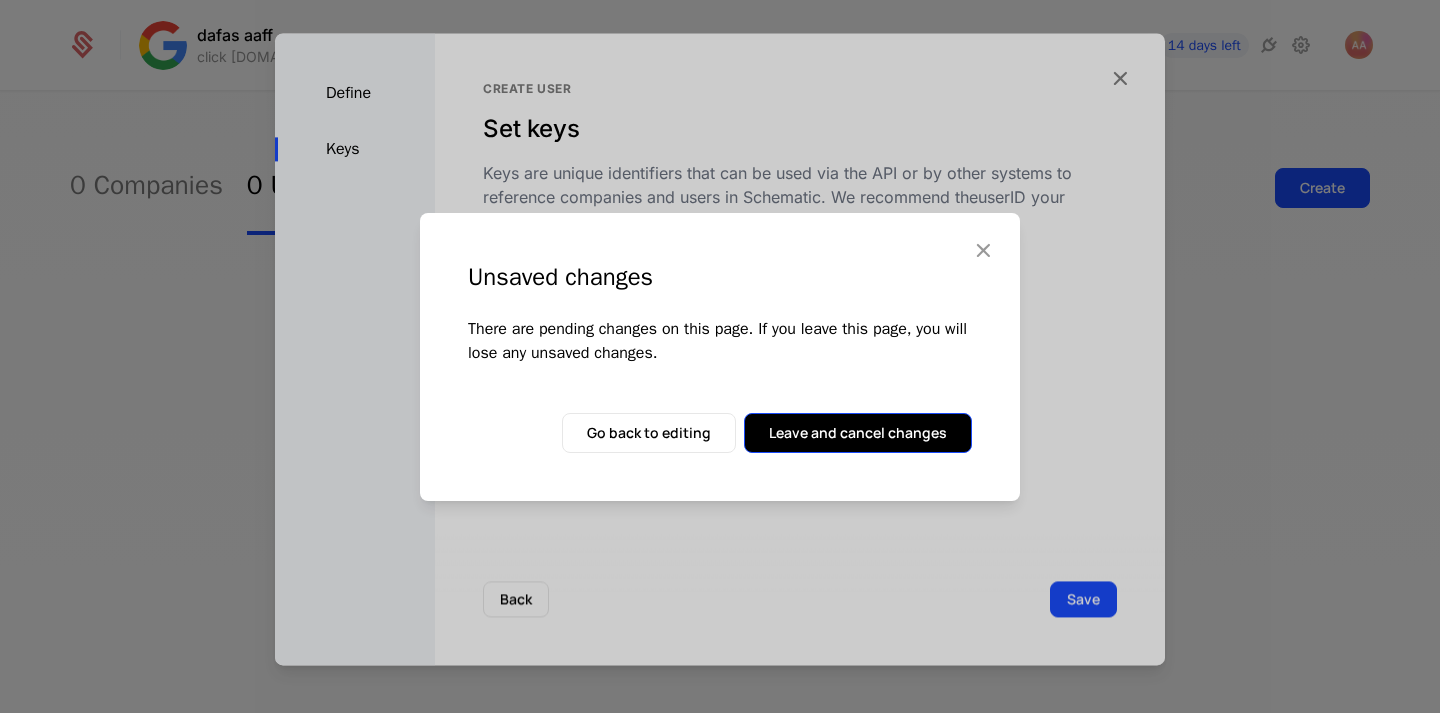 click on "Leave and cancel changes" at bounding box center (858, 433) 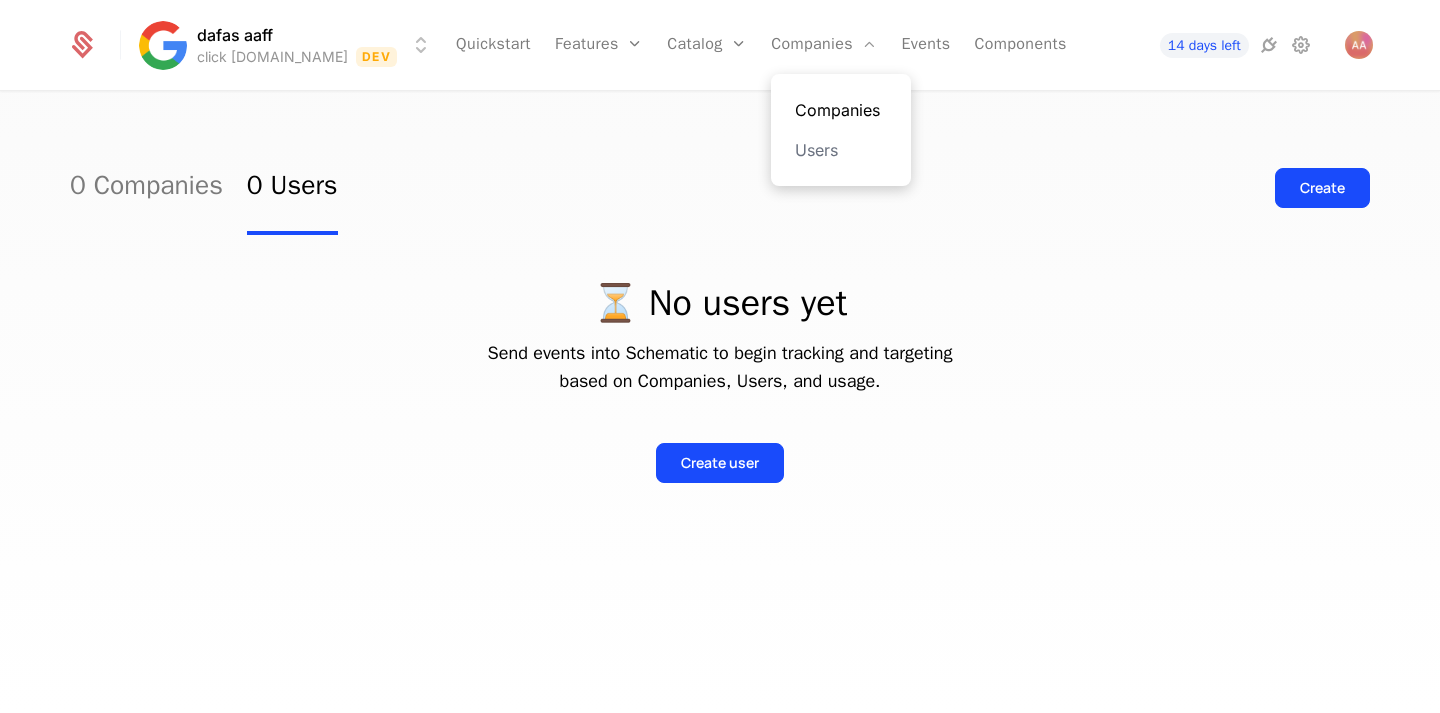 click on "Companies" at bounding box center [841, 110] 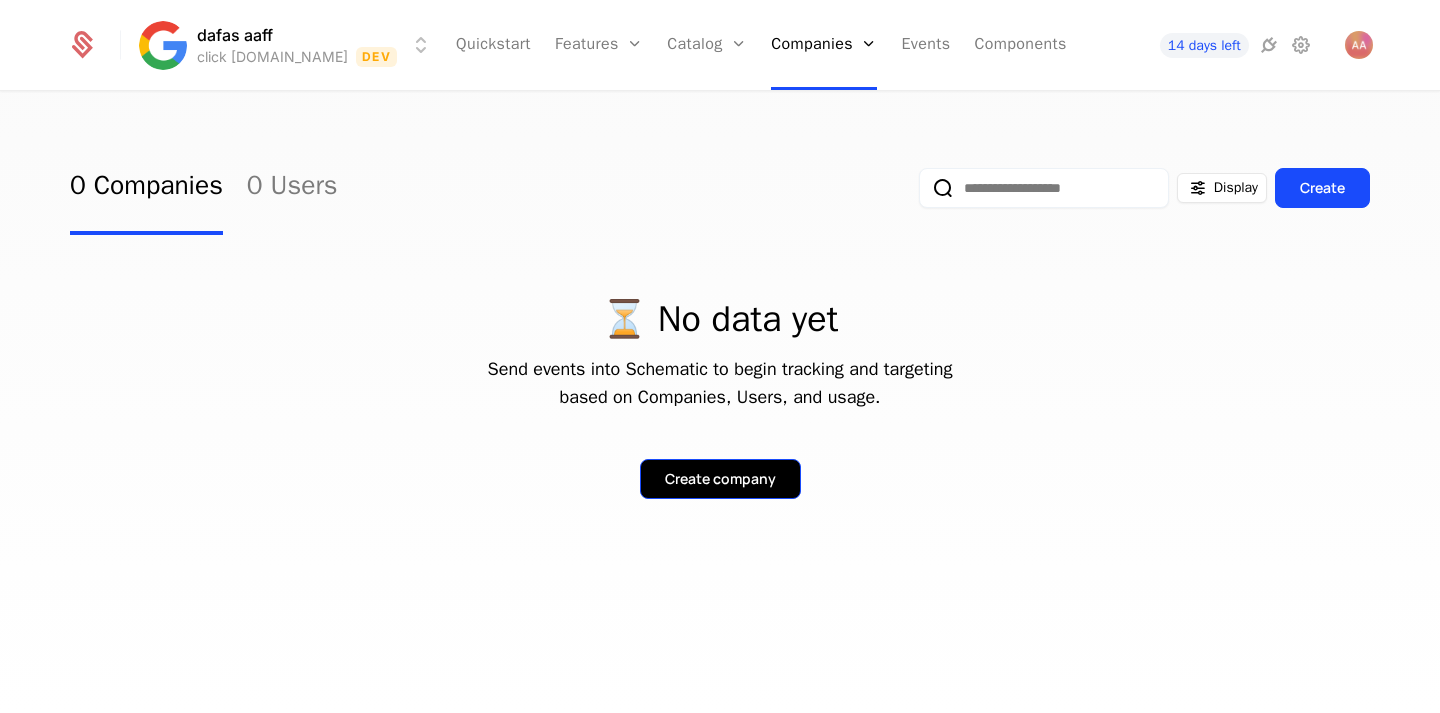 click on "Create company" at bounding box center (720, 479) 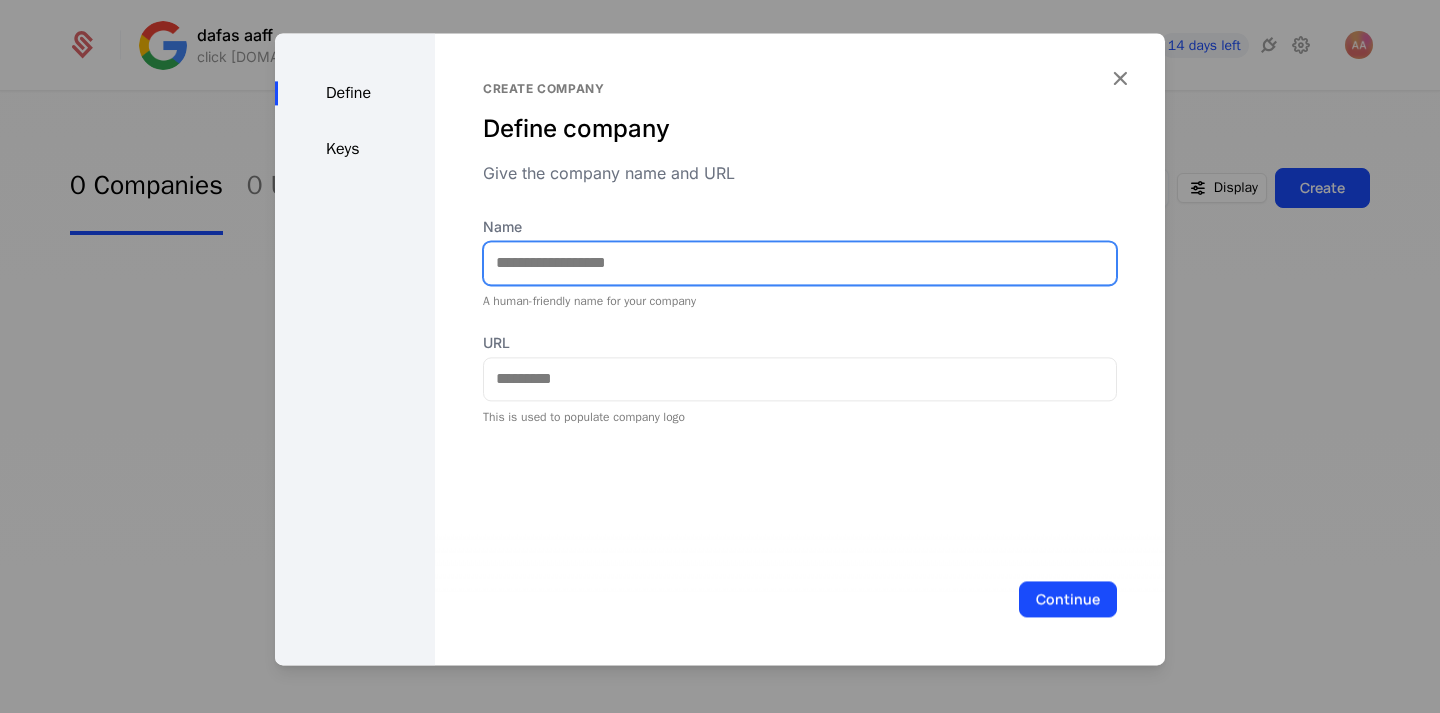 click on "Name" at bounding box center [800, 263] 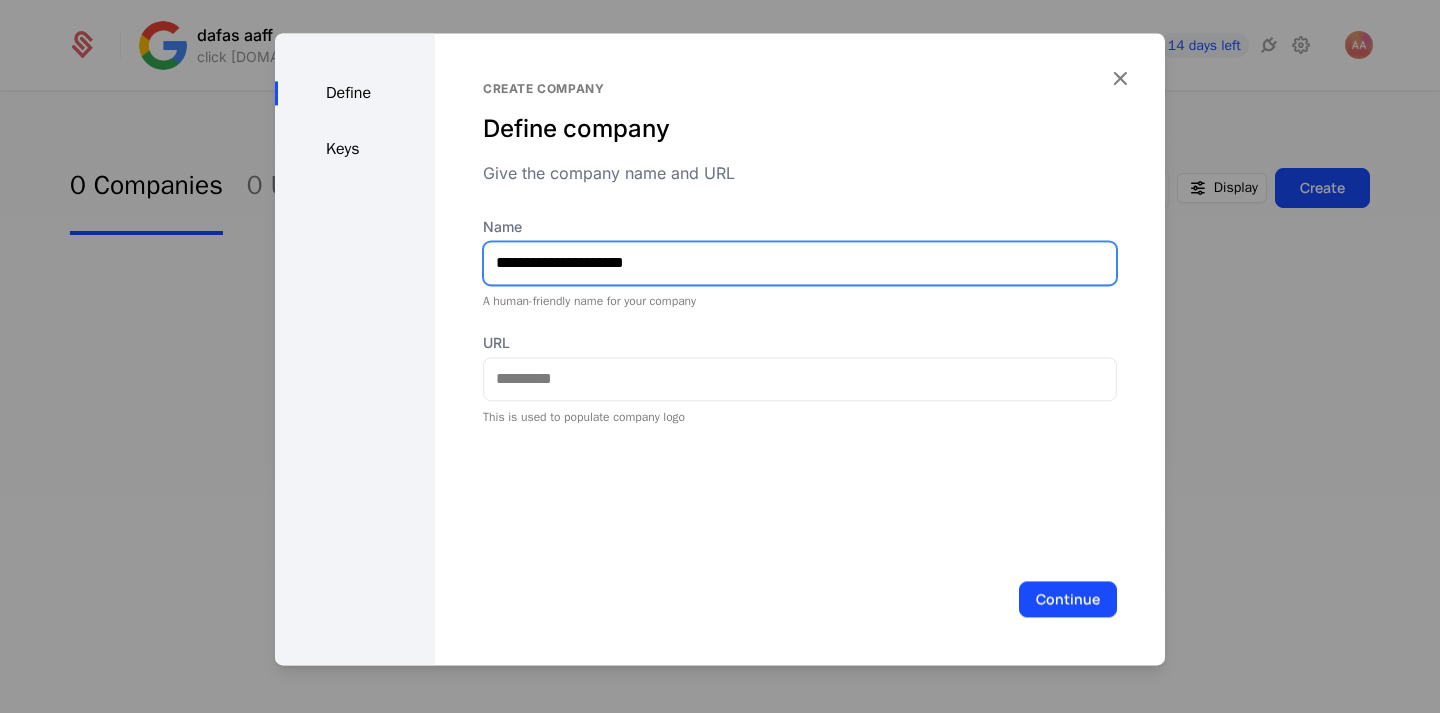 type on "**********" 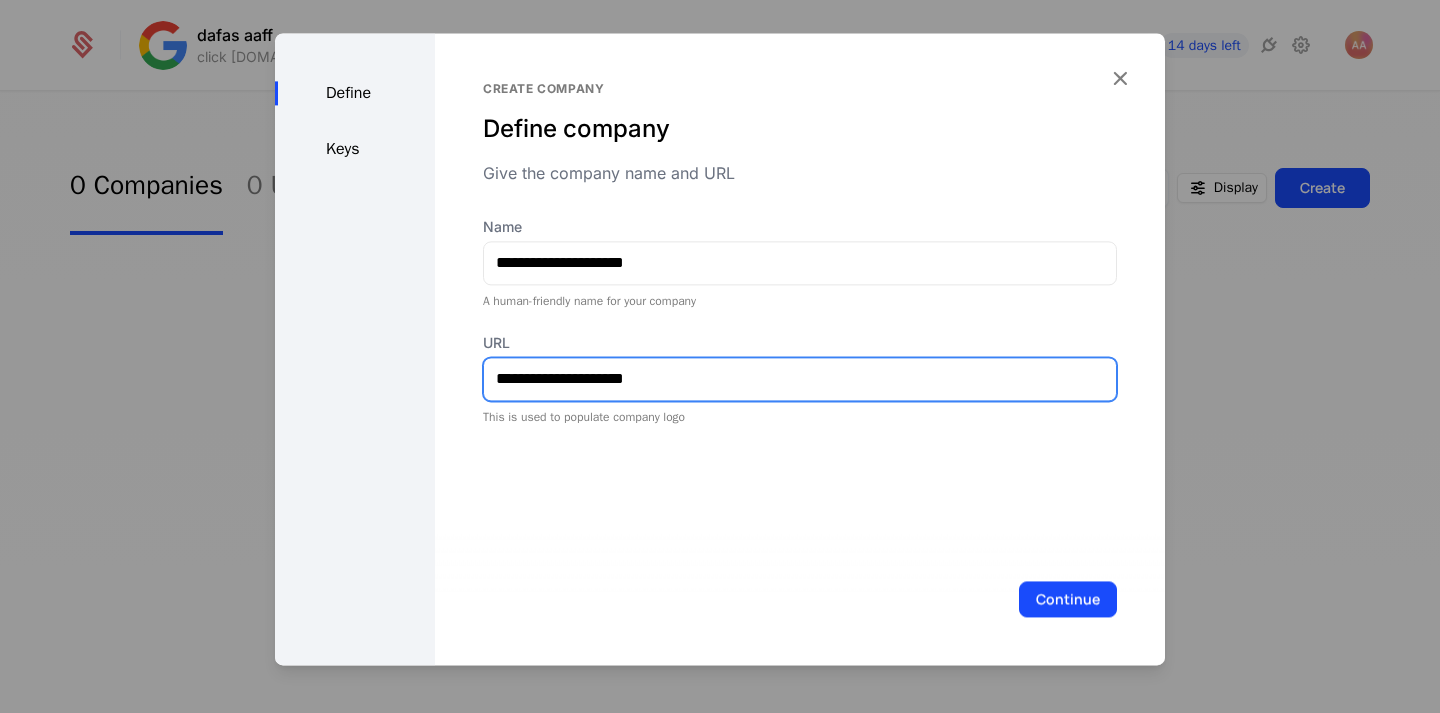 type on "**********" 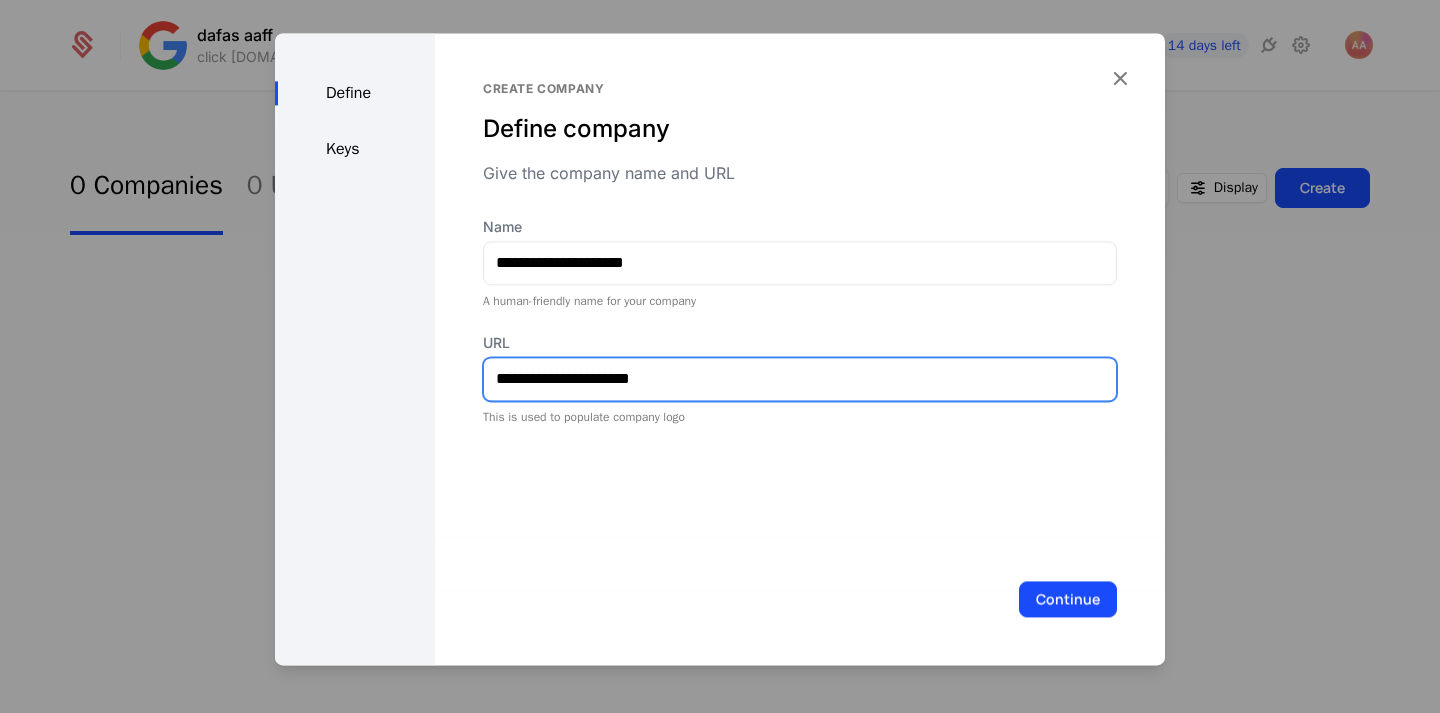 click on "Continue" at bounding box center [1068, 599] 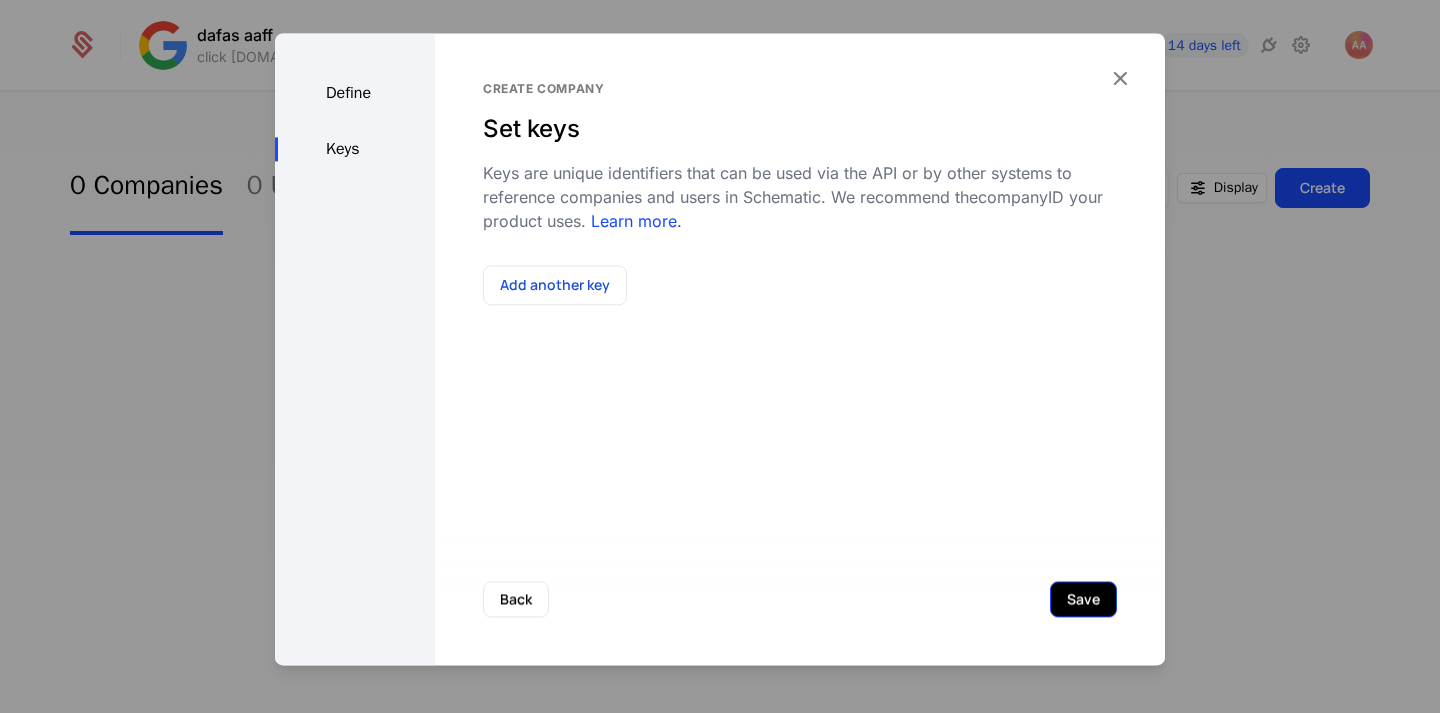 click on "Save" at bounding box center (1083, 599) 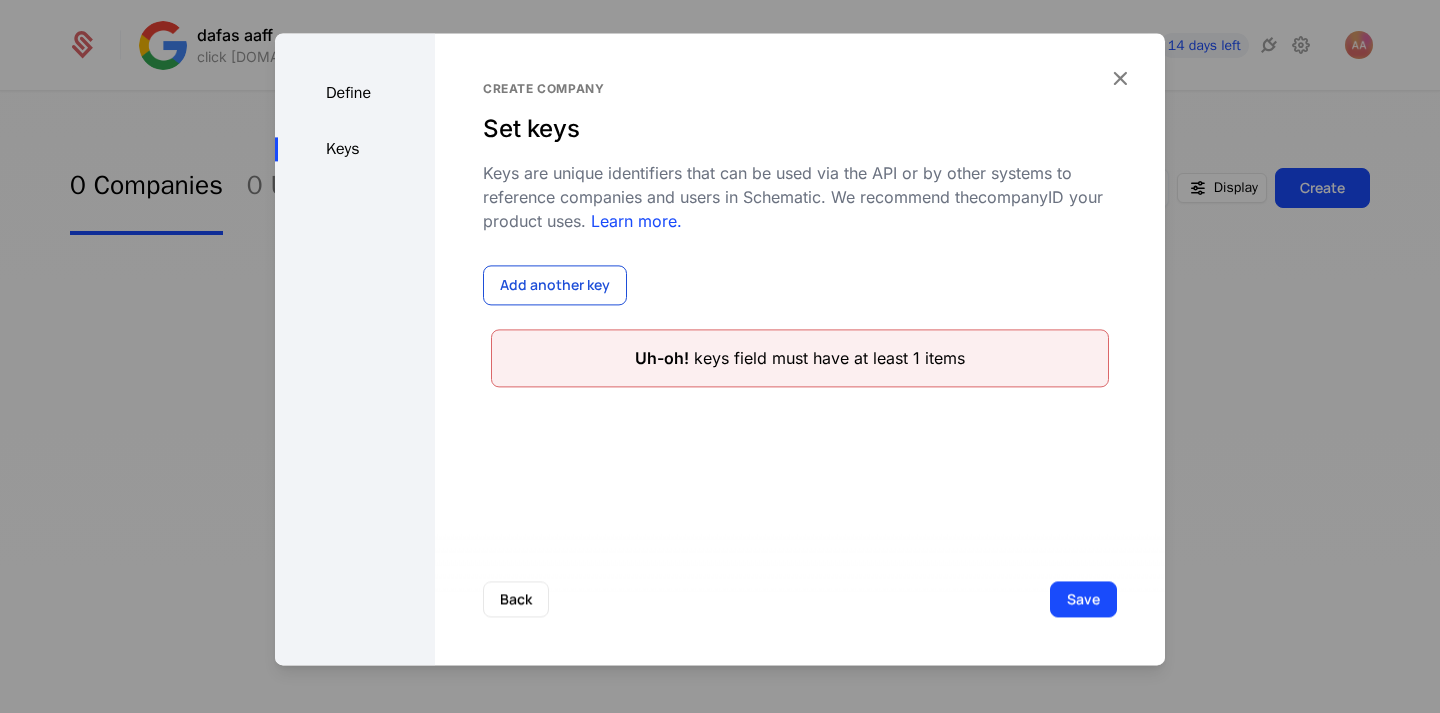 click on "Add another key" at bounding box center [555, 285] 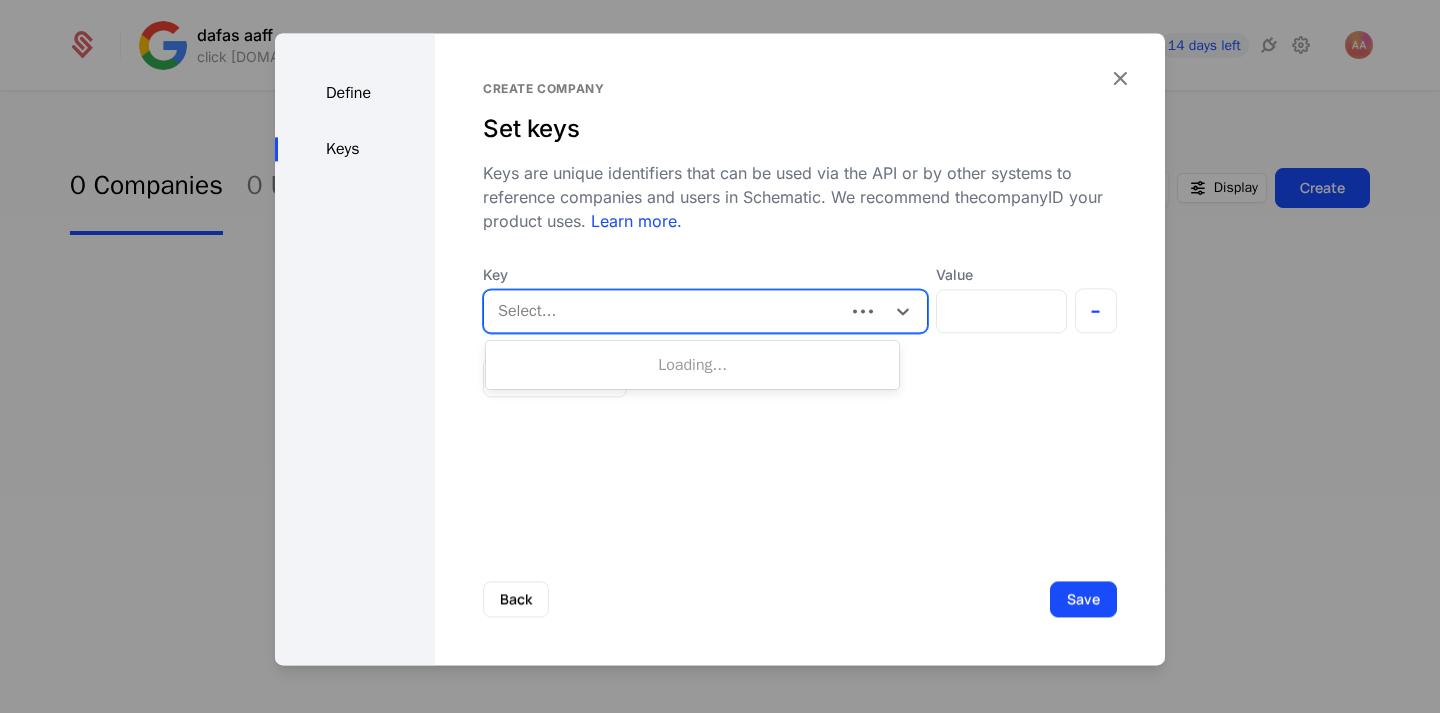 click at bounding box center [664, 311] 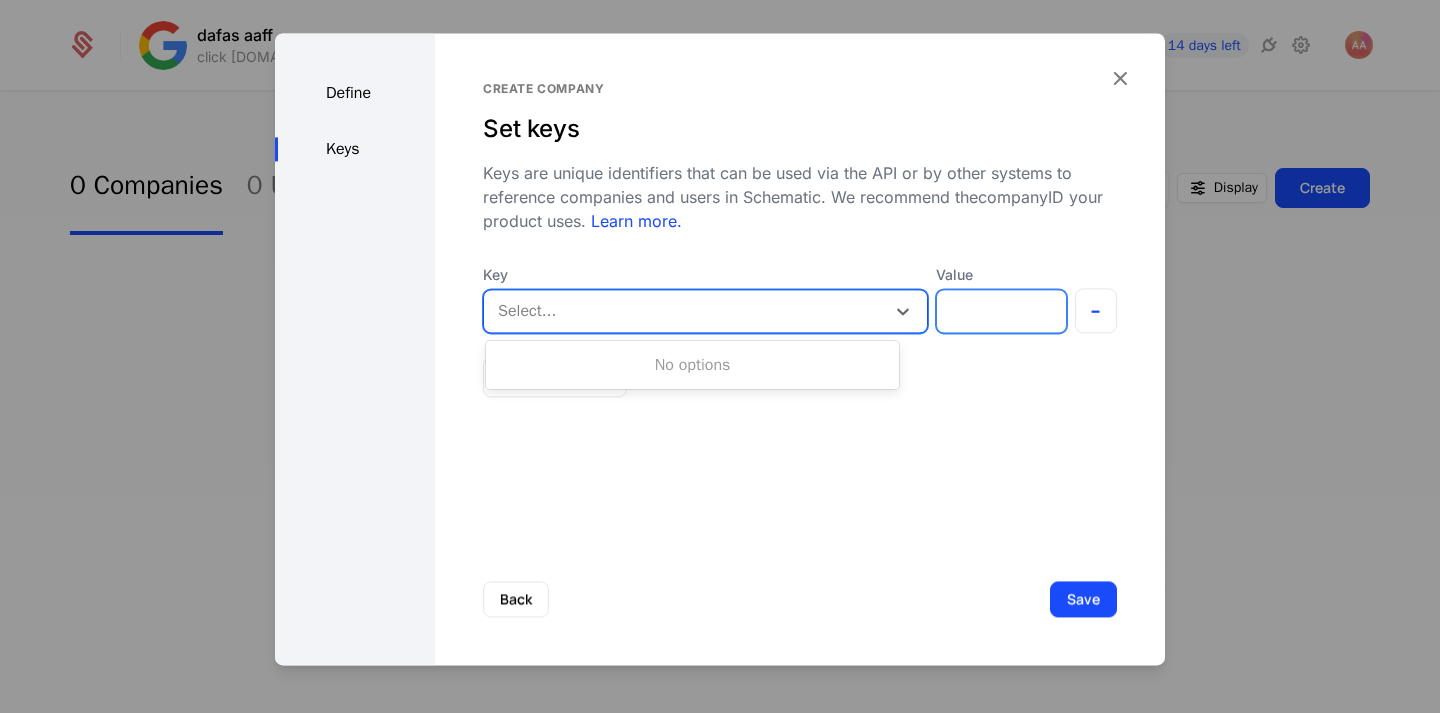 click on "Value" at bounding box center (1001, 311) 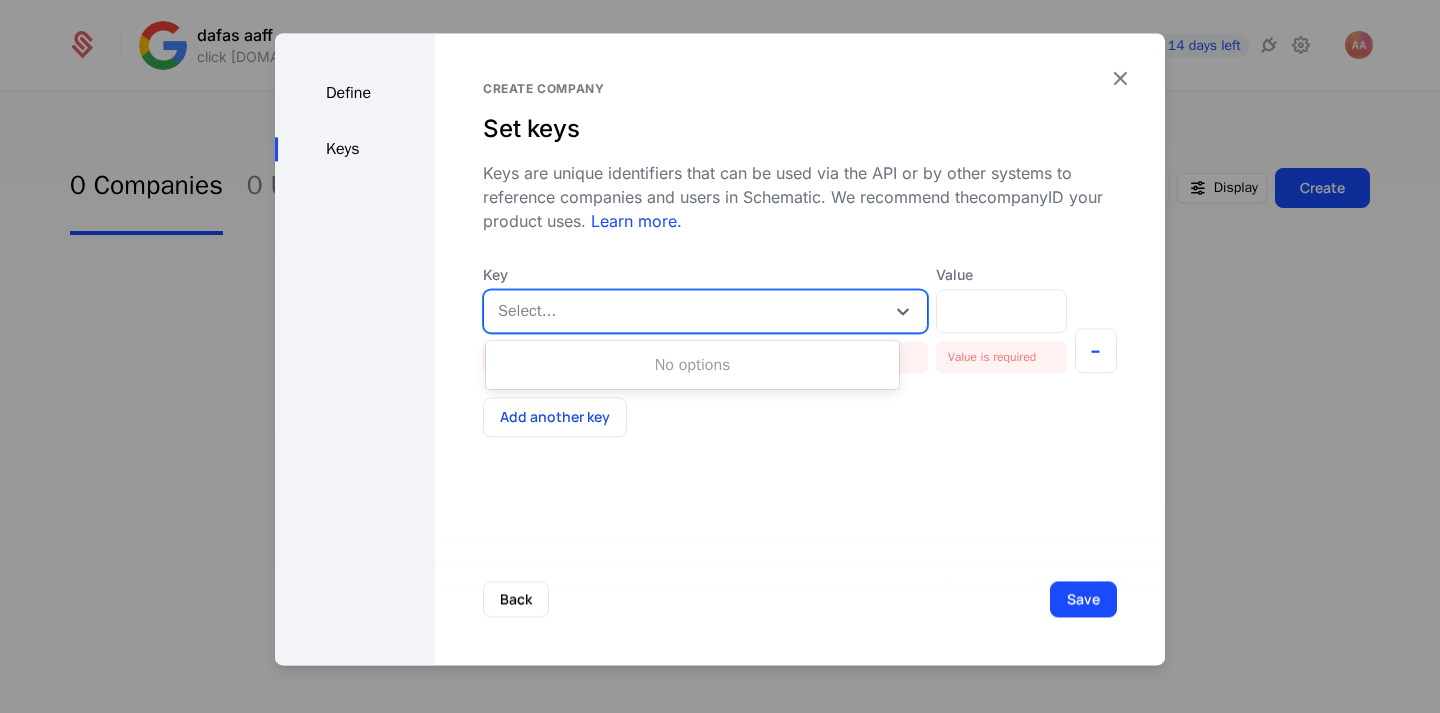 click at bounding box center [684, 311] 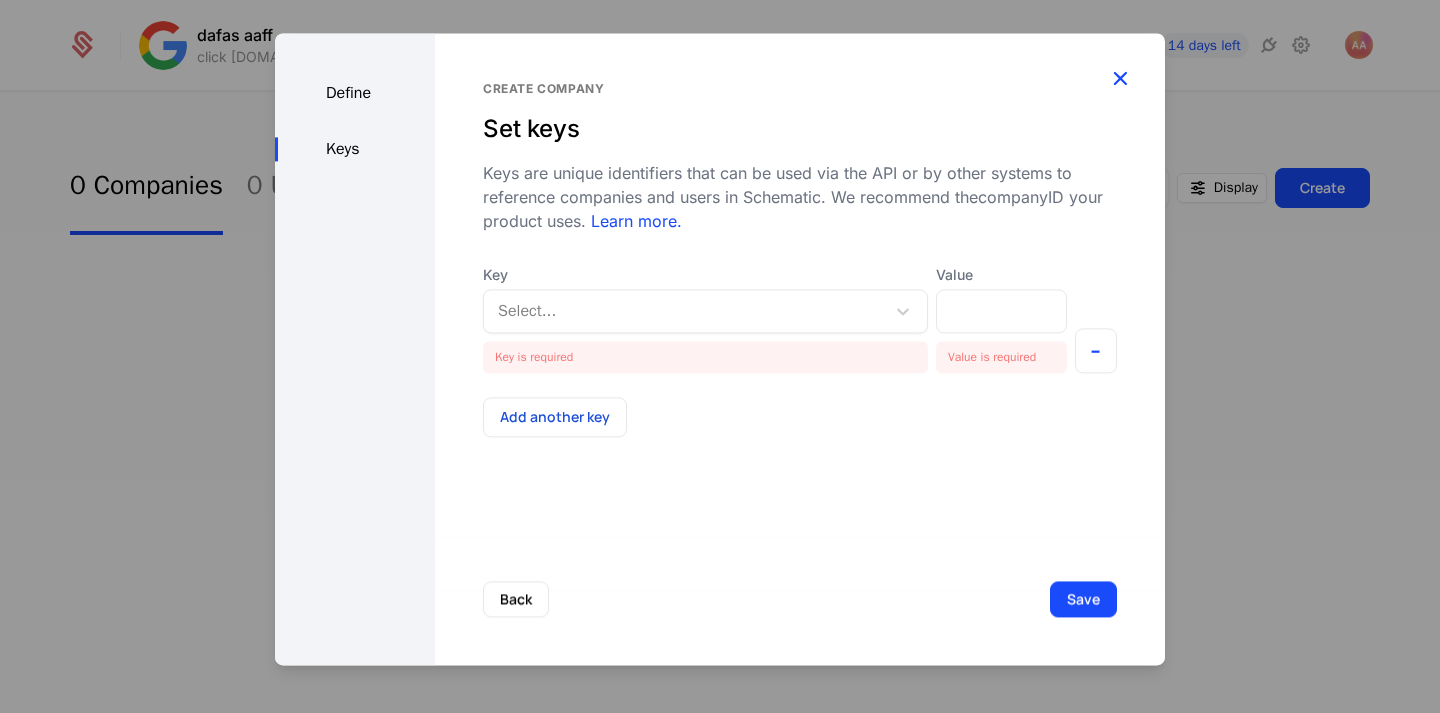 click at bounding box center [1120, 78] 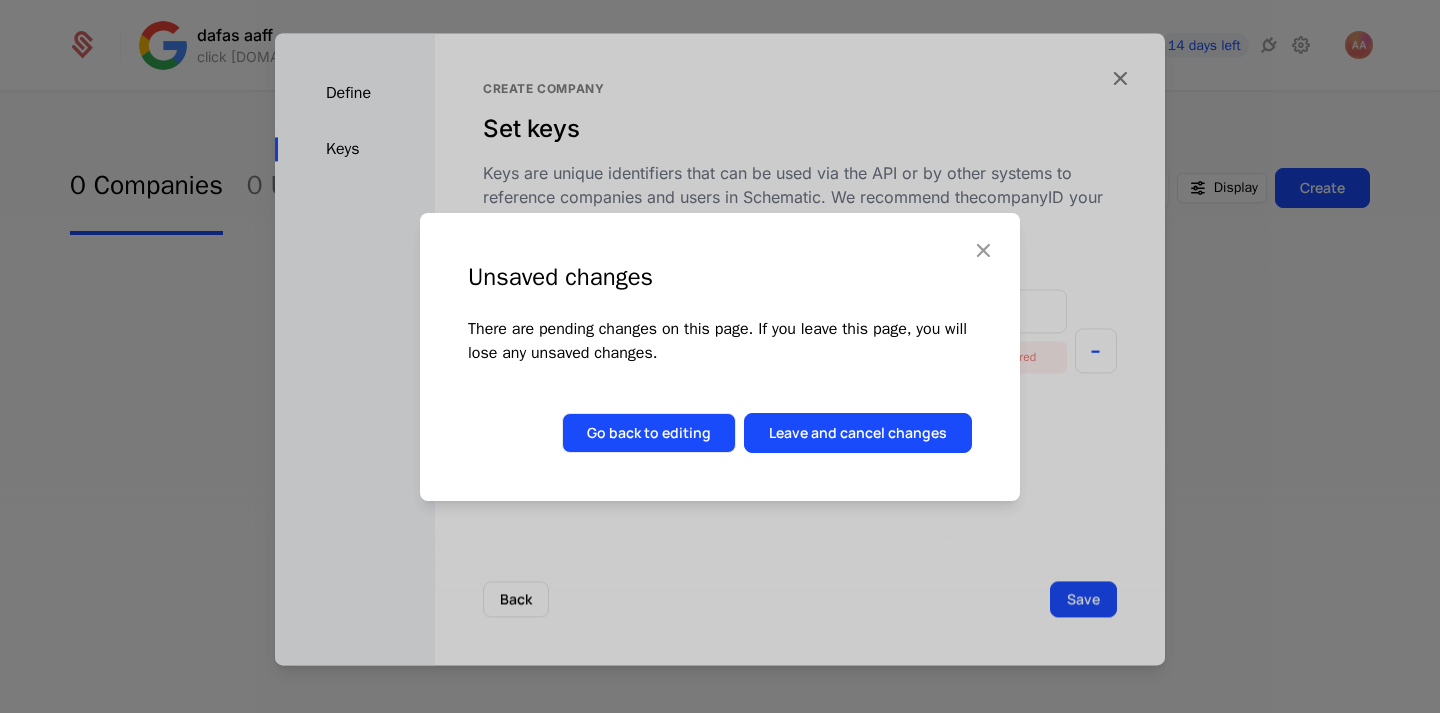 click on "Go back to editing" at bounding box center [649, 433] 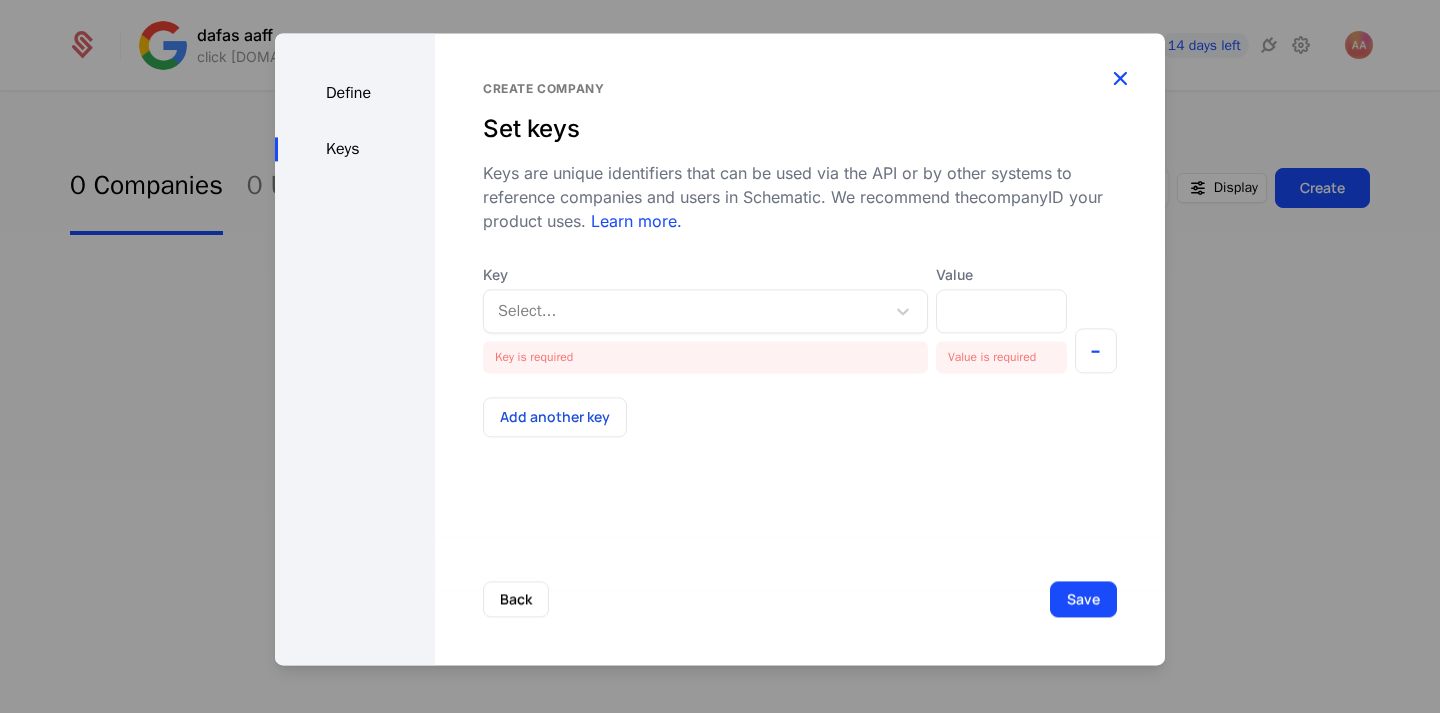 click at bounding box center (1120, 78) 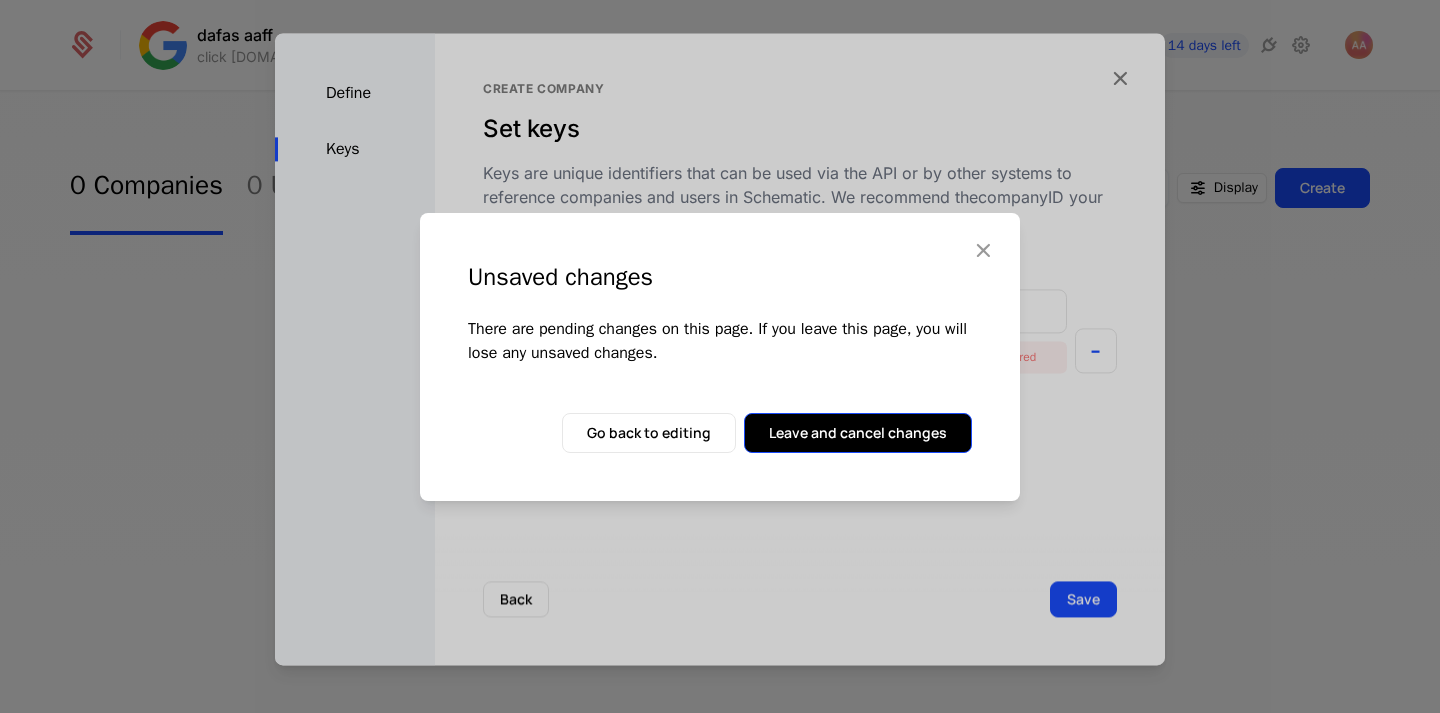click on "Leave and cancel changes" at bounding box center (858, 433) 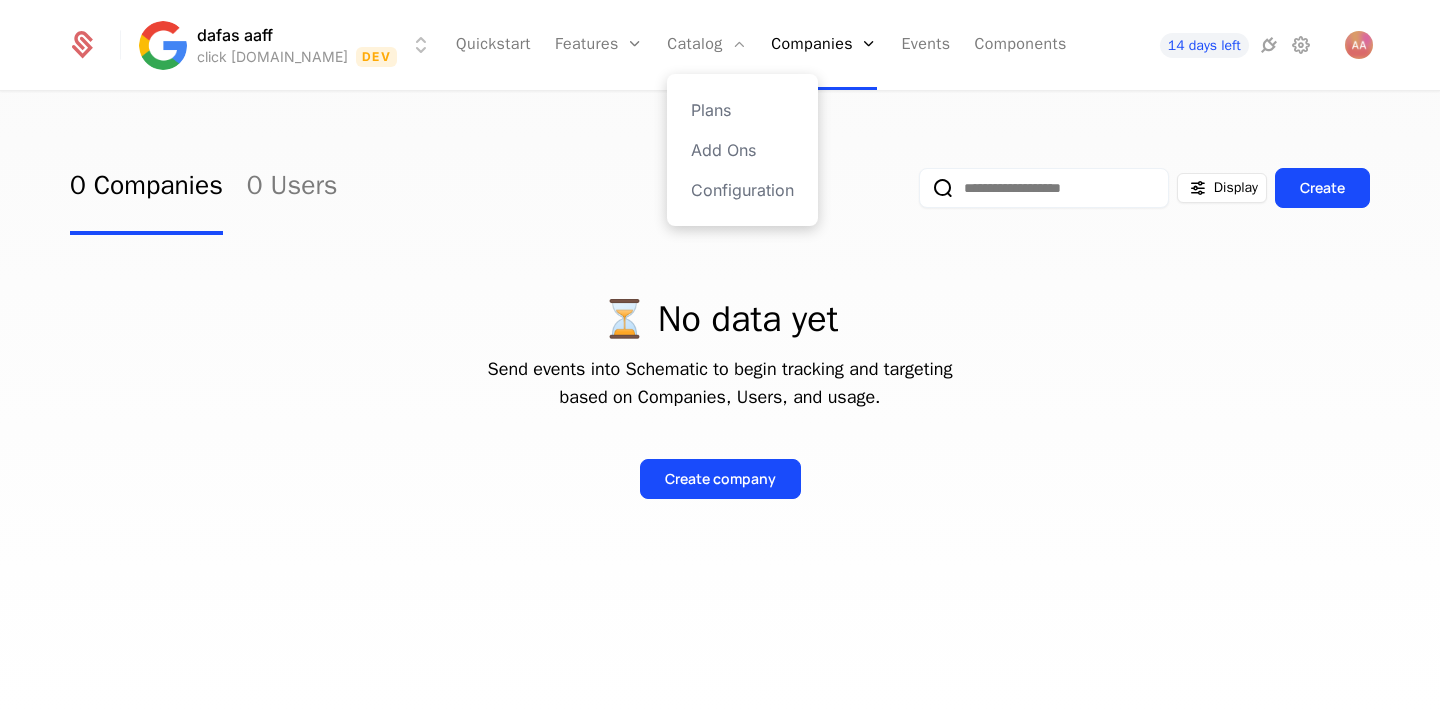 click on "Plans Add Ons Configuration" at bounding box center [742, 150] 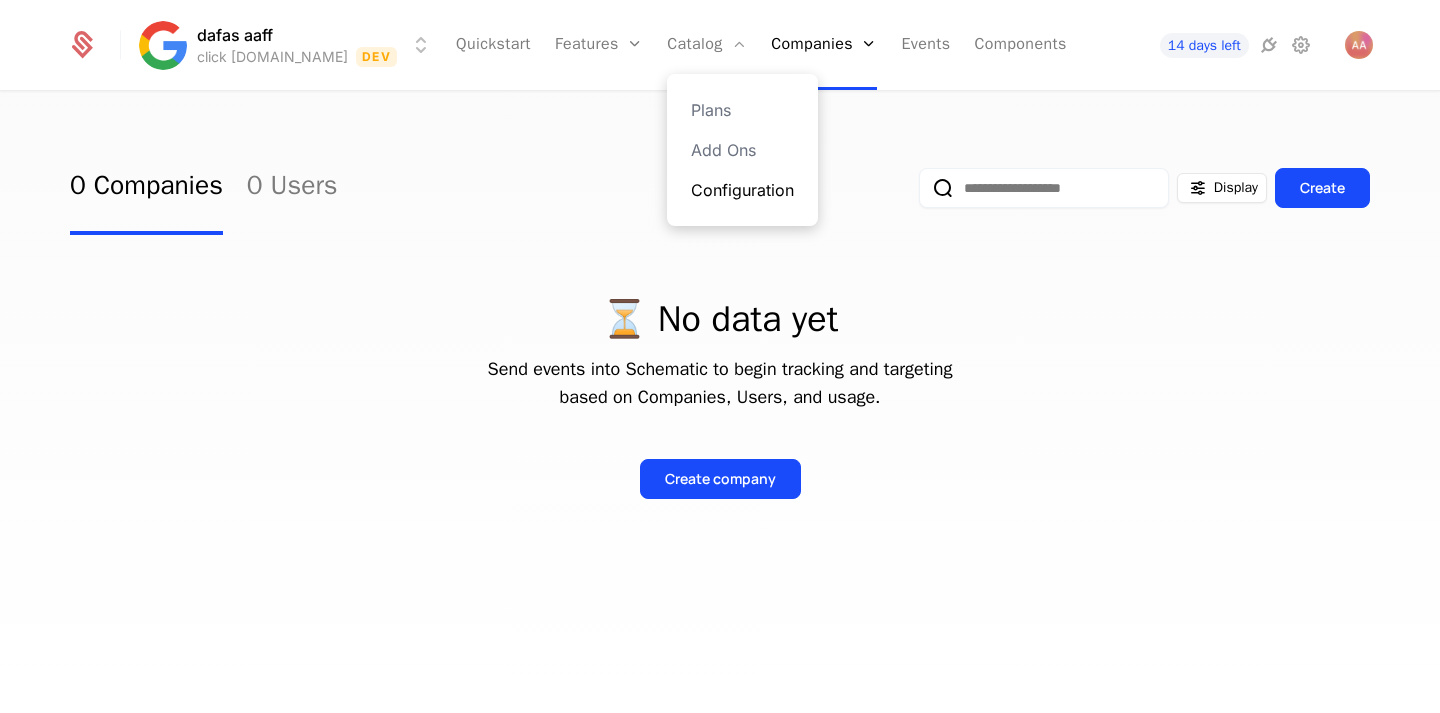 click on "Configuration" at bounding box center (742, 190) 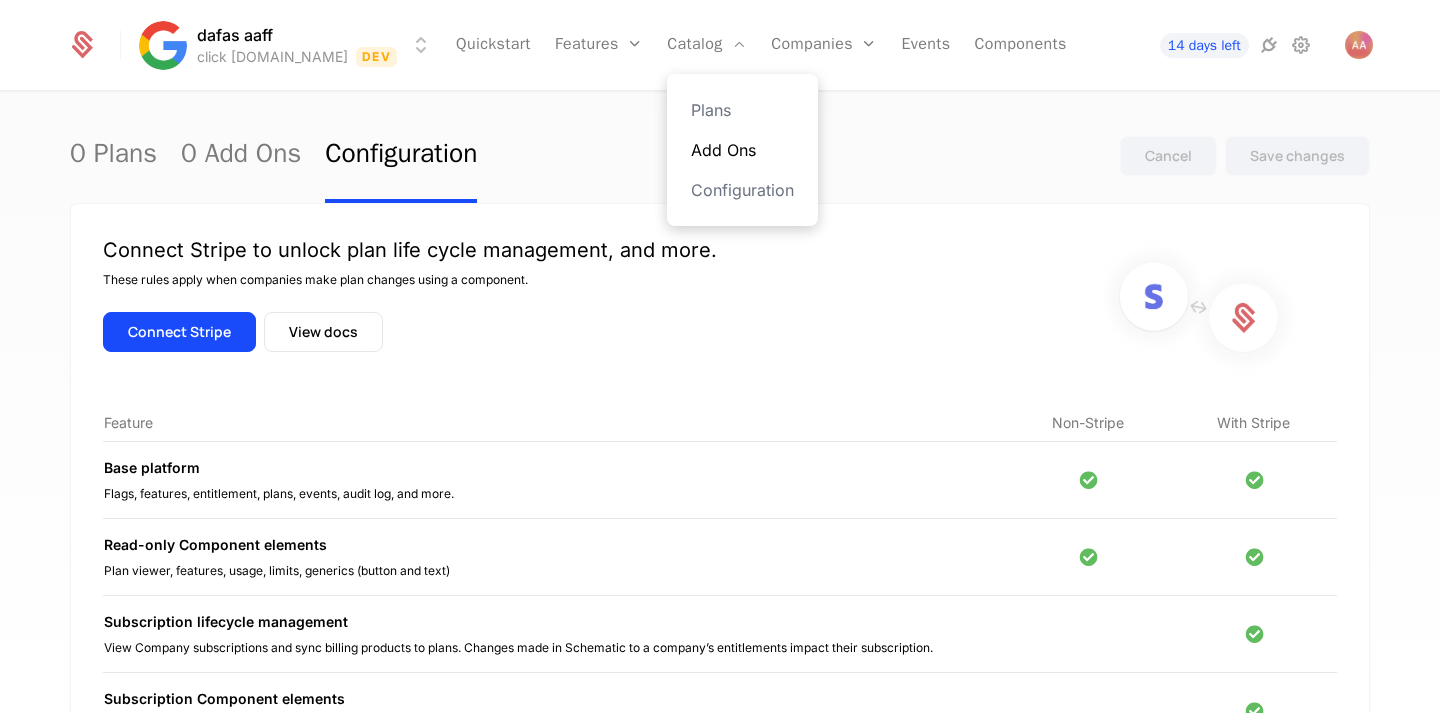 click on "Add Ons" at bounding box center (742, 150) 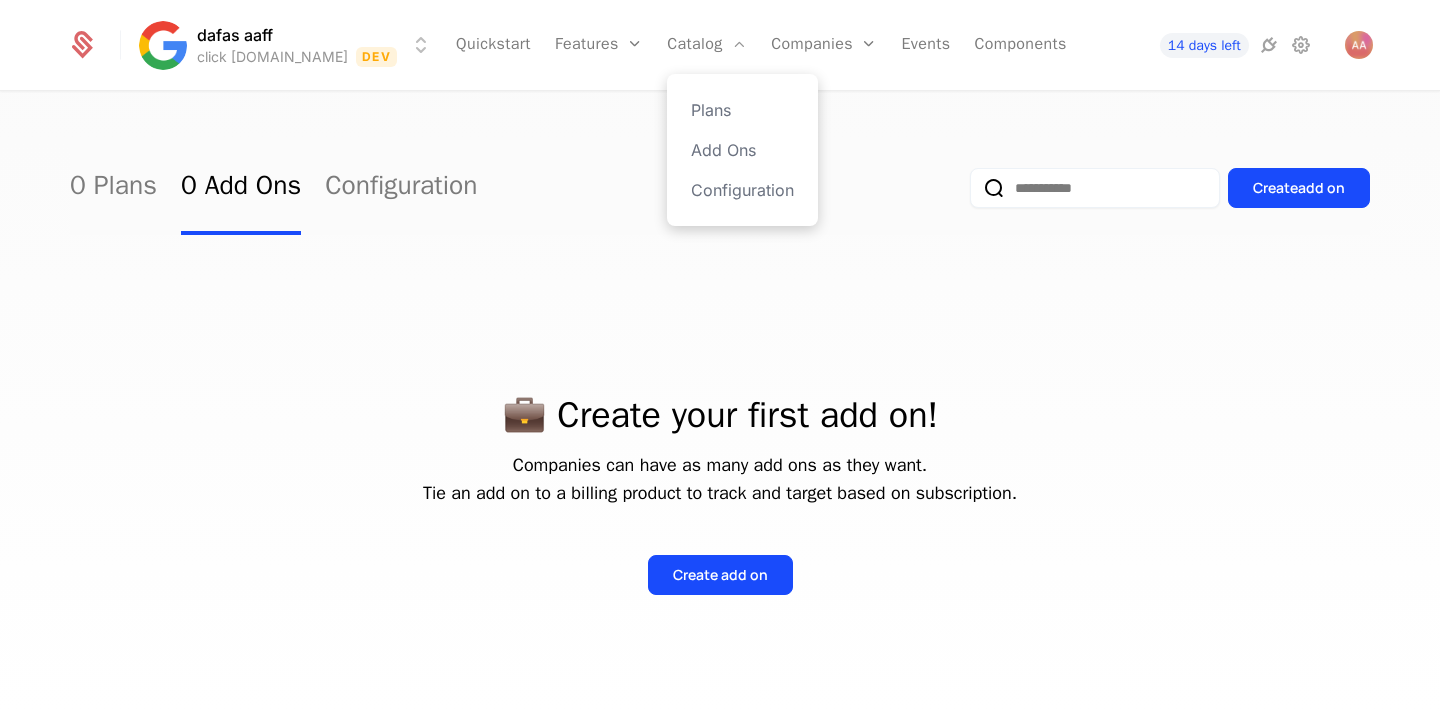 click on "Plans Add Ons Configuration" at bounding box center (742, 150) 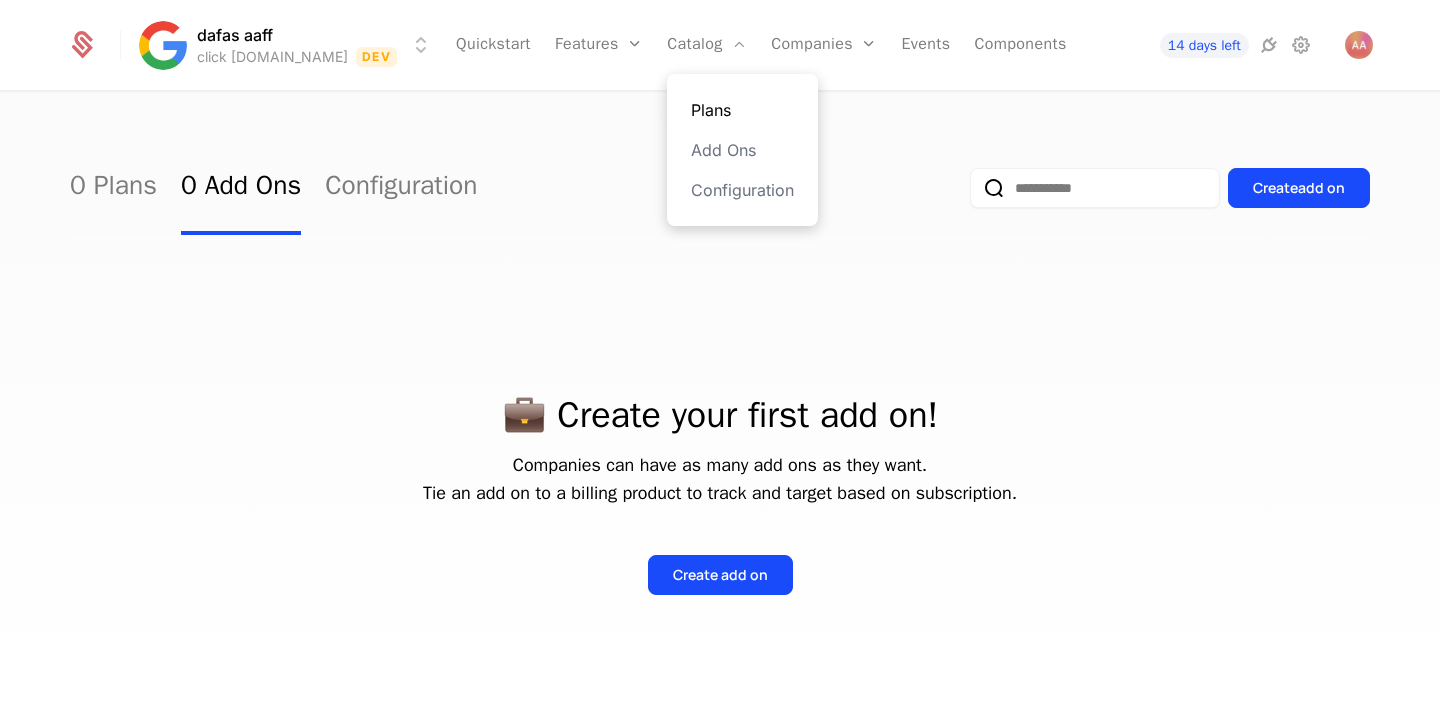 click on "Plans" at bounding box center (742, 110) 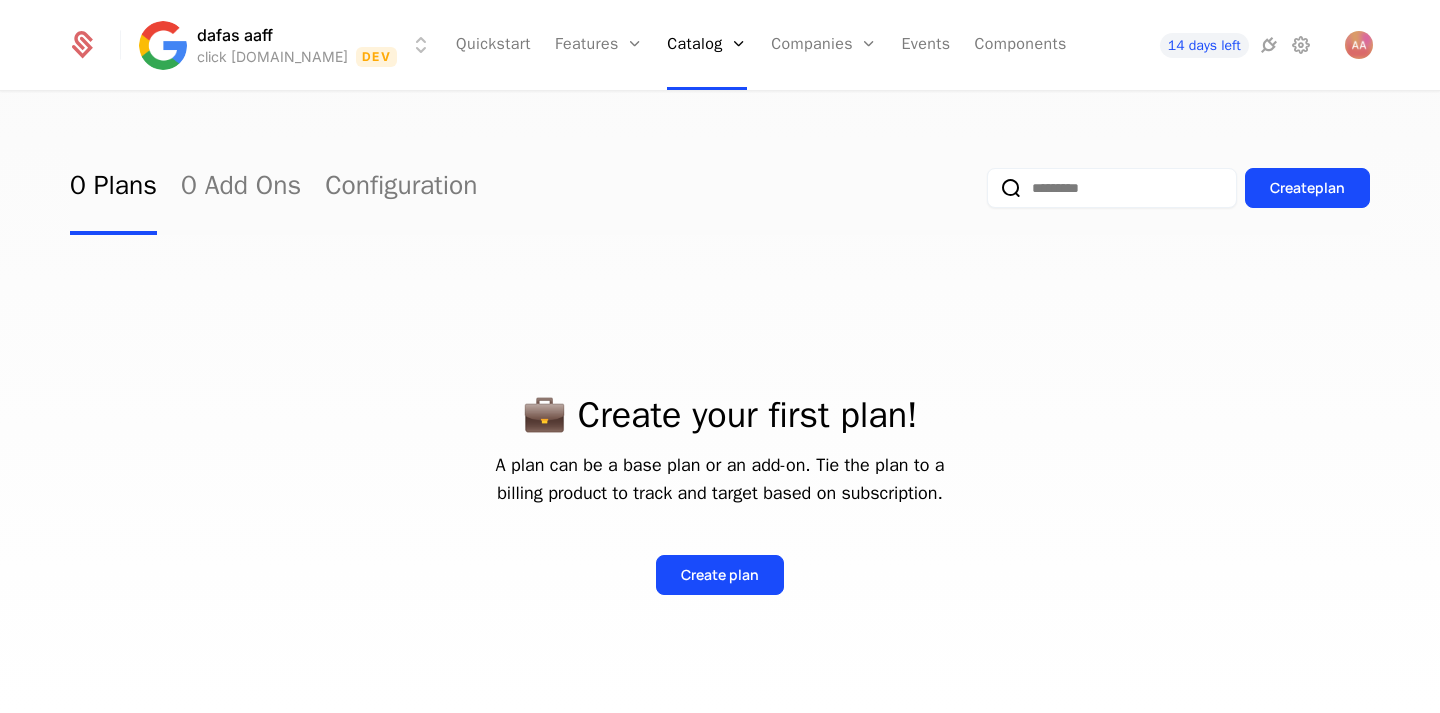 click on "Quickstart Features Features Flags Catalog Plans Add Ons Configuration Companies Companies Users Events Components" at bounding box center [761, 45] 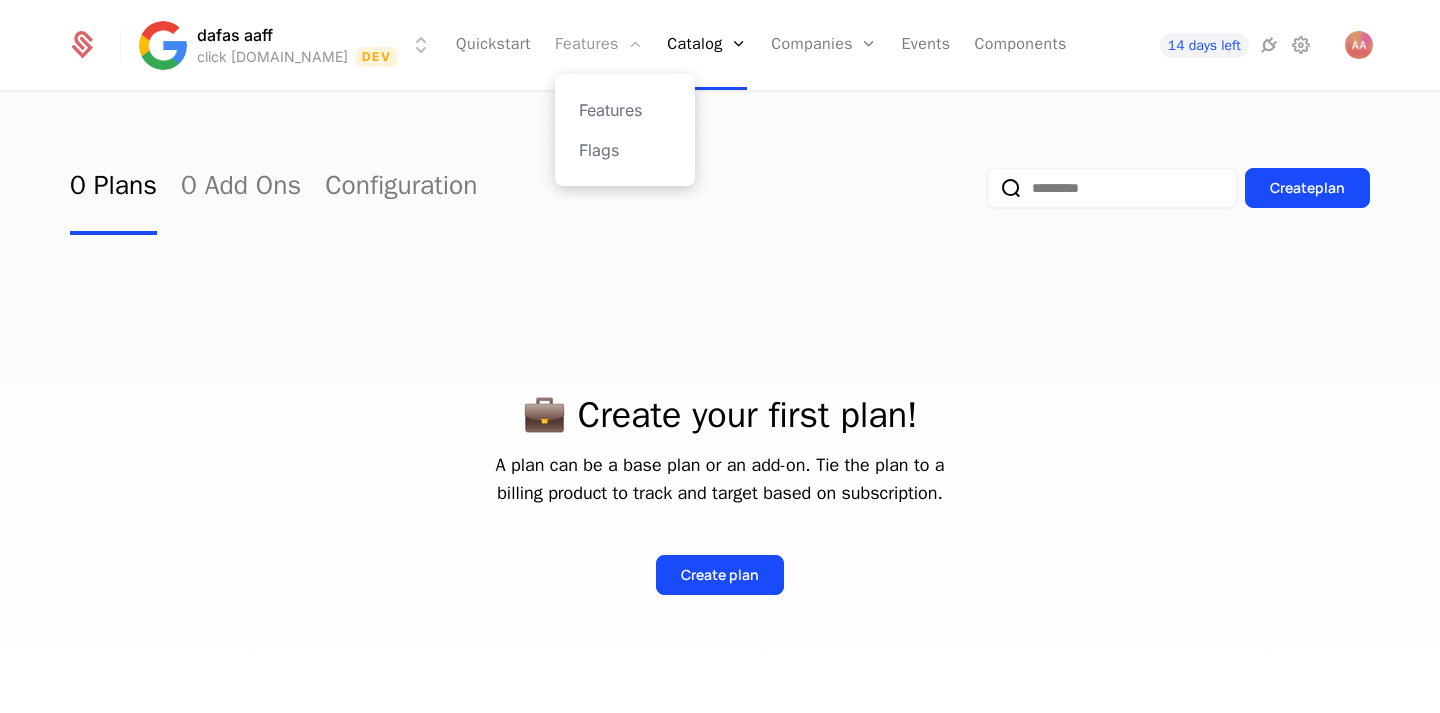 click on "Features" at bounding box center (599, 45) 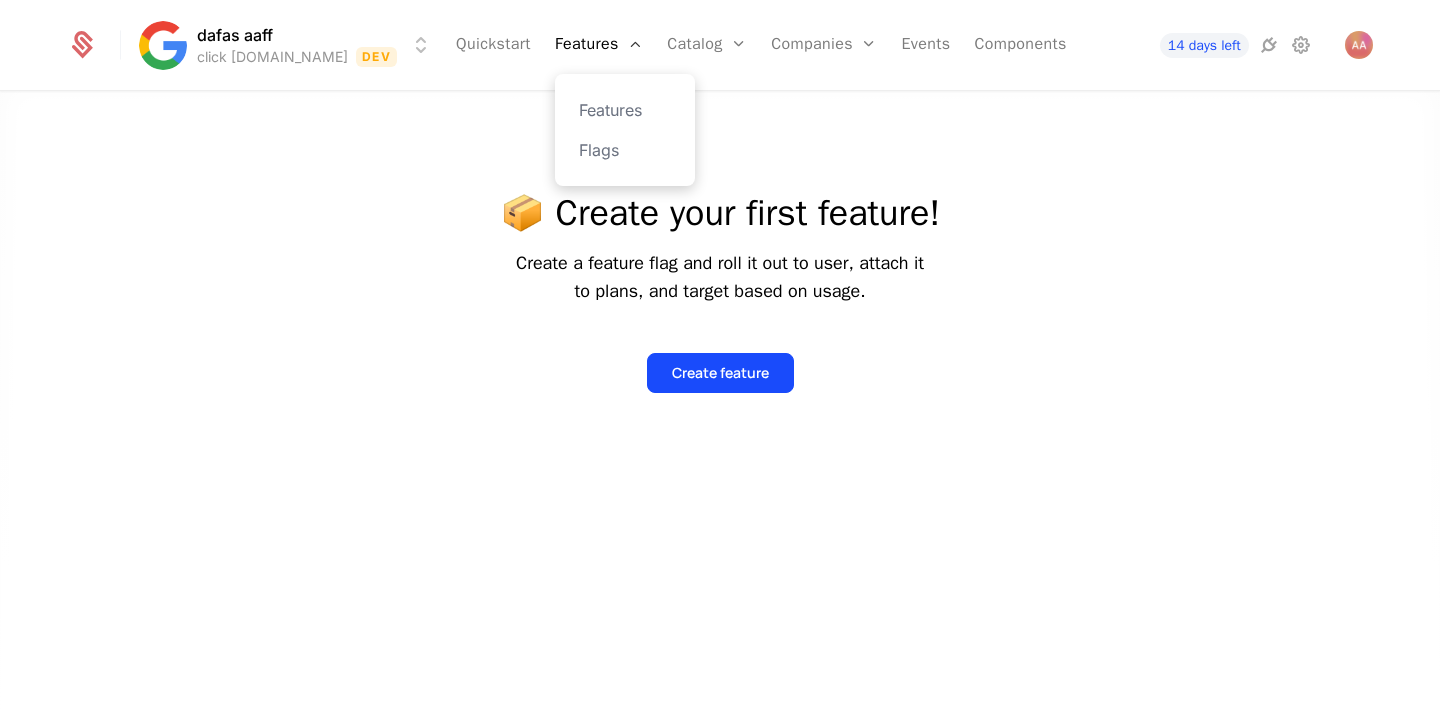 click on "Features Flags" at bounding box center (625, 130) 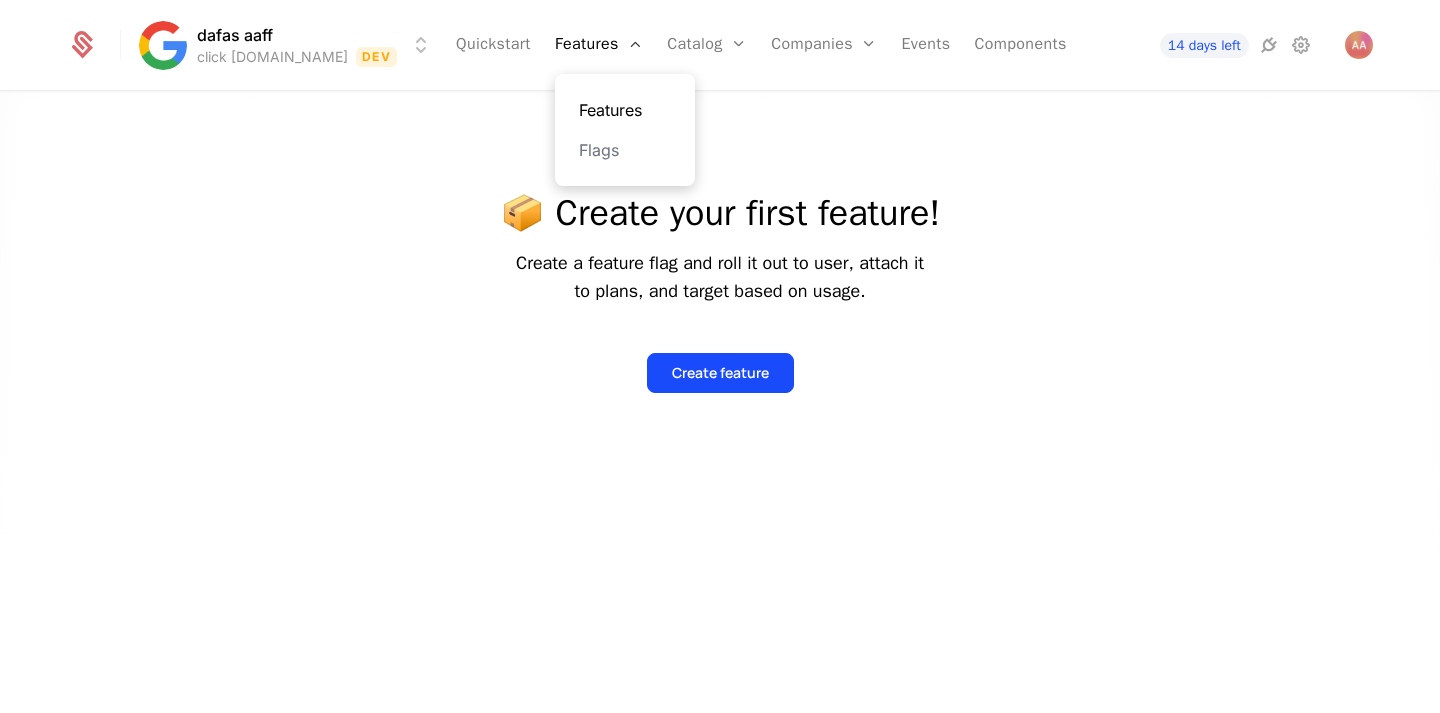 click on "Features" at bounding box center [625, 110] 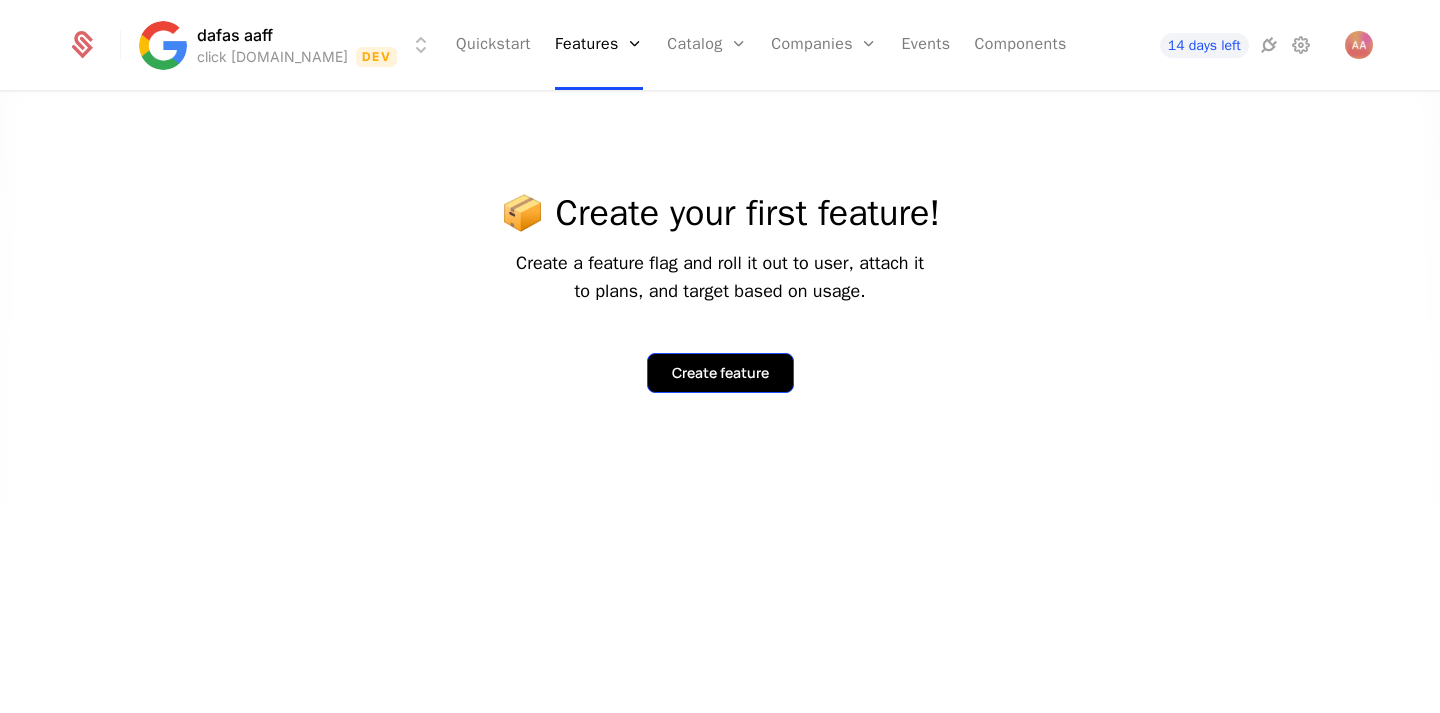 click on "Create feature" at bounding box center (720, 373) 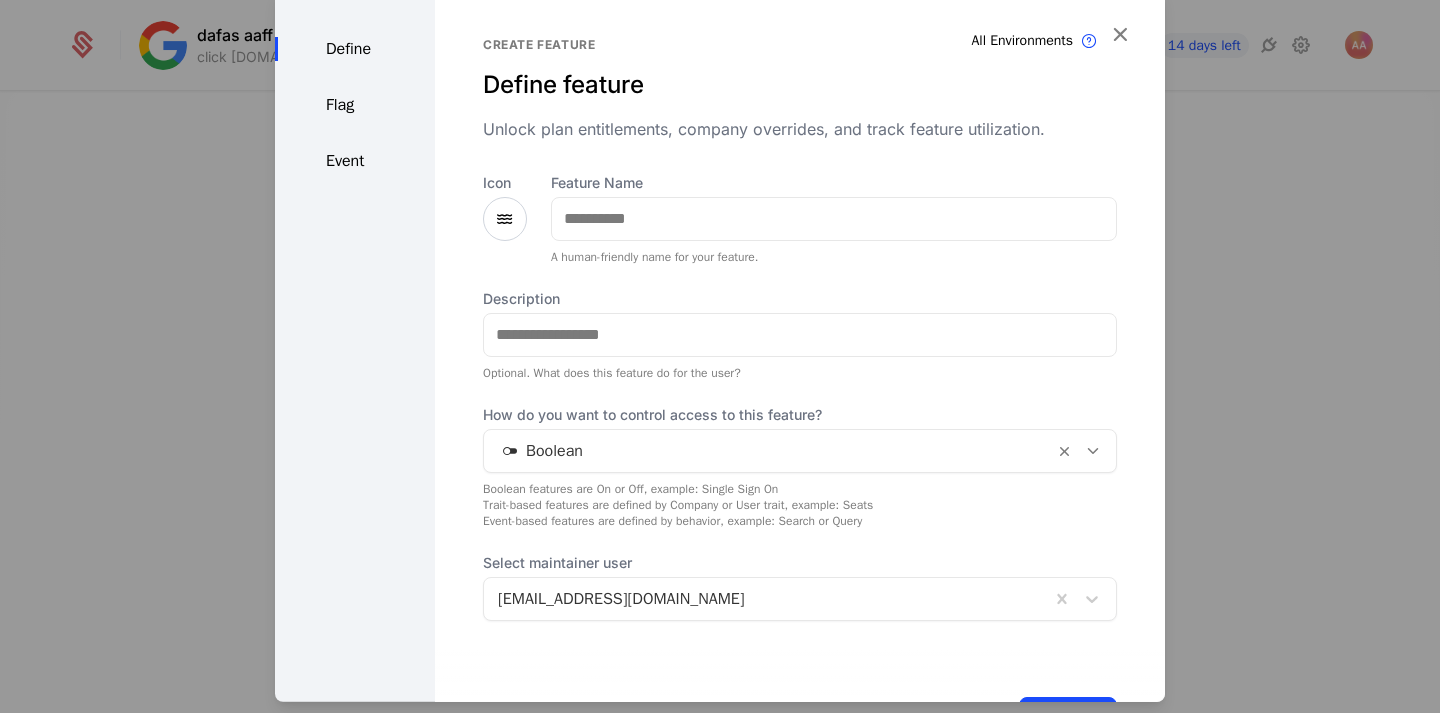 click on "Event" at bounding box center (355, 160) 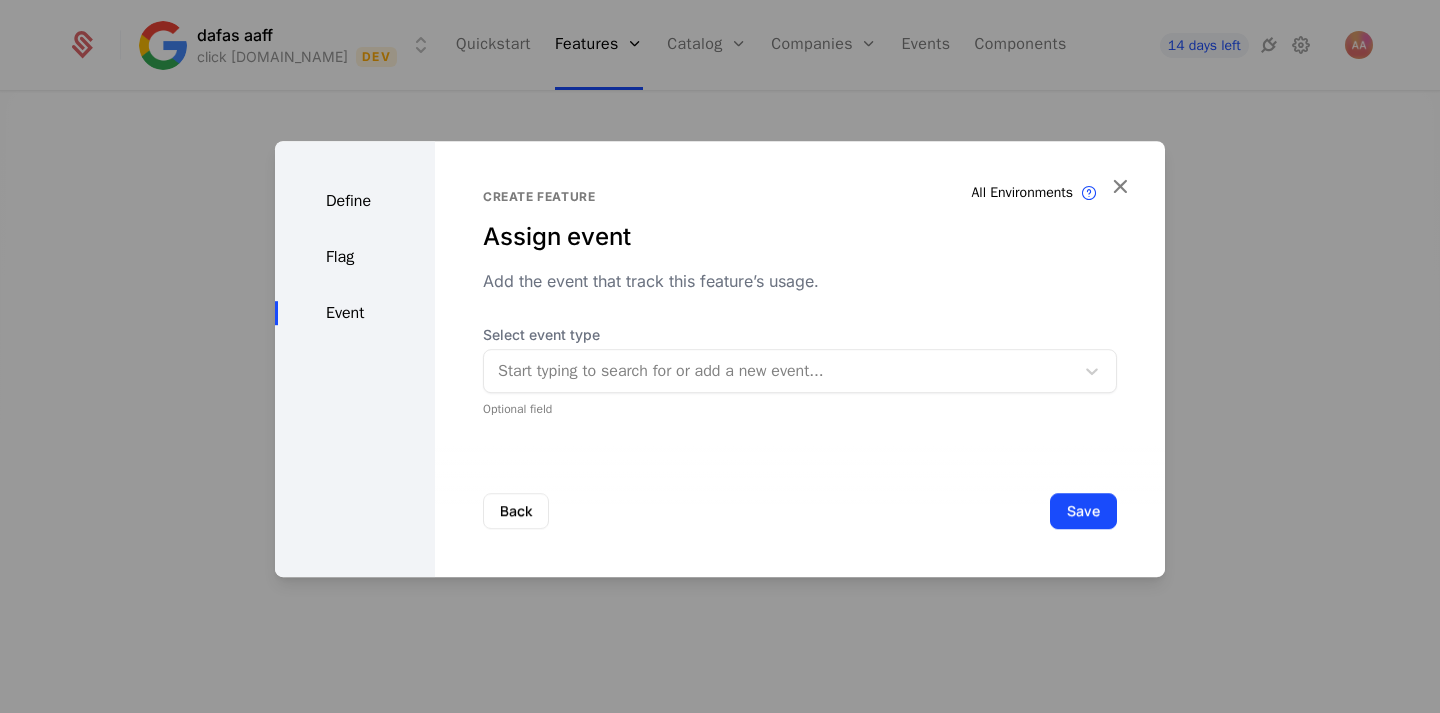 click on "Define" at bounding box center (355, 201) 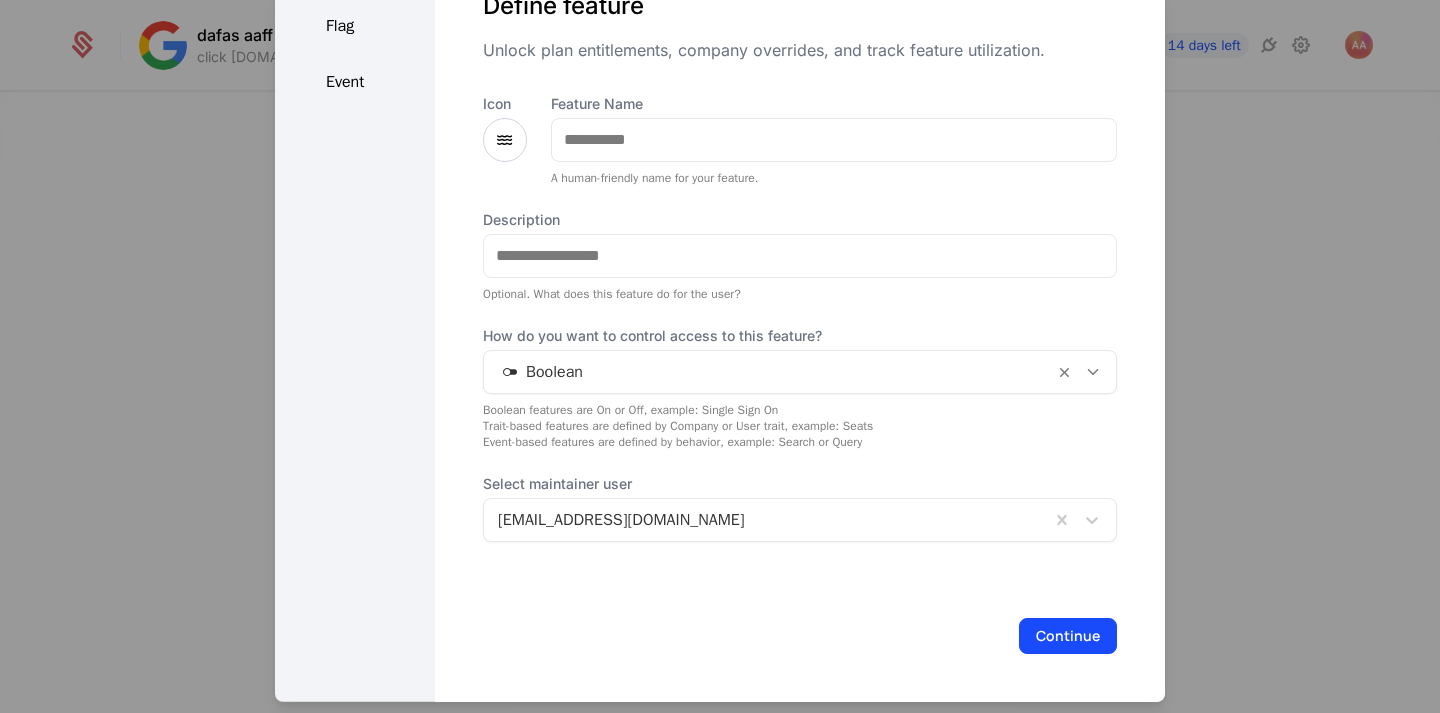scroll, scrollTop: 0, scrollLeft: 0, axis: both 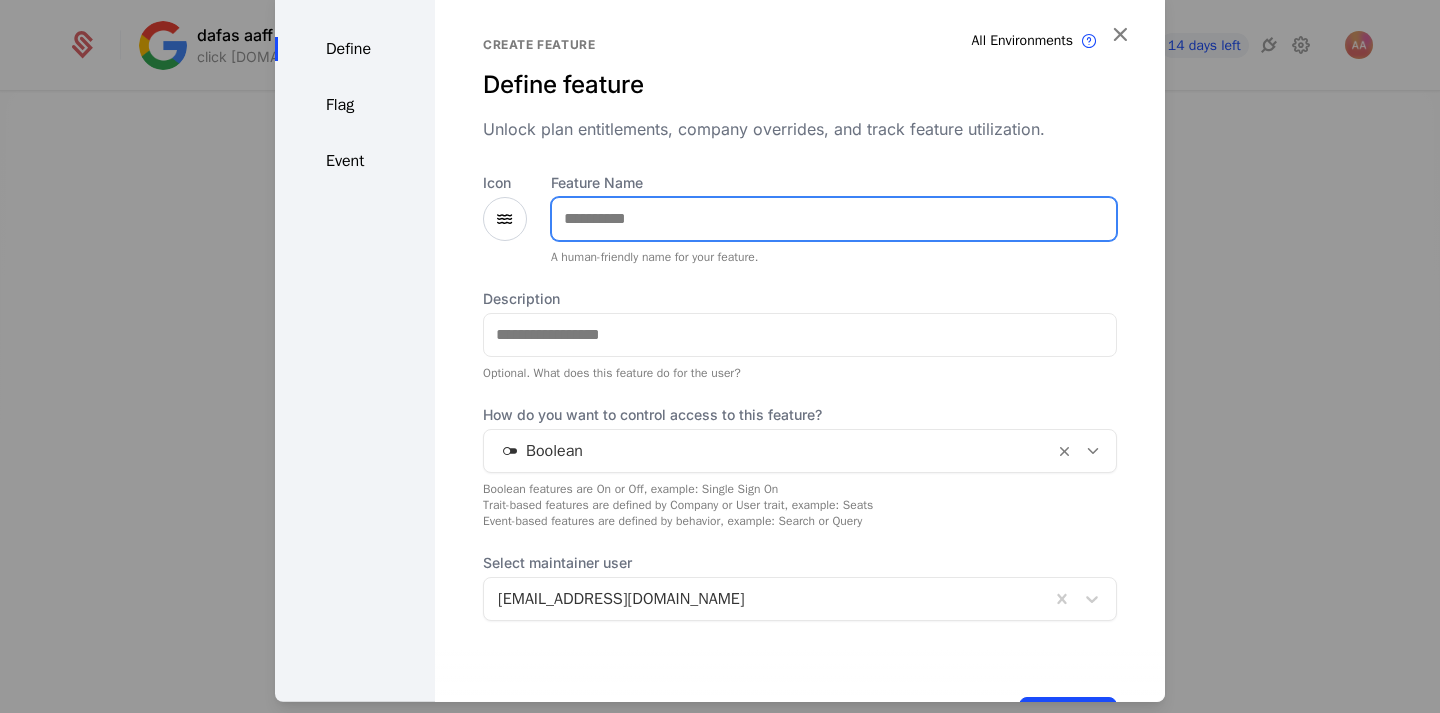 click on "Feature Name" at bounding box center [834, 218] 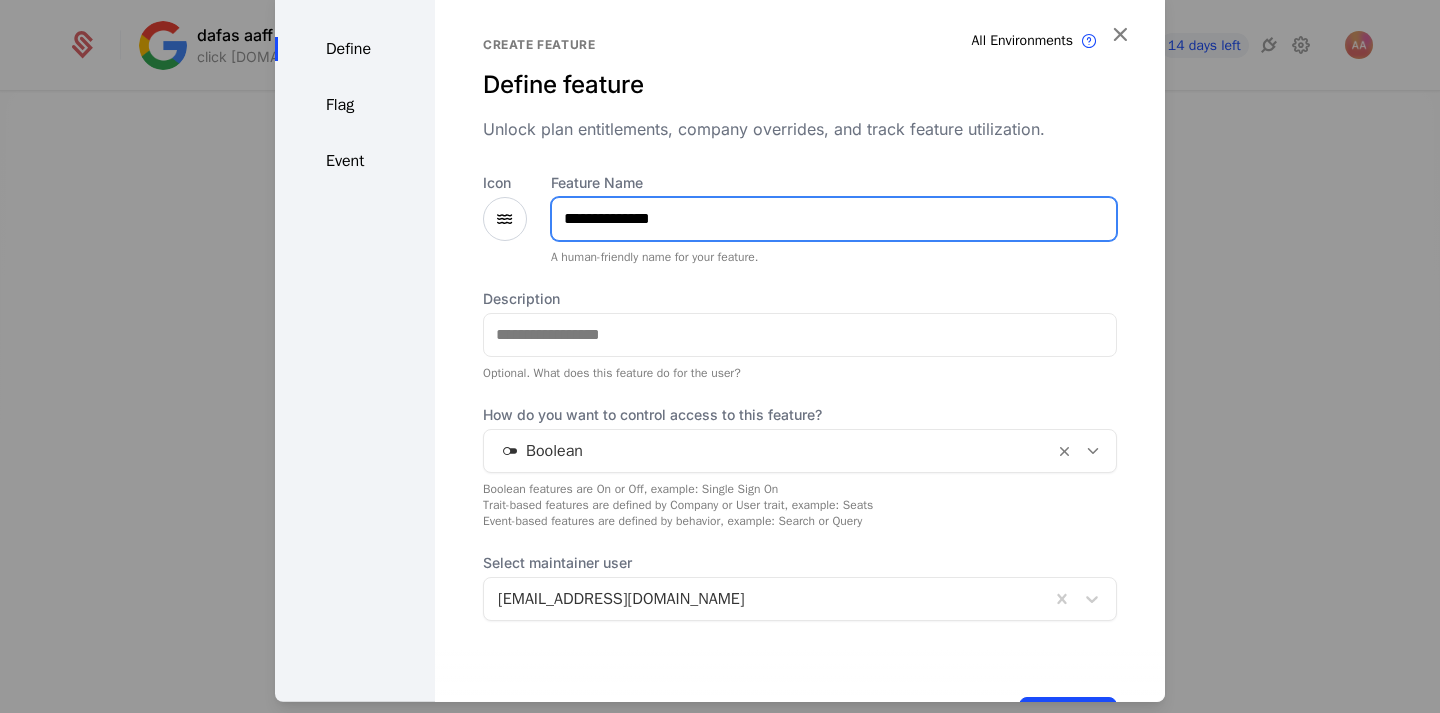 scroll, scrollTop: 80, scrollLeft: 0, axis: vertical 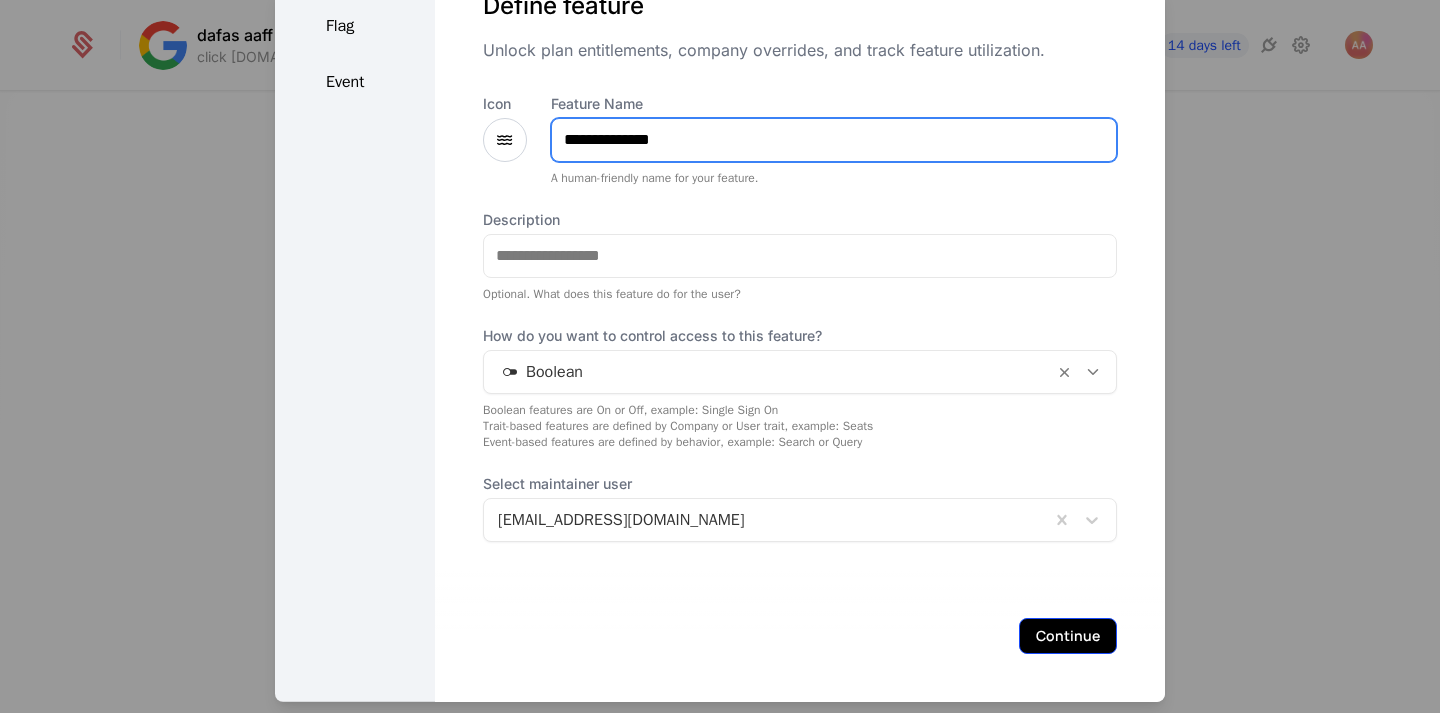 type on "**********" 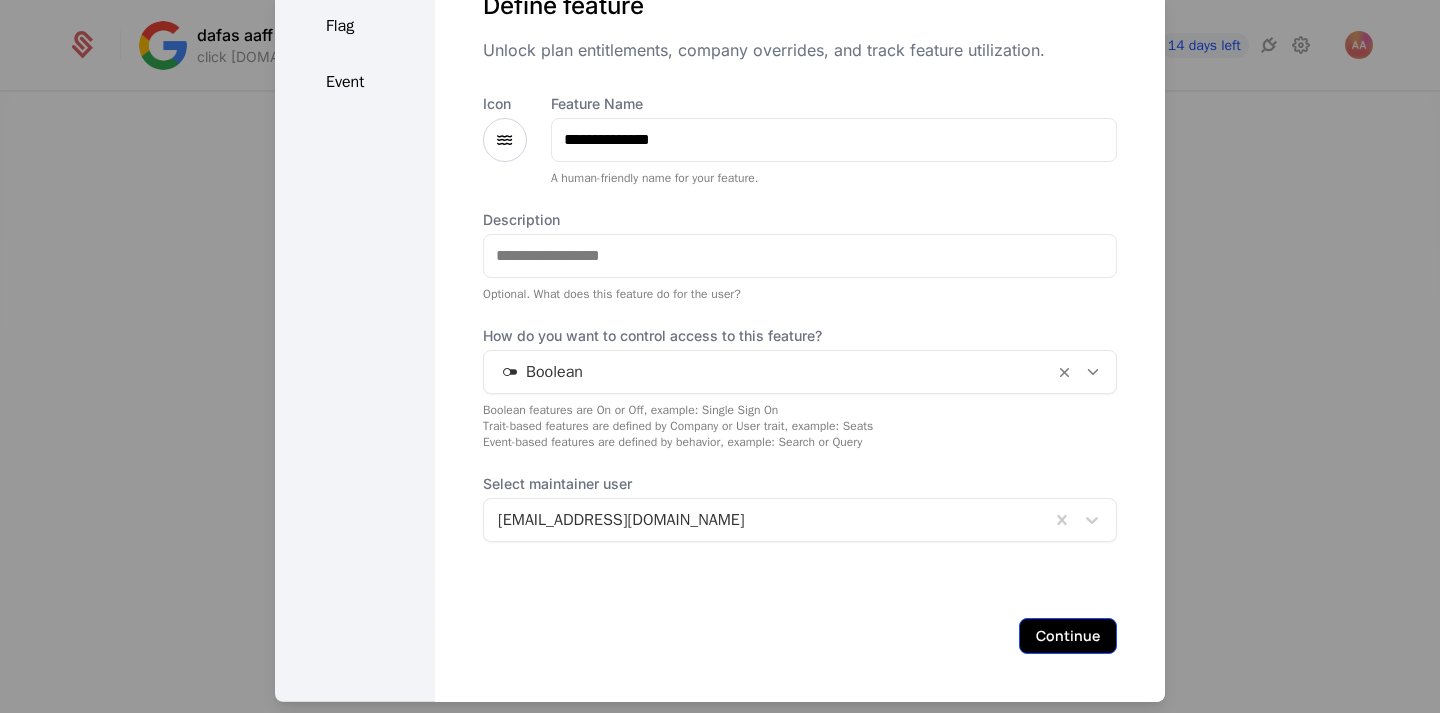 click on "Continue" at bounding box center (1068, 635) 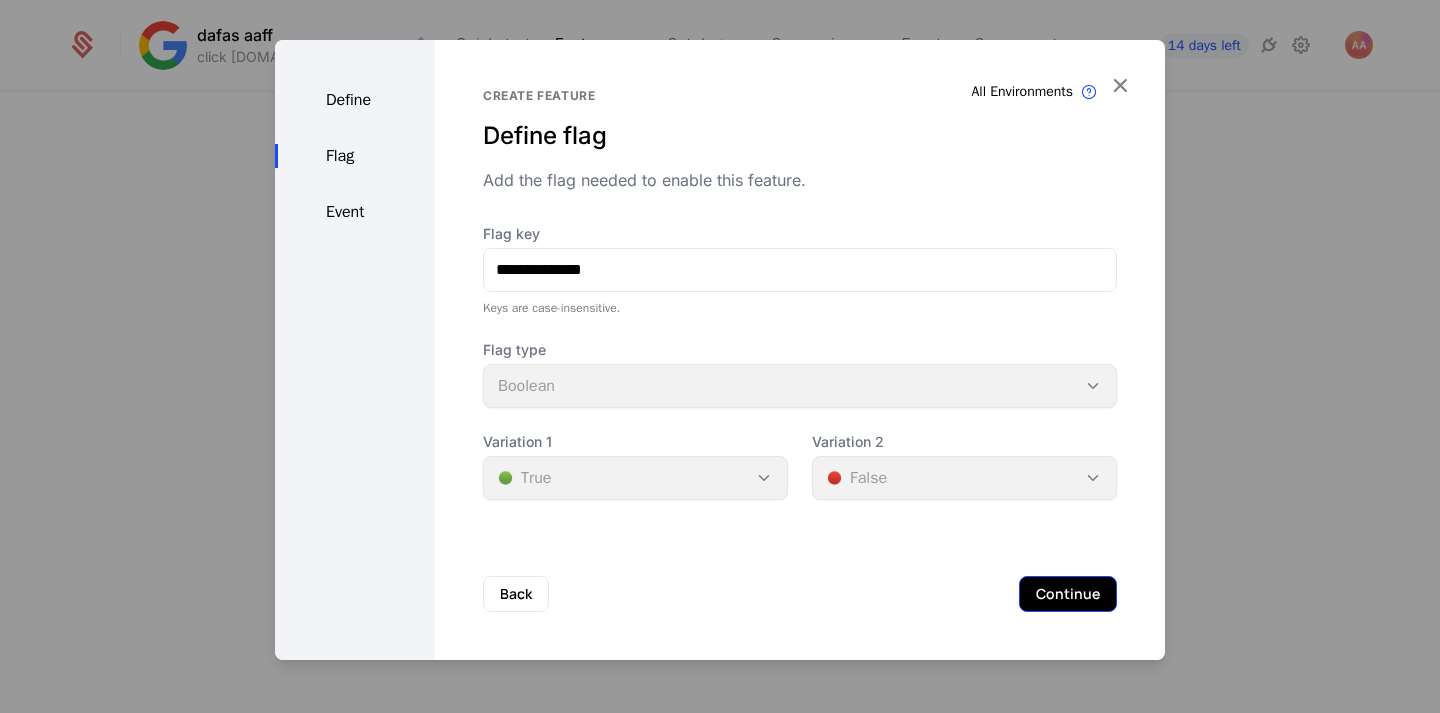 scroll, scrollTop: 0, scrollLeft: 0, axis: both 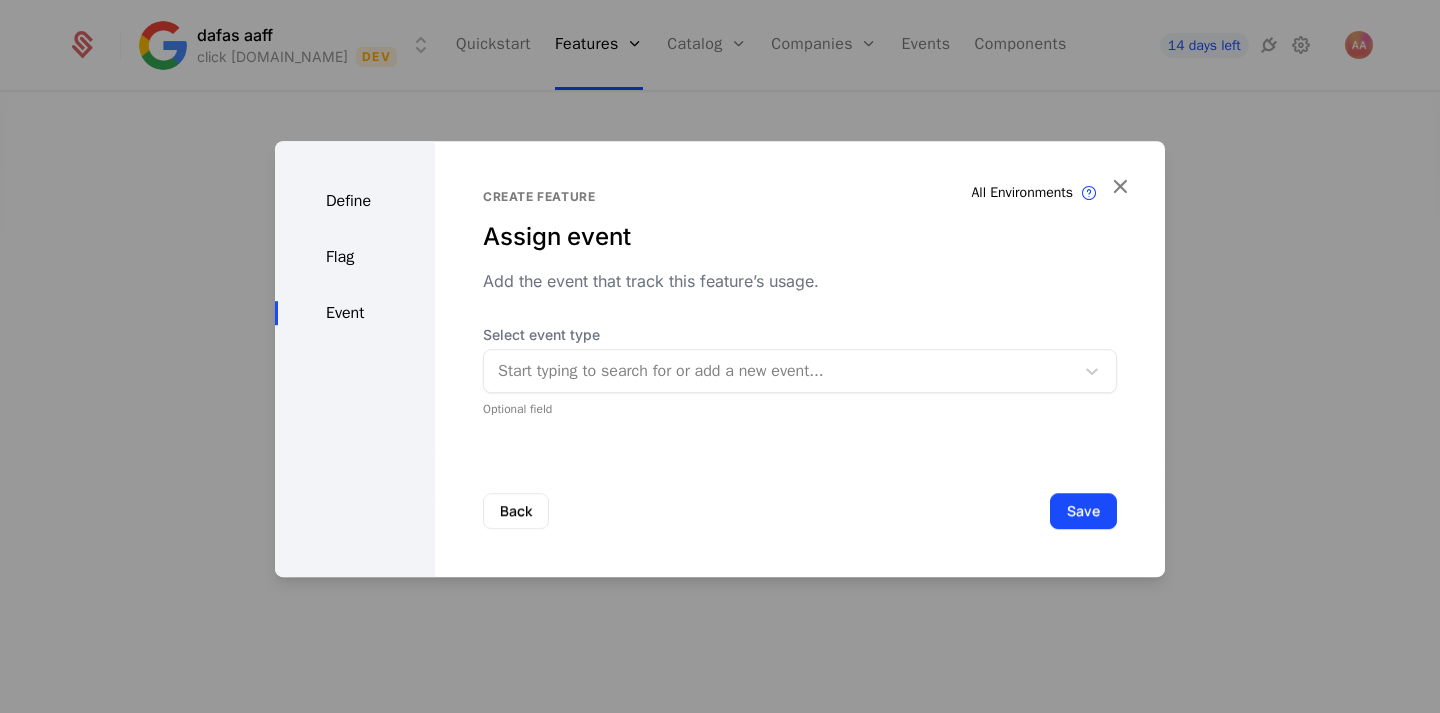 click at bounding box center [779, 371] 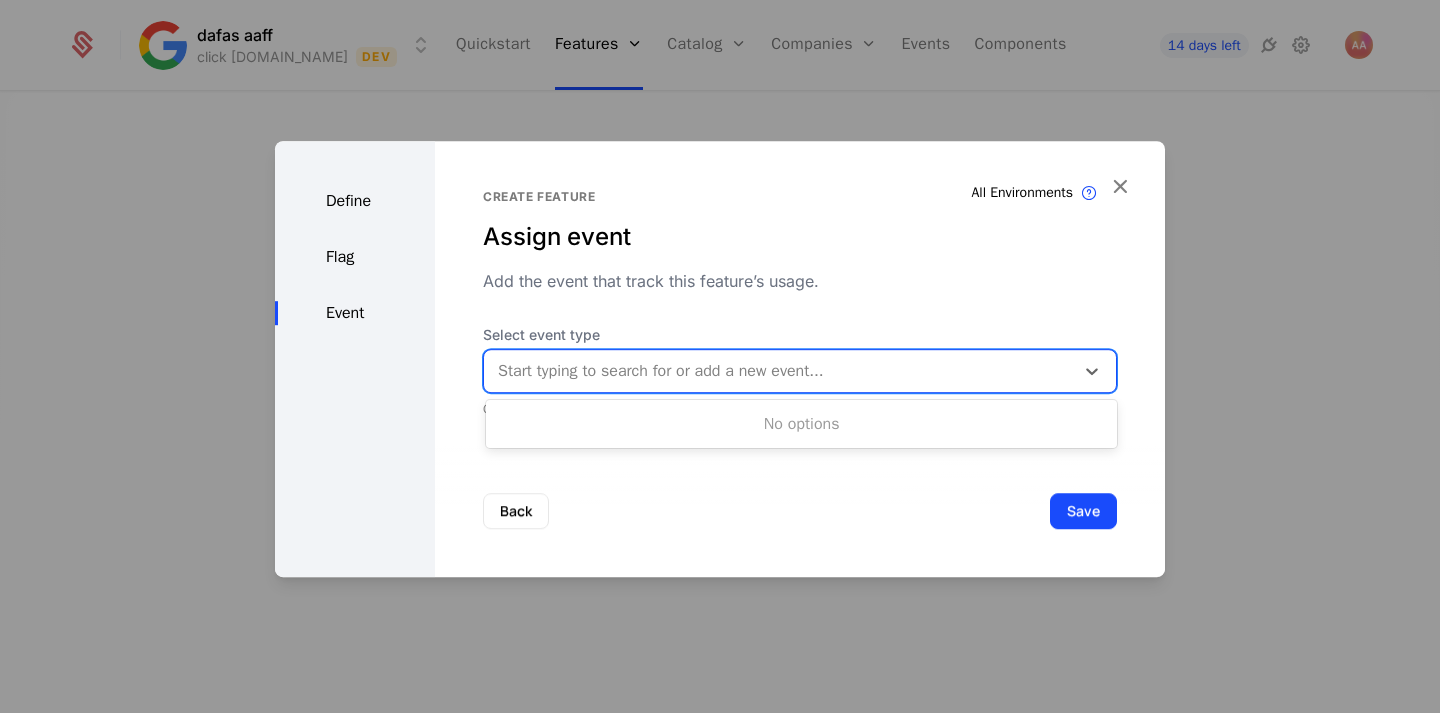 click at bounding box center (779, 371) 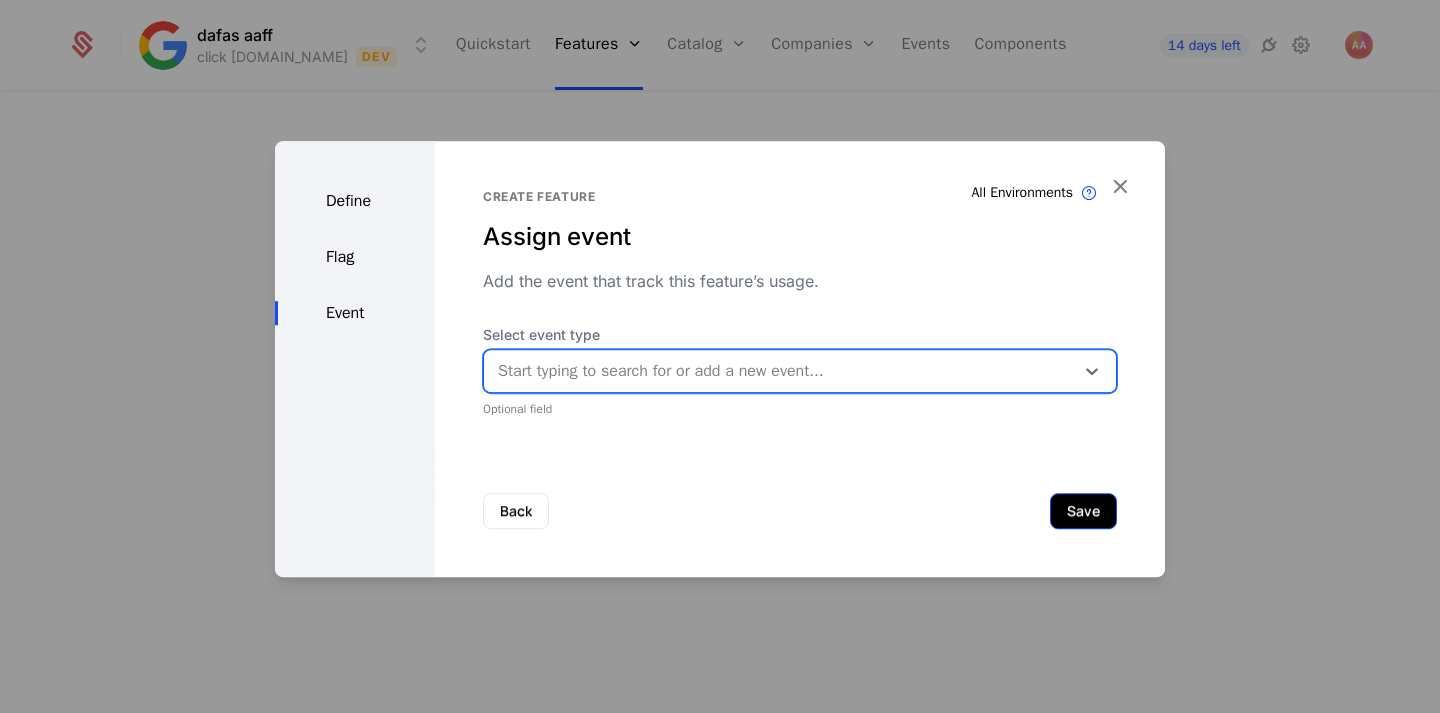 click on "Save" at bounding box center [1083, 511] 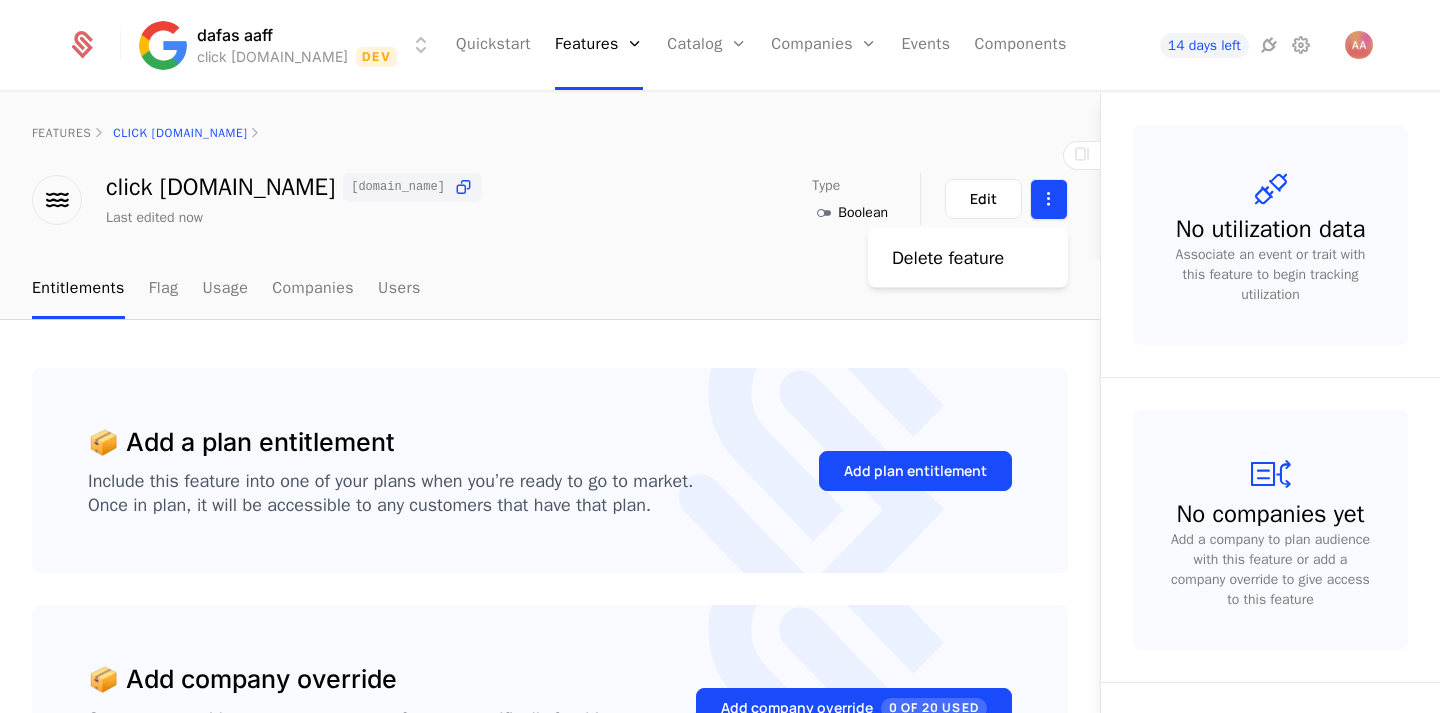 click on "dafas aaff click evil.com Dev Quickstart Features Features Flags Catalog Plans Add Ons Configuration Companies Companies Users Events Components 14 days left features click evil.com click evil.com click-evil.com Last edited now Type Boolean Maintainer afasasf asfafa Edit Entitlements Flag Usage Companies Users 📦 Add a plan entitlement Include this feature into one of your plans when you’re ready to go to market. Once in plan, it will be accessible to any customers that have that plan. Add plan entitlement 📦 Add company override Create an override to grant access to a feature specifically for this company.  This override gets evaluated ahead of all other rules. Add company override 0 of 20 Used No utilization data Associate an event or trait with this feature to begin tracking utilization No companies yet Add a company to plan audience with this feature or add a company override to give access to this feature
Best Viewed on Desktop You're currently viewing this on a  mobile device ." at bounding box center [720, 356] 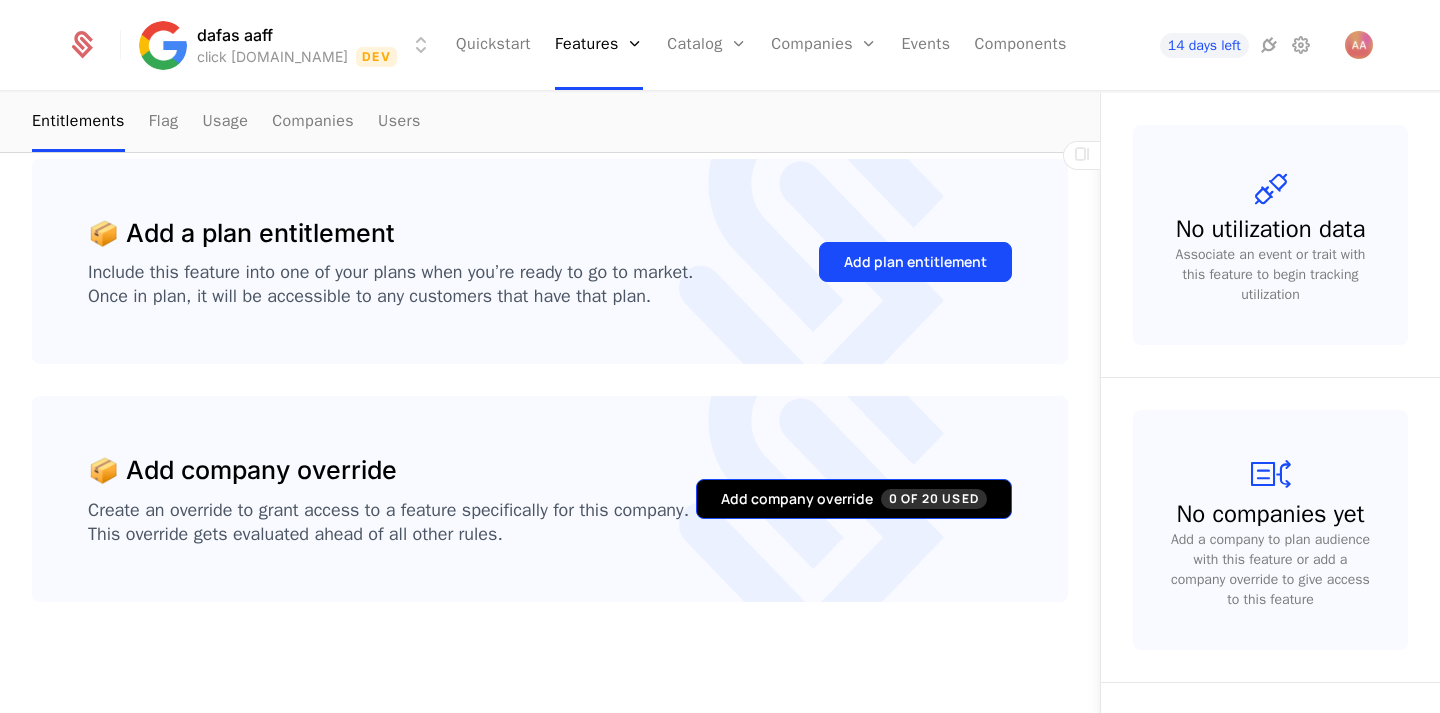scroll, scrollTop: 0, scrollLeft: 0, axis: both 